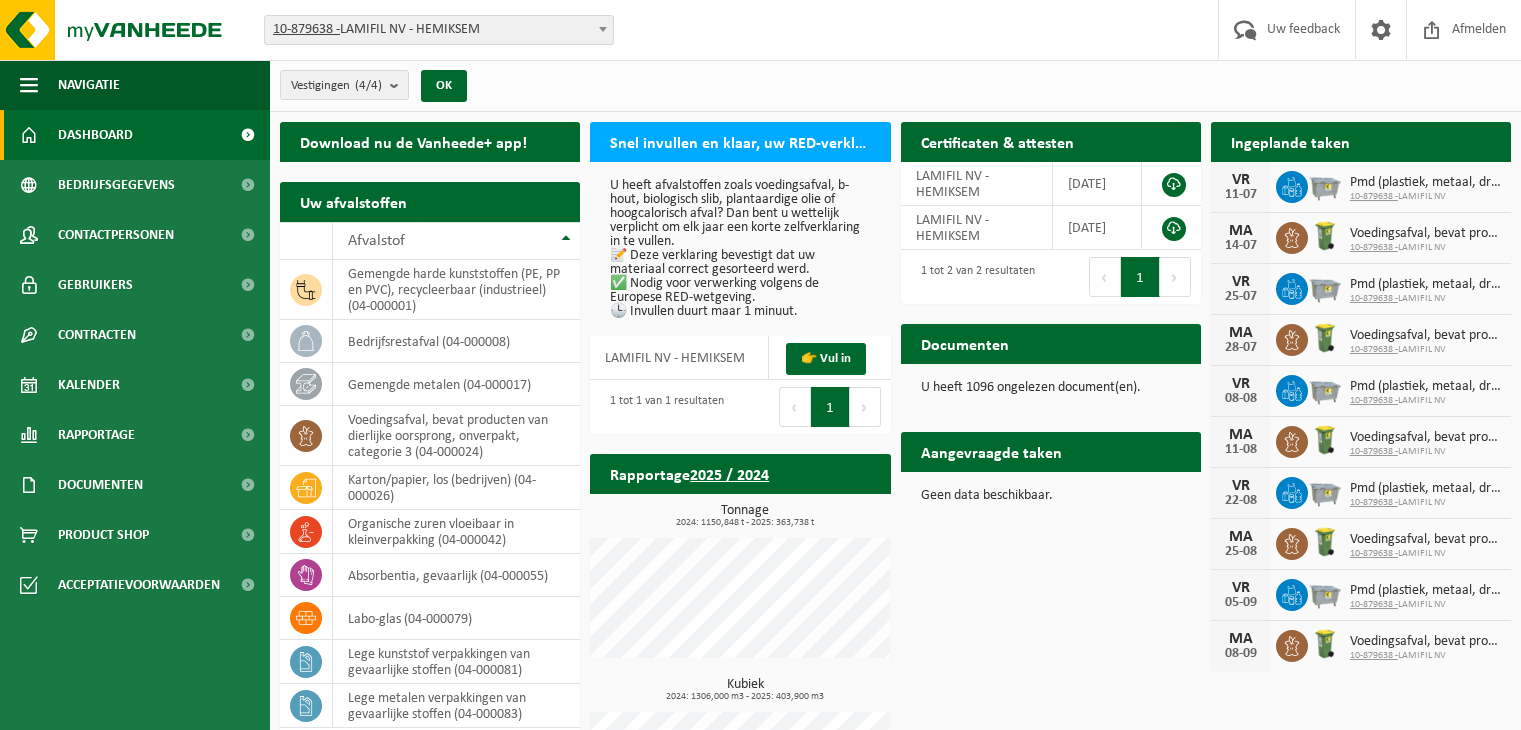 scroll, scrollTop: 0, scrollLeft: 0, axis: both 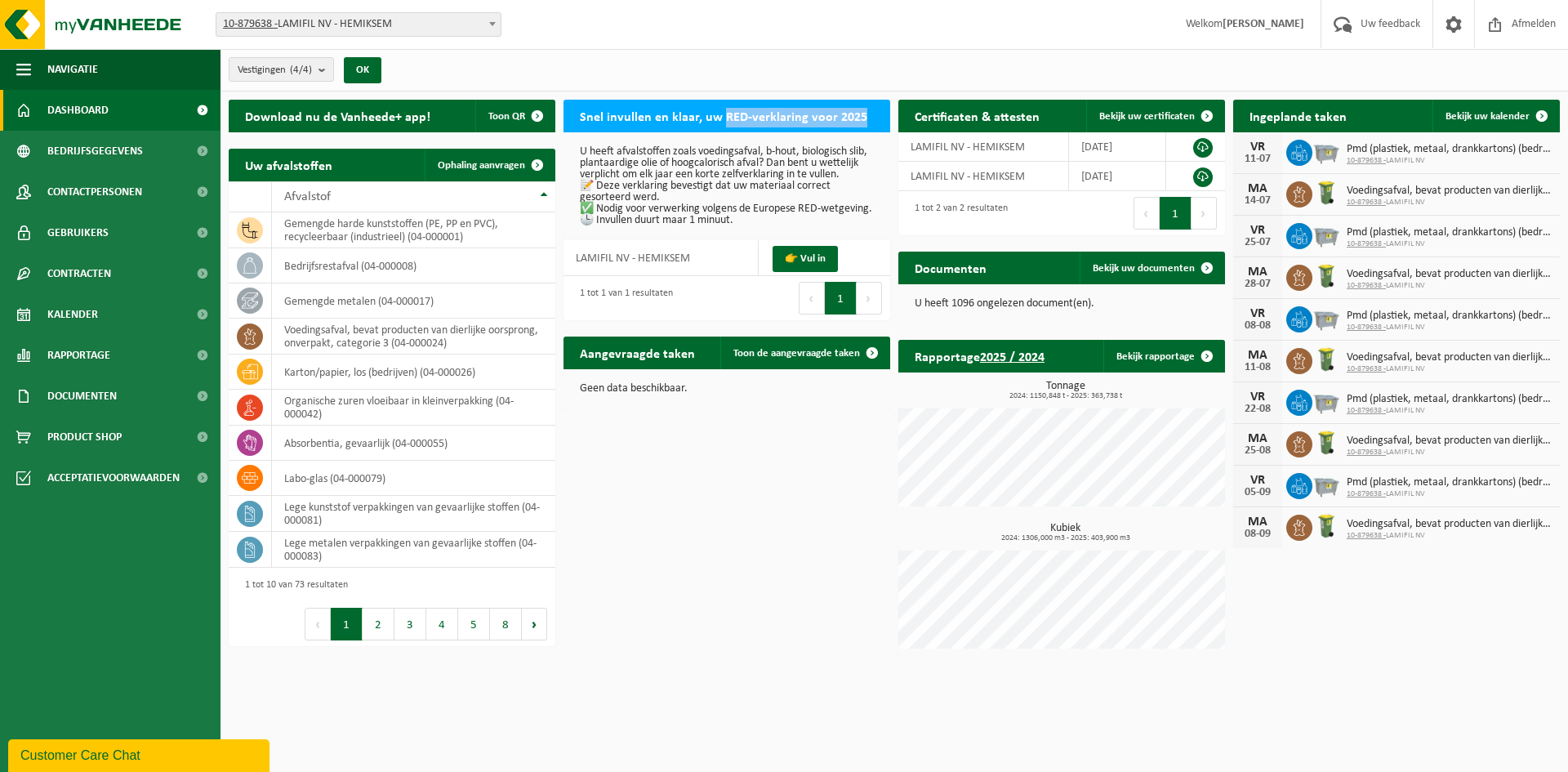 drag, startPoint x: 719, startPoint y: 114, endPoint x: 860, endPoint y: 114, distance: 141 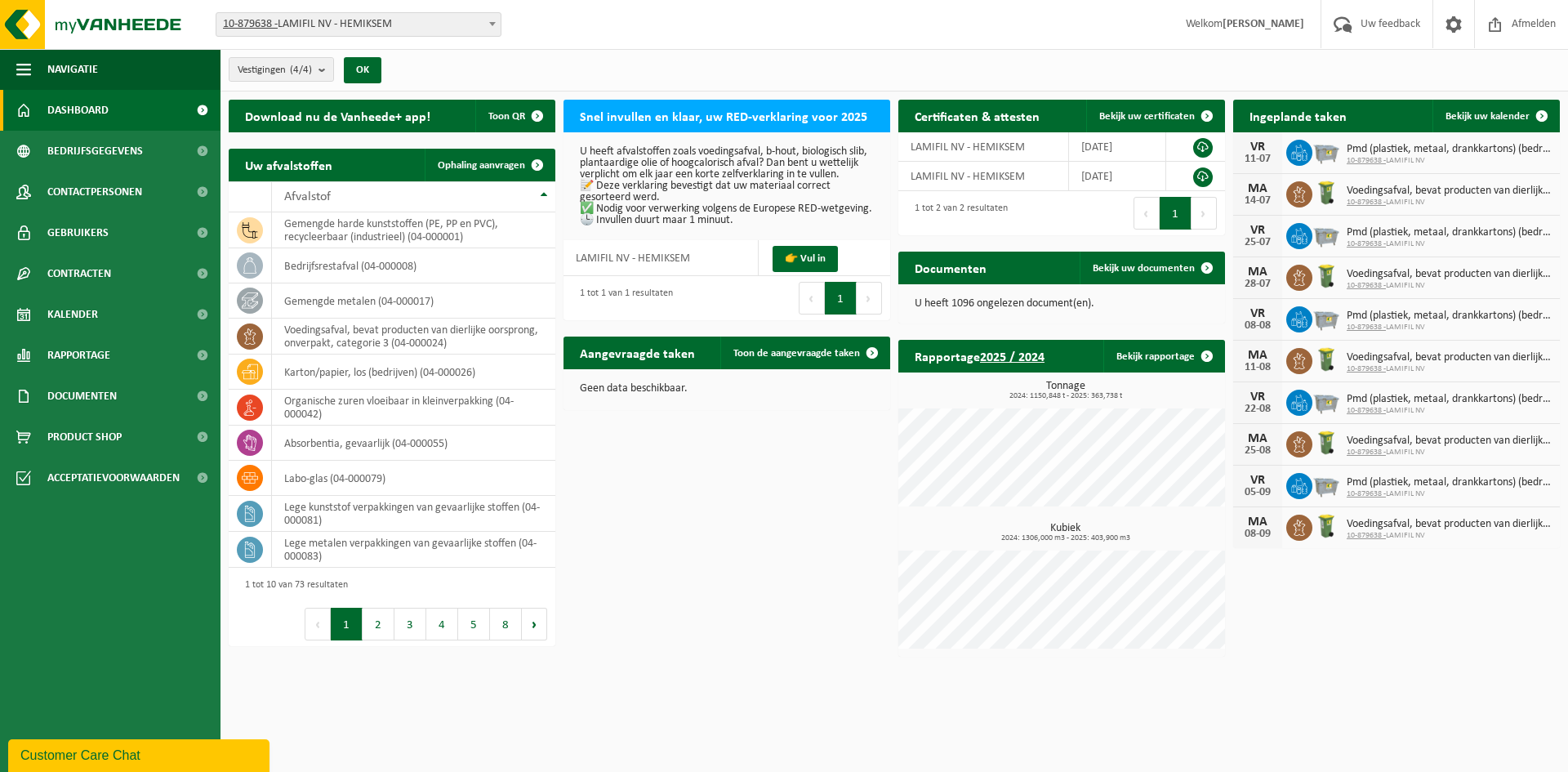 click on "Vestiging:       10-879638 - LAMIFIL NV - HEMIKSEM 10-907268 - LAMIFIL - DRAAD/KABEL AFDELING - HEMIKSEM 10-875371 - LAMIFIL NV - KOPER AFDELING - HEMIKSEM 10-906731 - LAMIFIL NV ALUMINIUM AFDELING - HEMIKSEM   10-879638 -  LAMIFIL NV - HEMIKSEM          Welkom  Laurens De Vos         Uw feedback               Afmelden" at bounding box center (784, 25) 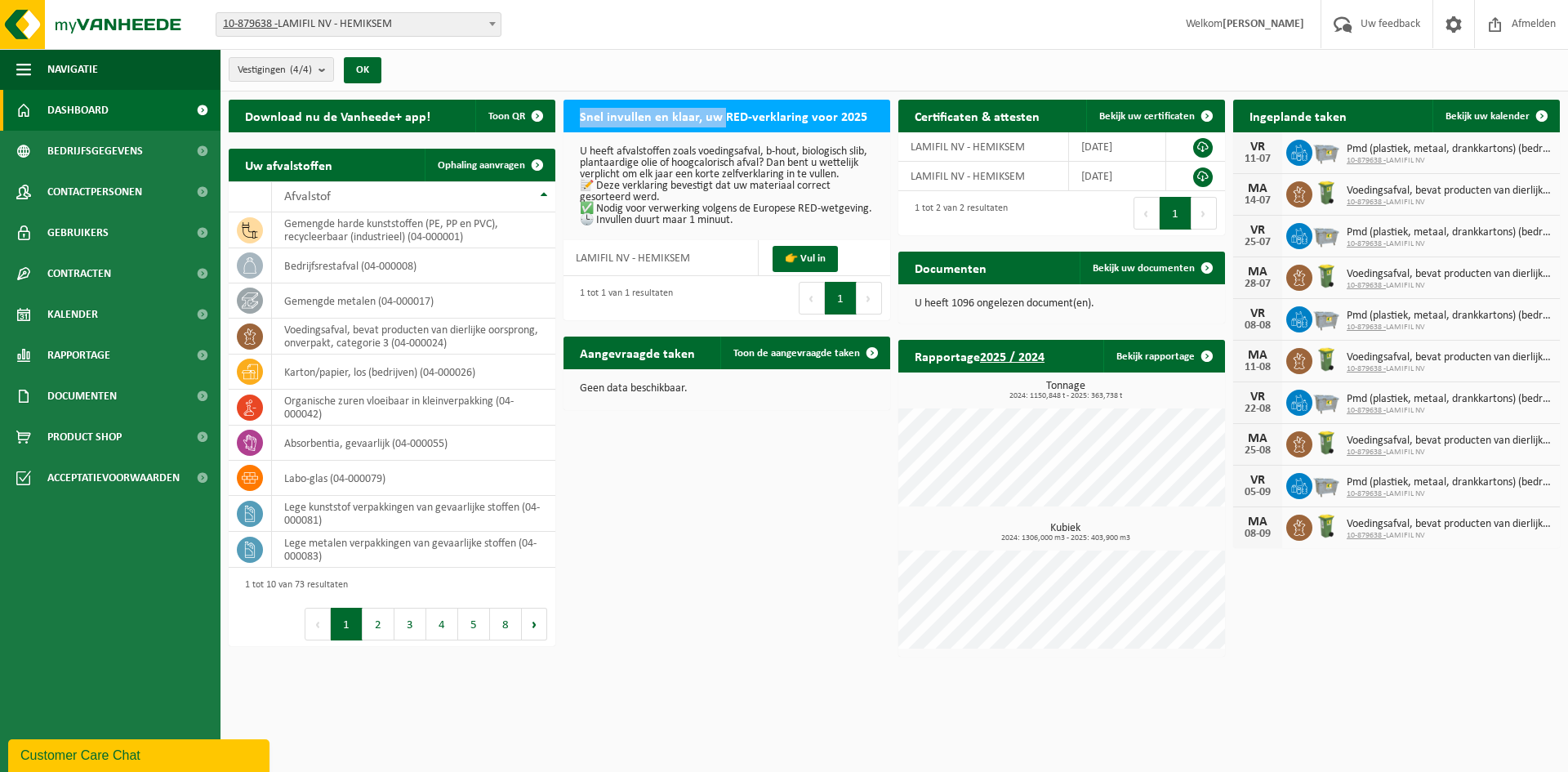 drag, startPoint x: 721, startPoint y: 116, endPoint x: 882, endPoint y: 121, distance: 161.07762 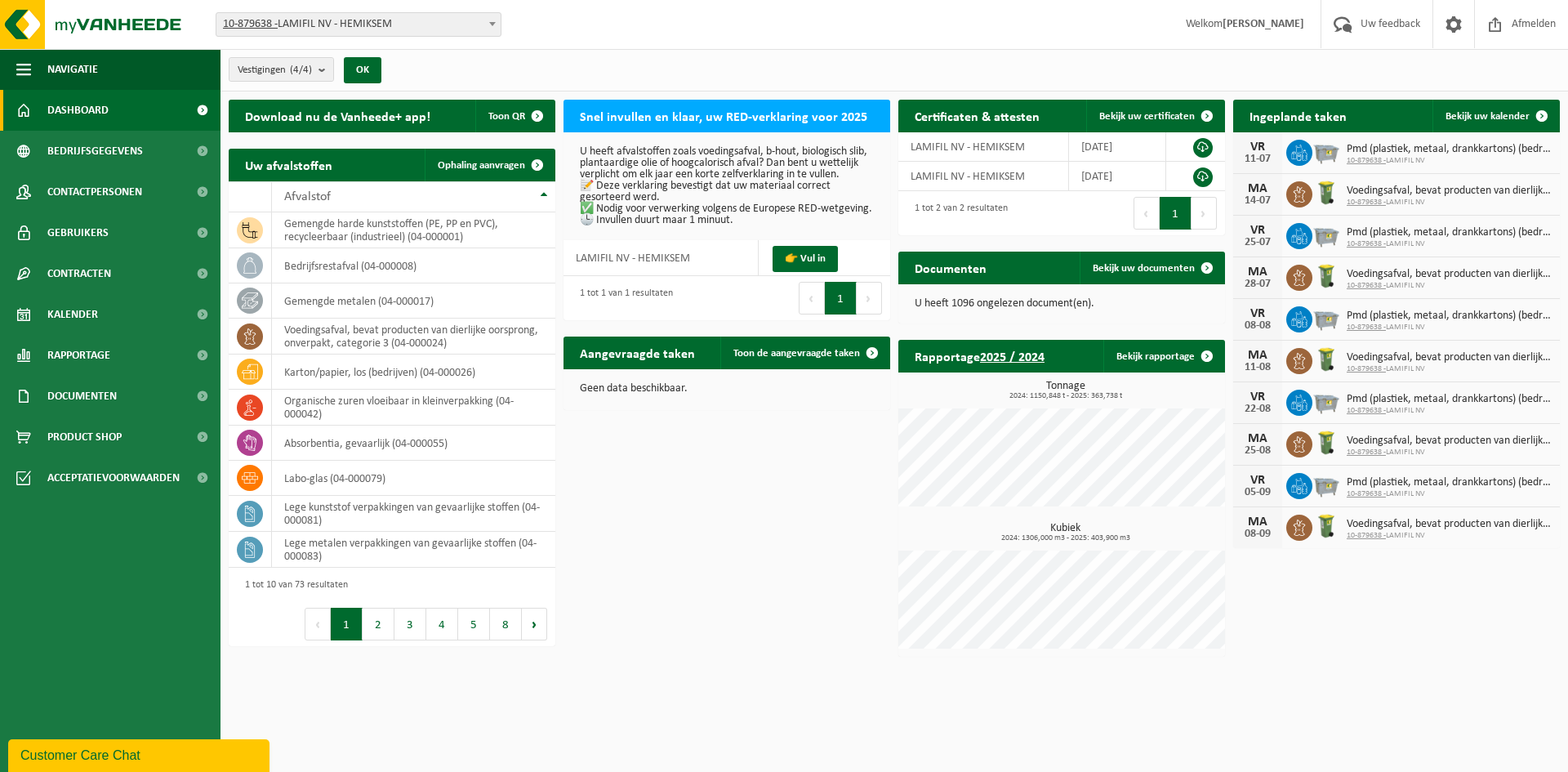 click on "Vestigingen  (4/4)               Alles selecteren   Alles deselecteren   Actieve selecteren         LAMIFIL NV - HEMIKSEM       LAMIFIL - DRAAD/KABEL AFDELING - HEMIKSEM       LAMIFIL NV - KOPER AFDELING - HEMIKSEM       LAMIFIL NV ALUMINIUM AFDELING - HEMIKSEM                 OK" at bounding box center (894, 70) 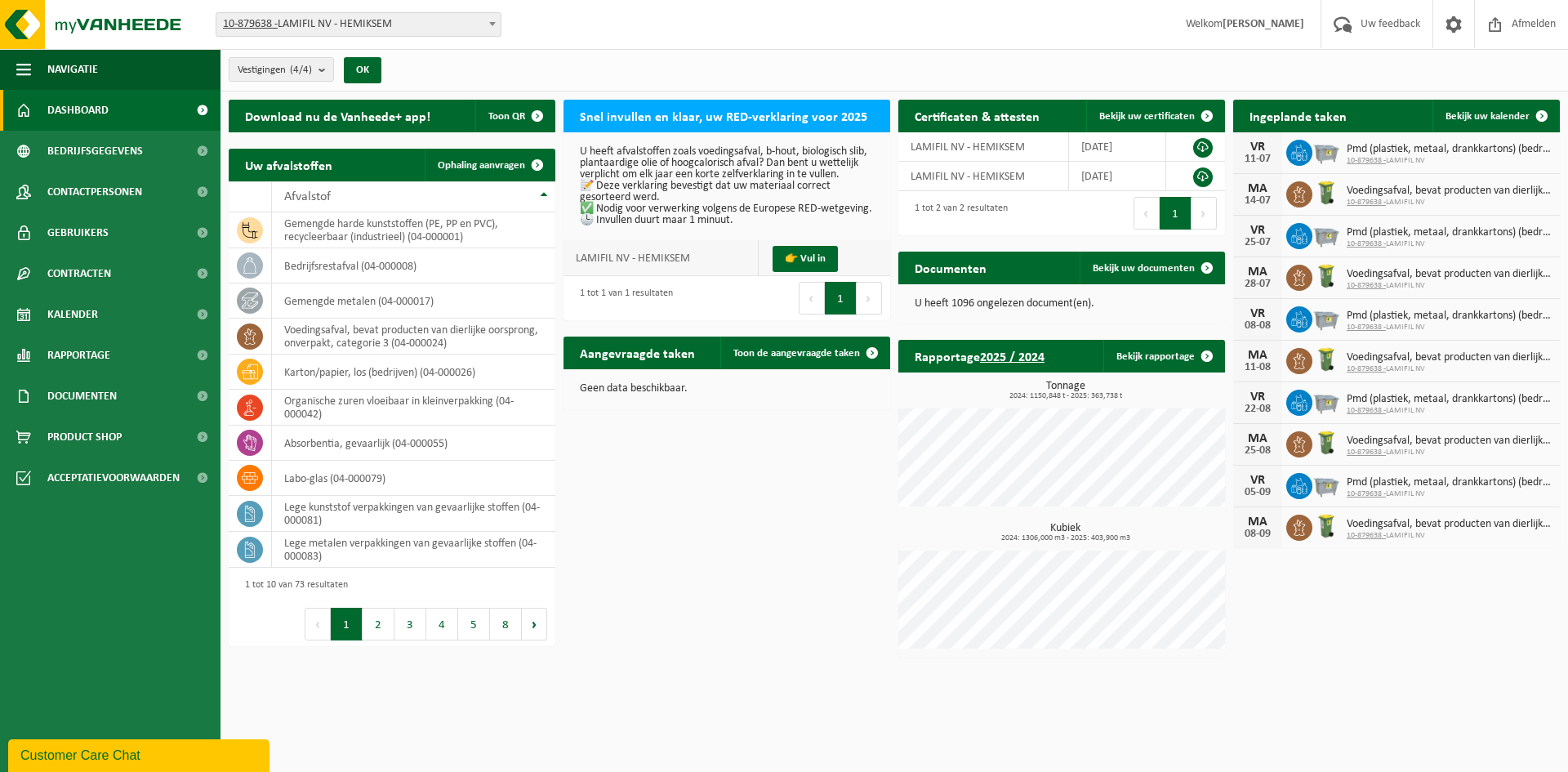 click on "U heeft afvalstoffen zoals voedingsafval, b-hout, biologisch slib, plantaardige olie of hoogcalorisch afval? Dan bent u wettelijk verplicht om elk jaar een korte zelfverklaring in te vullen.  📝 Deze verklaring bevestigt dat uw materiaal correct gesorteerd werd.  ✅ Nodig voor verwerking volgens de Europese RED-wetgeving.  🕒 Invullen duurt maar 1 minuut." at bounding box center [727, 186] 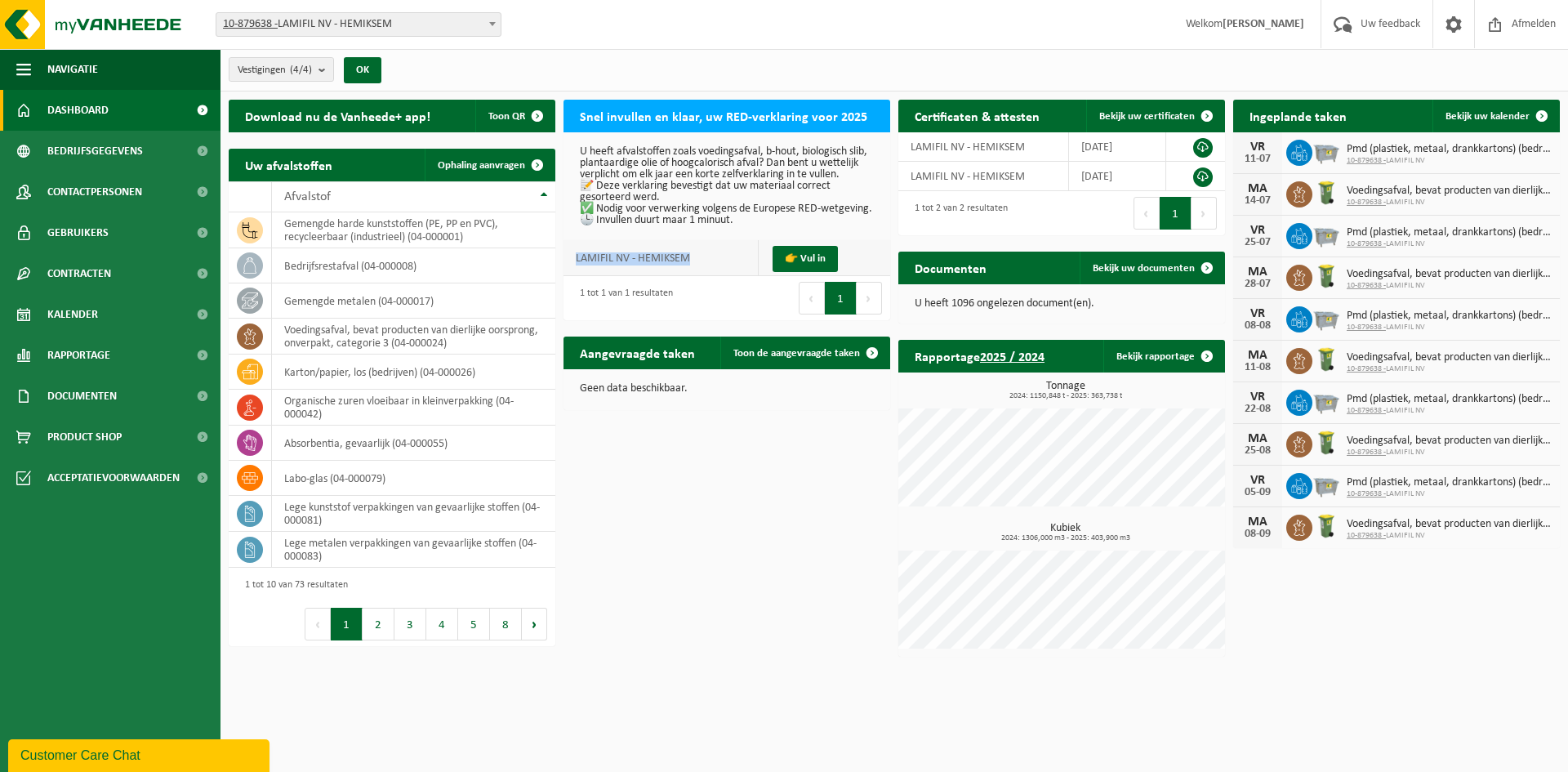 drag, startPoint x: 573, startPoint y: 268, endPoint x: 757, endPoint y: 274, distance: 184.0978 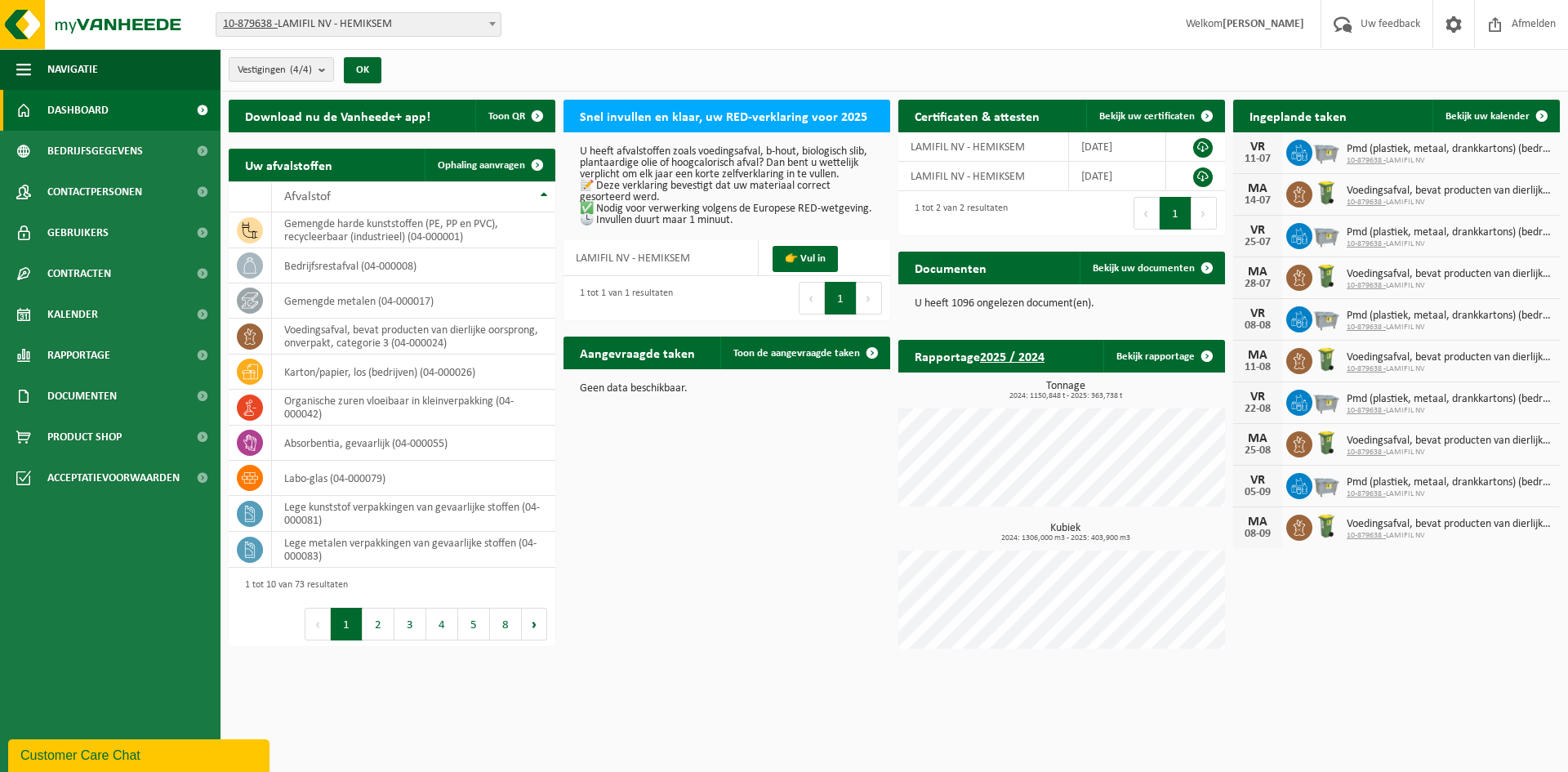 click on "U heeft afvalstoffen zoals voedingsafval, b-hout, biologisch slib, plantaardige olie of hoogcalorisch afval? Dan bent u wettelijk verplicht om elk jaar een korte zelfverklaring in te vullen.  📝 Deze verklaring bevestigt dat uw materiaal correct gesorteerd werd.  ✅ Nodig voor verwerking volgens de Europese RED-wetgeving.  🕒 Invullen duurt maar 1 minuut." at bounding box center [727, 186] 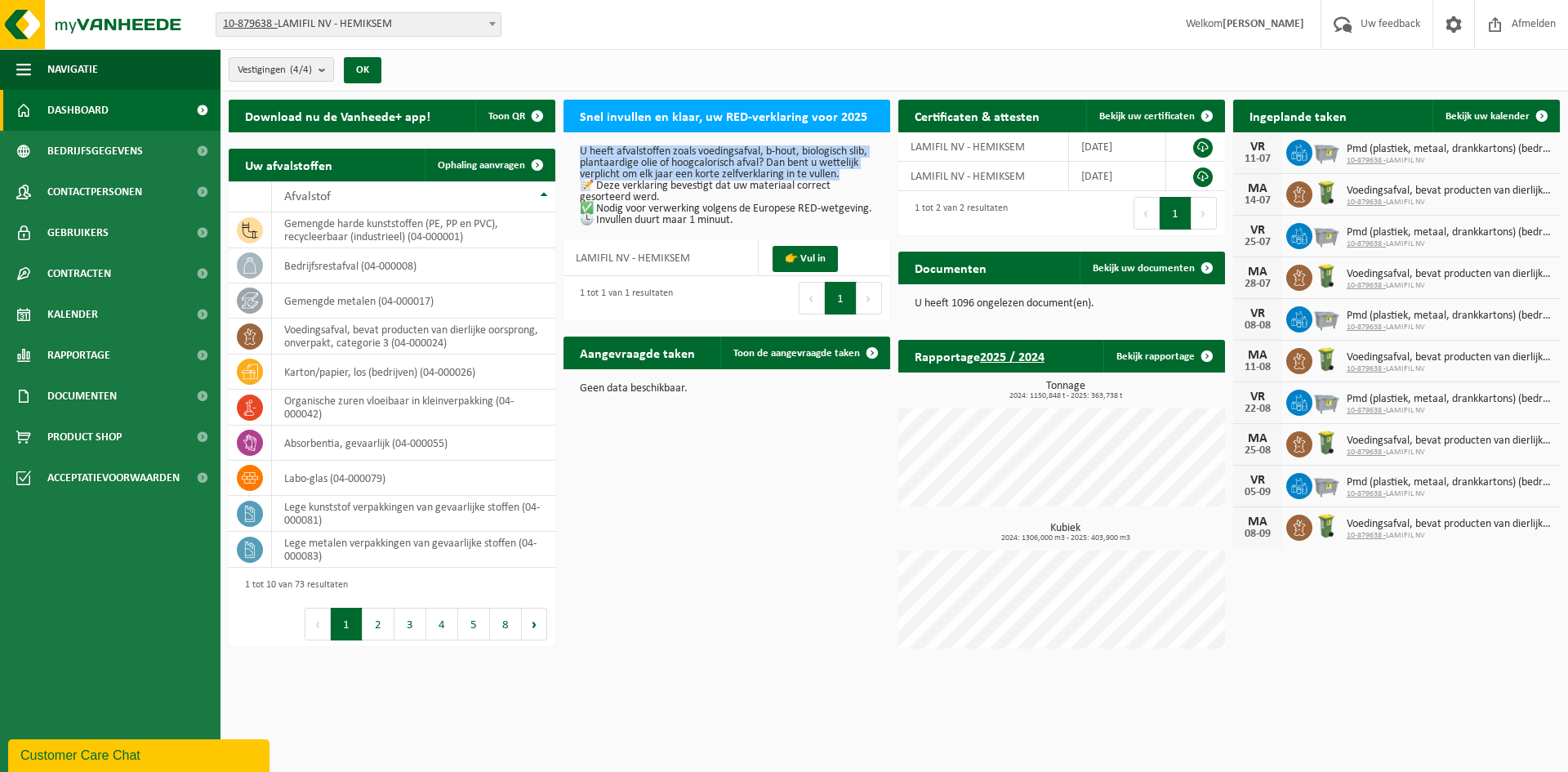 drag, startPoint x: 581, startPoint y: 149, endPoint x: 848, endPoint y: 172, distance: 267.9888 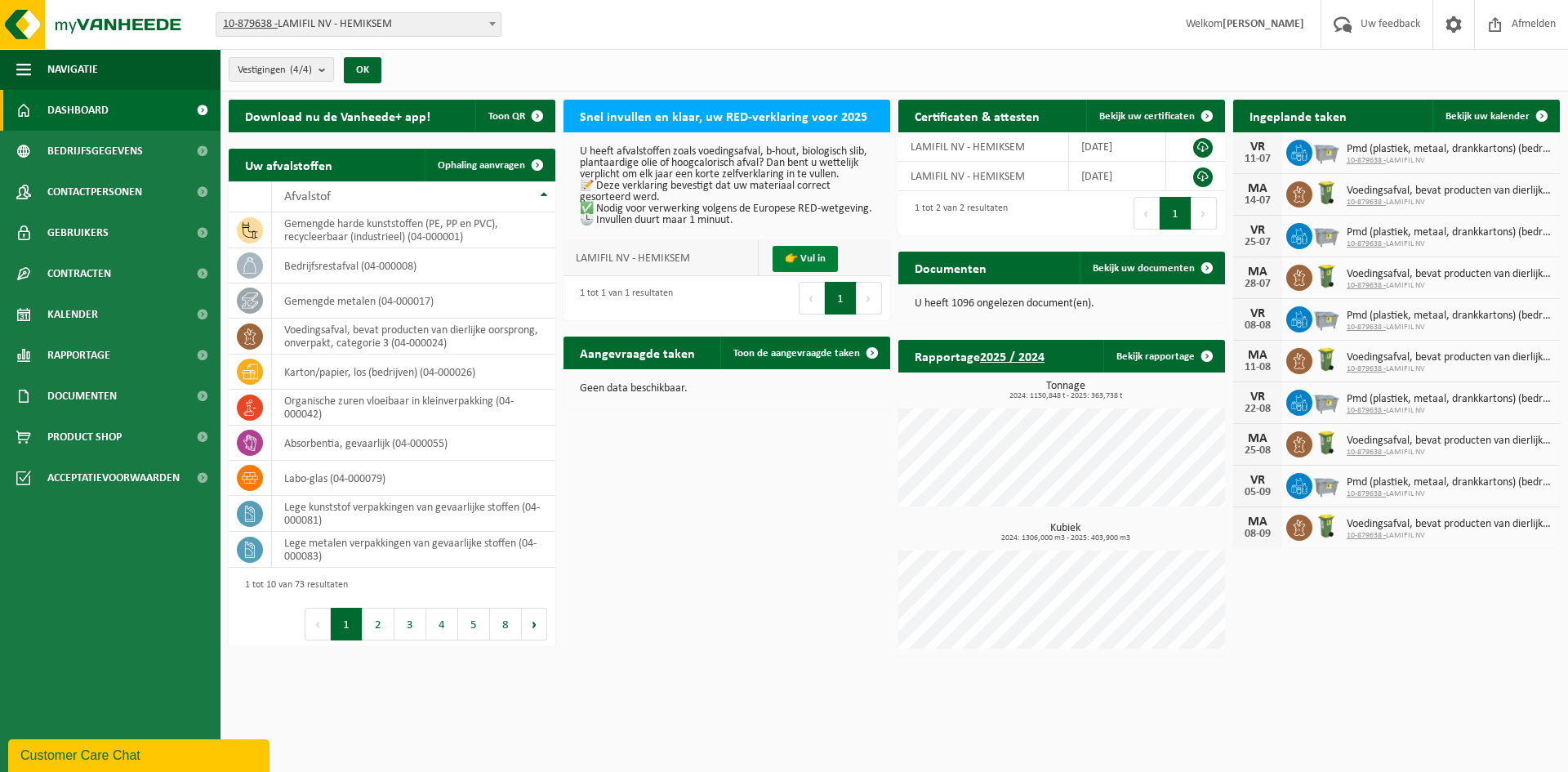 click on "👉 Vul in" at bounding box center [805, 259] 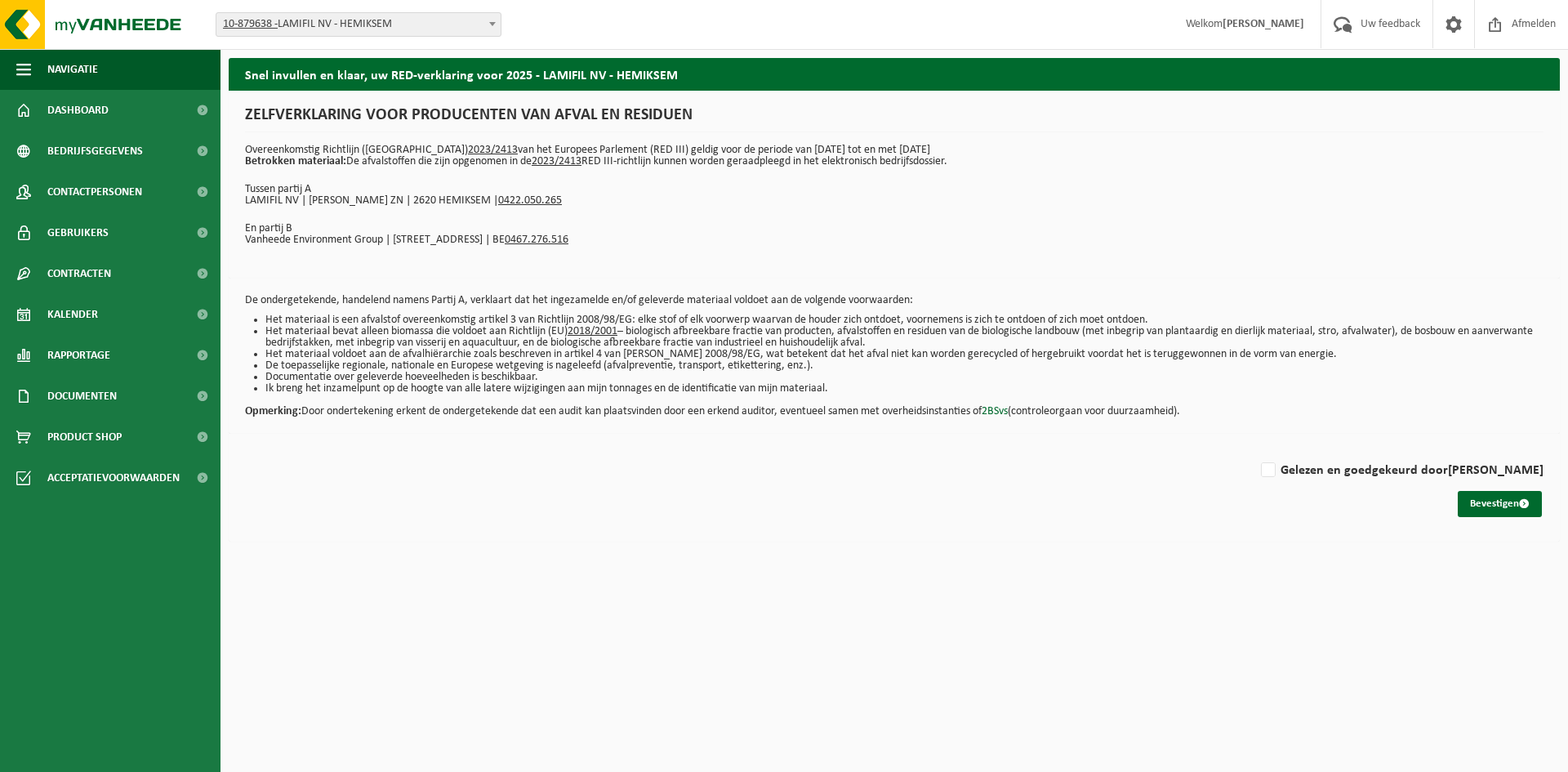 scroll, scrollTop: 0, scrollLeft: 0, axis: both 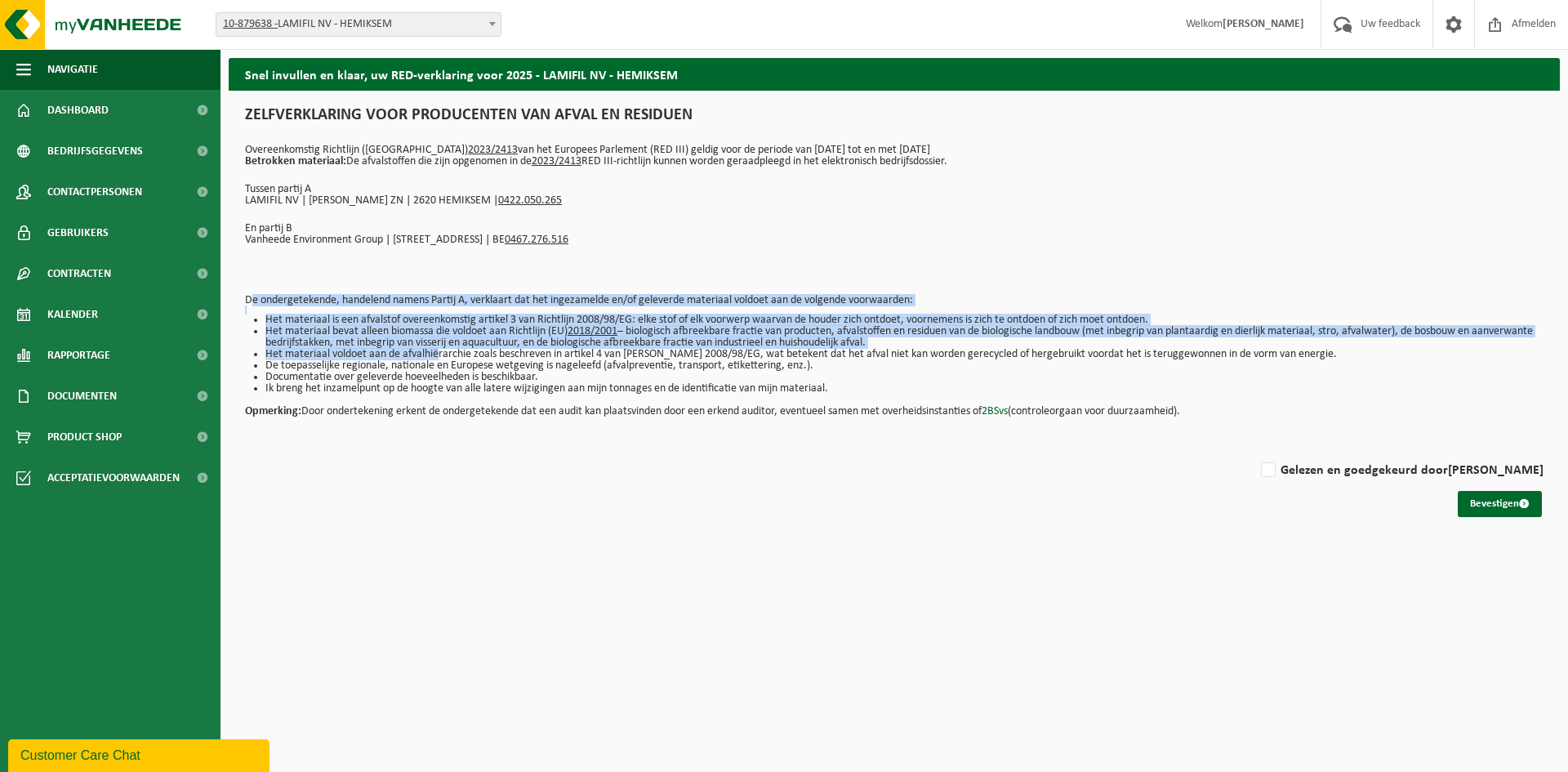 drag, startPoint x: 239, startPoint y: 295, endPoint x: 434, endPoint y: 349, distance: 202.33882 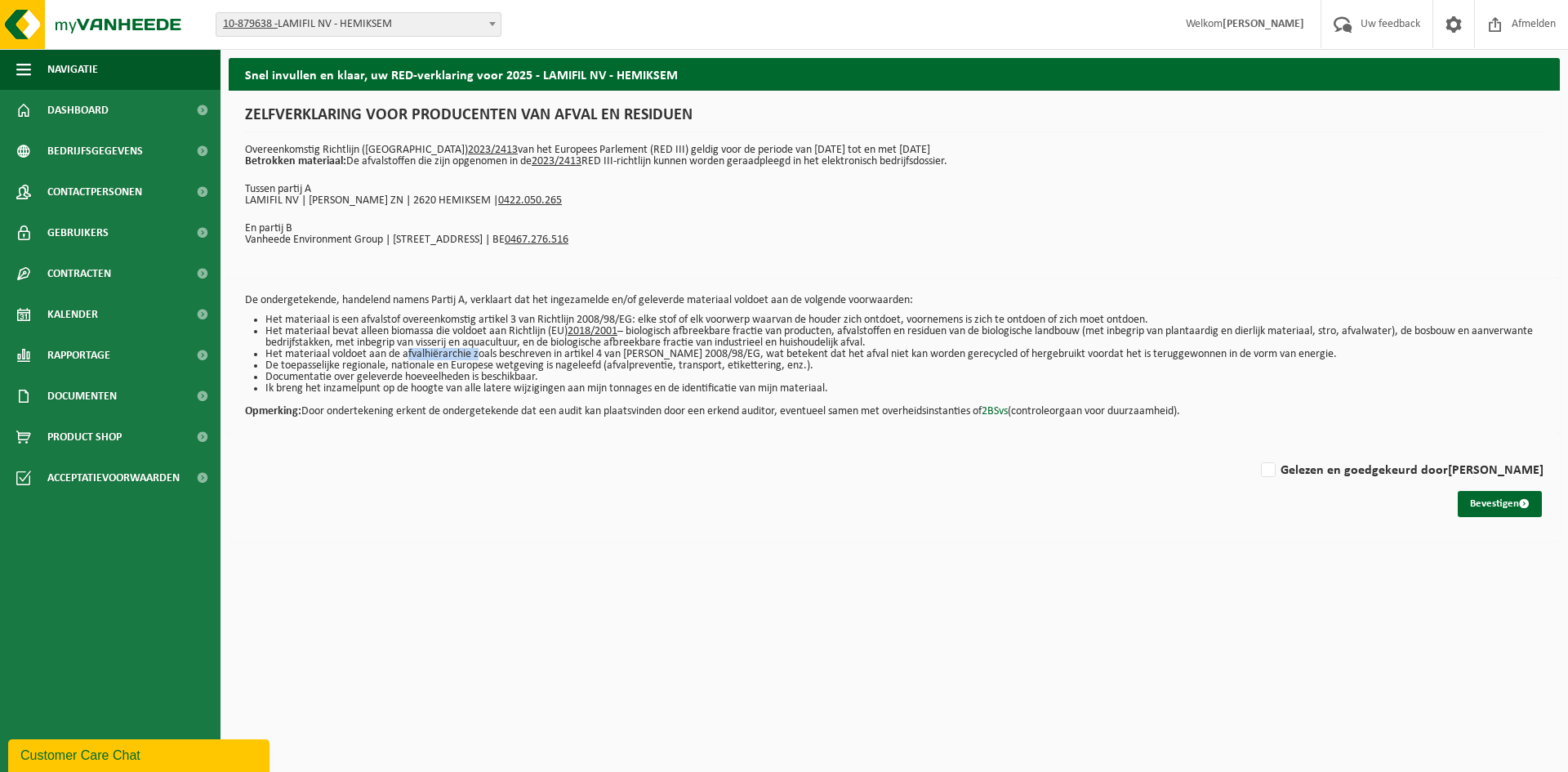 click on "Het materiaal voldoet aan de afvalhiërarchie zoals beschreven in artikel 4 van Richtlijn 2008/98/EG, wat betekent dat het afval niet kan worden gerecycled of hergebruikt voordat het is teruggewonnen in de vorm van energie." at bounding box center (904, 355) 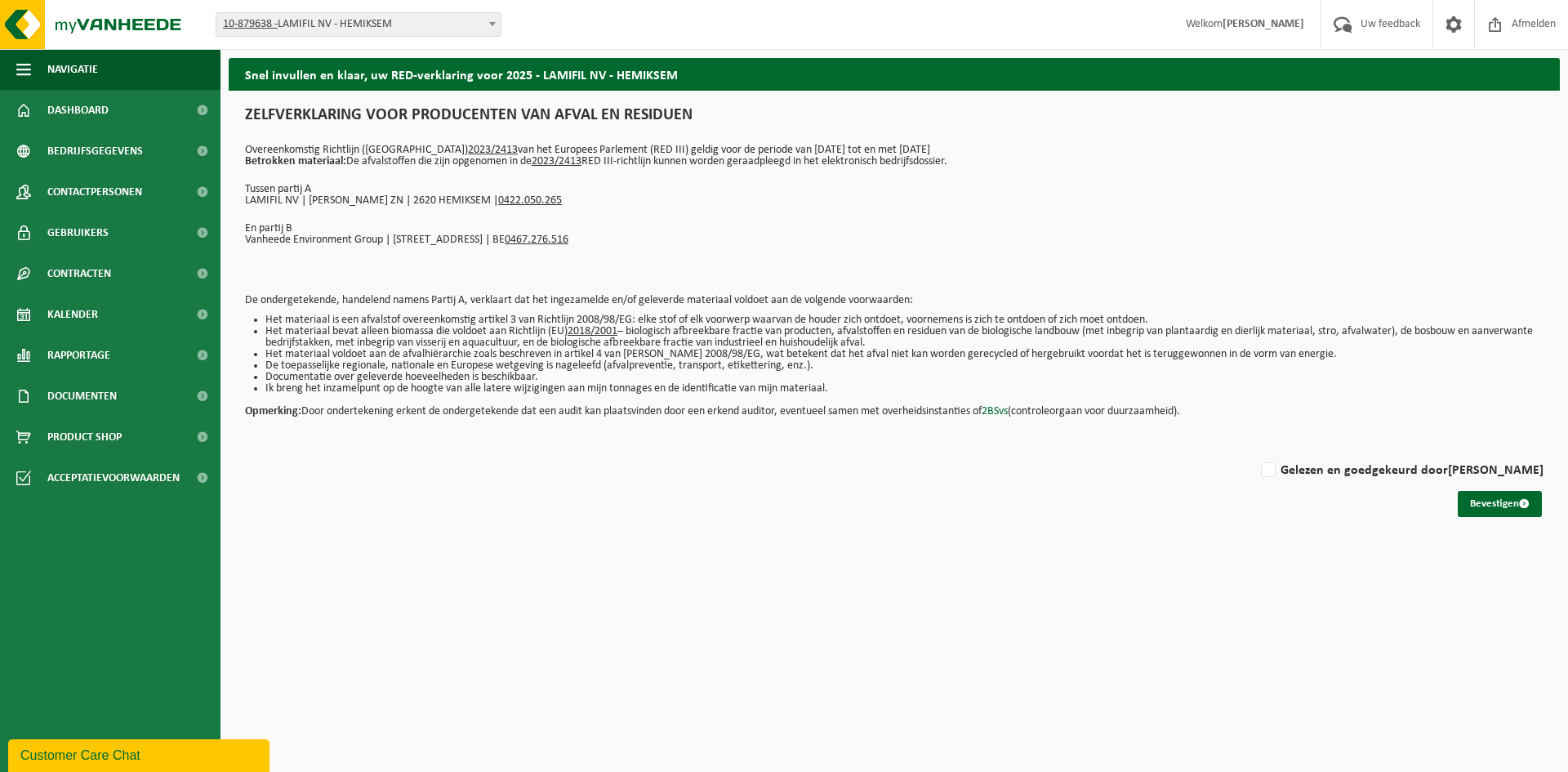 click on "Het materiaal voldoet aan de afvalhiërarchie zoals beschreven in artikel 4 van Richtlijn 2008/98/EG, wat betekent dat het afval niet kan worden gerecycled of hergebruikt voordat het is teruggewonnen in de vorm van energie." at bounding box center (904, 355) 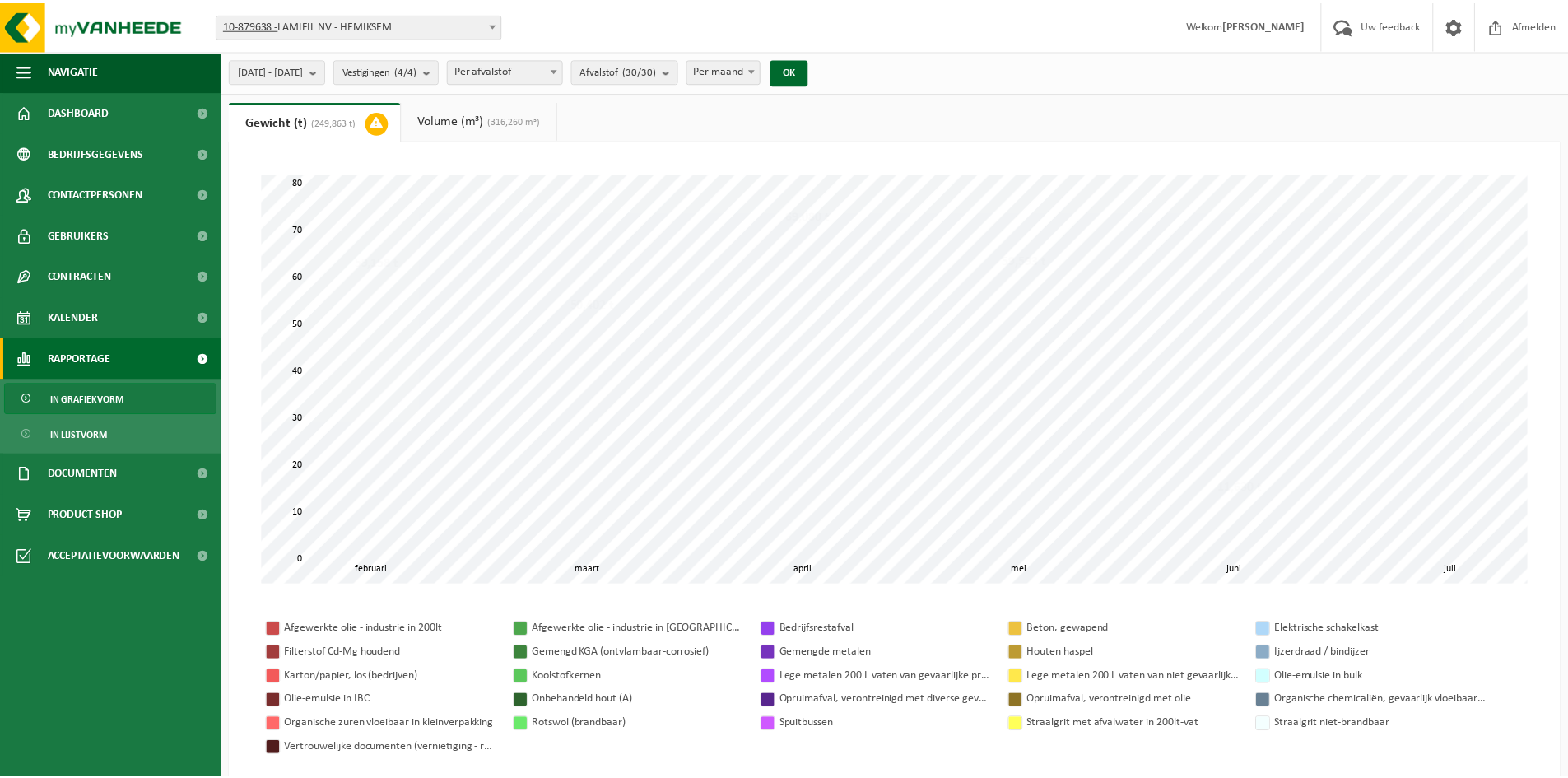 scroll, scrollTop: 0, scrollLeft: 0, axis: both 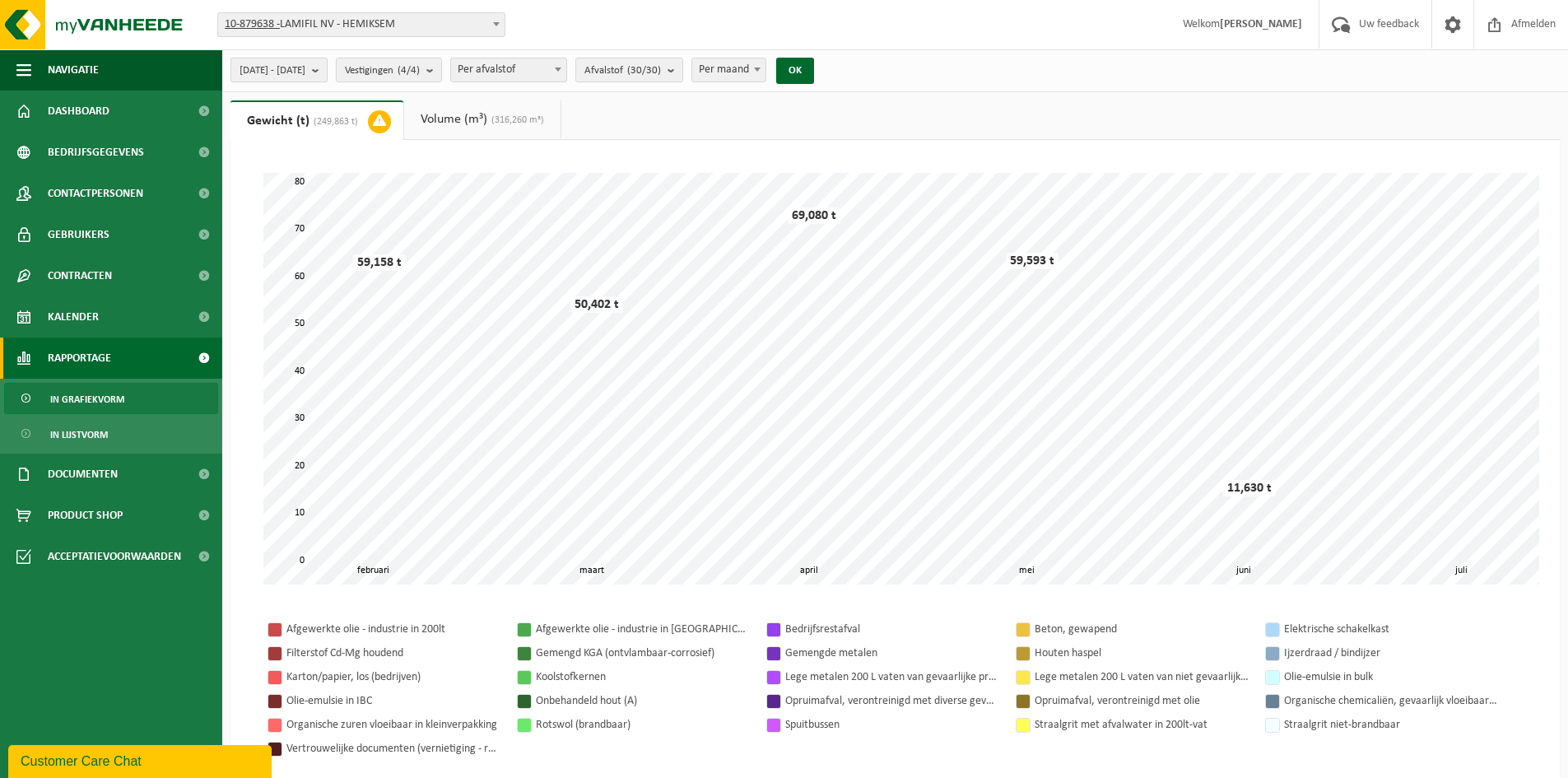 click on "2025-02-01 - 2025-07-01" at bounding box center (272, 71) 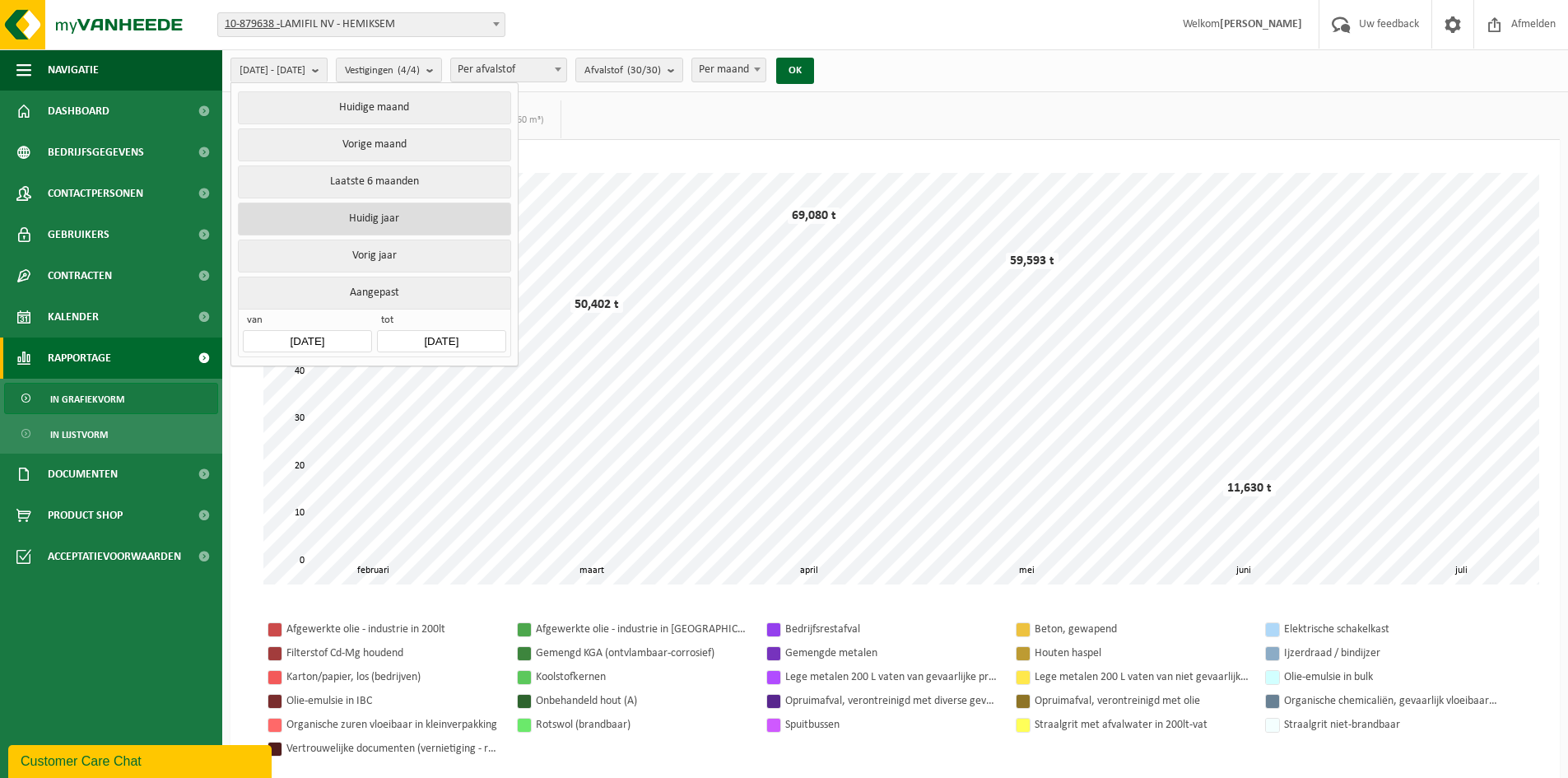 click on "Huidig jaar" at bounding box center (374, 219) 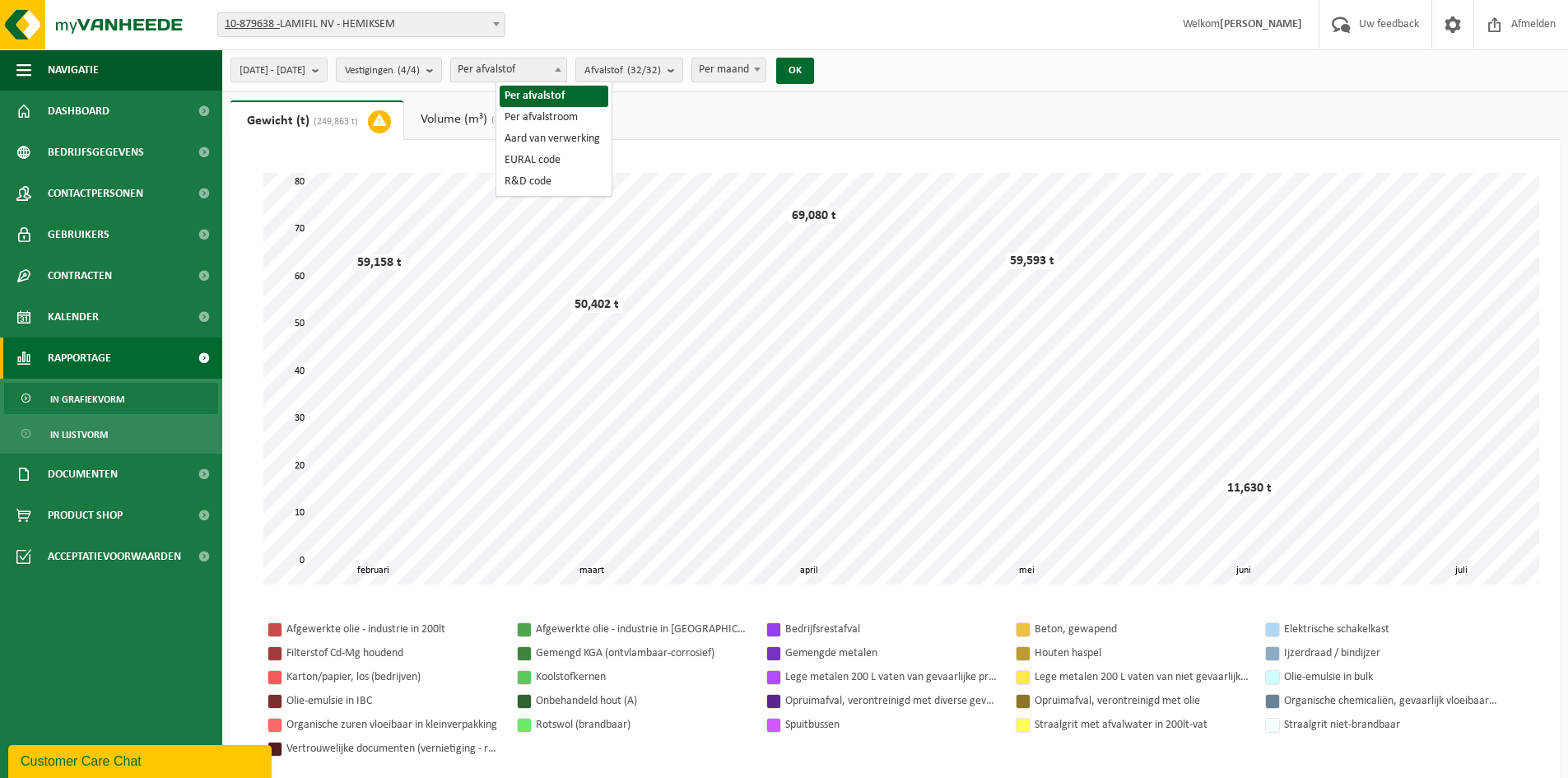click on "Per afvalstof" at bounding box center [509, 70] 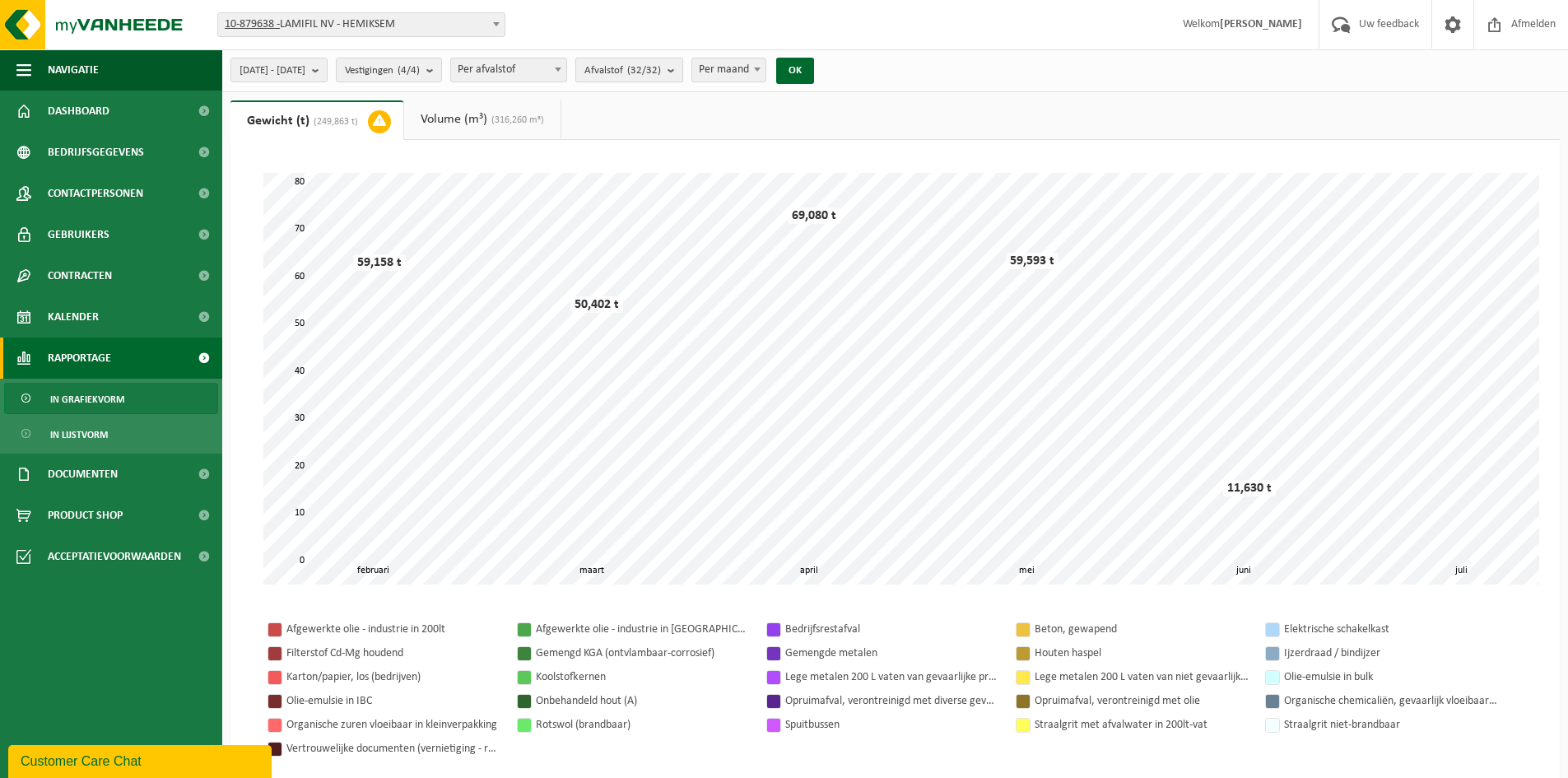 click on "(32/32)" at bounding box center (644, 70) 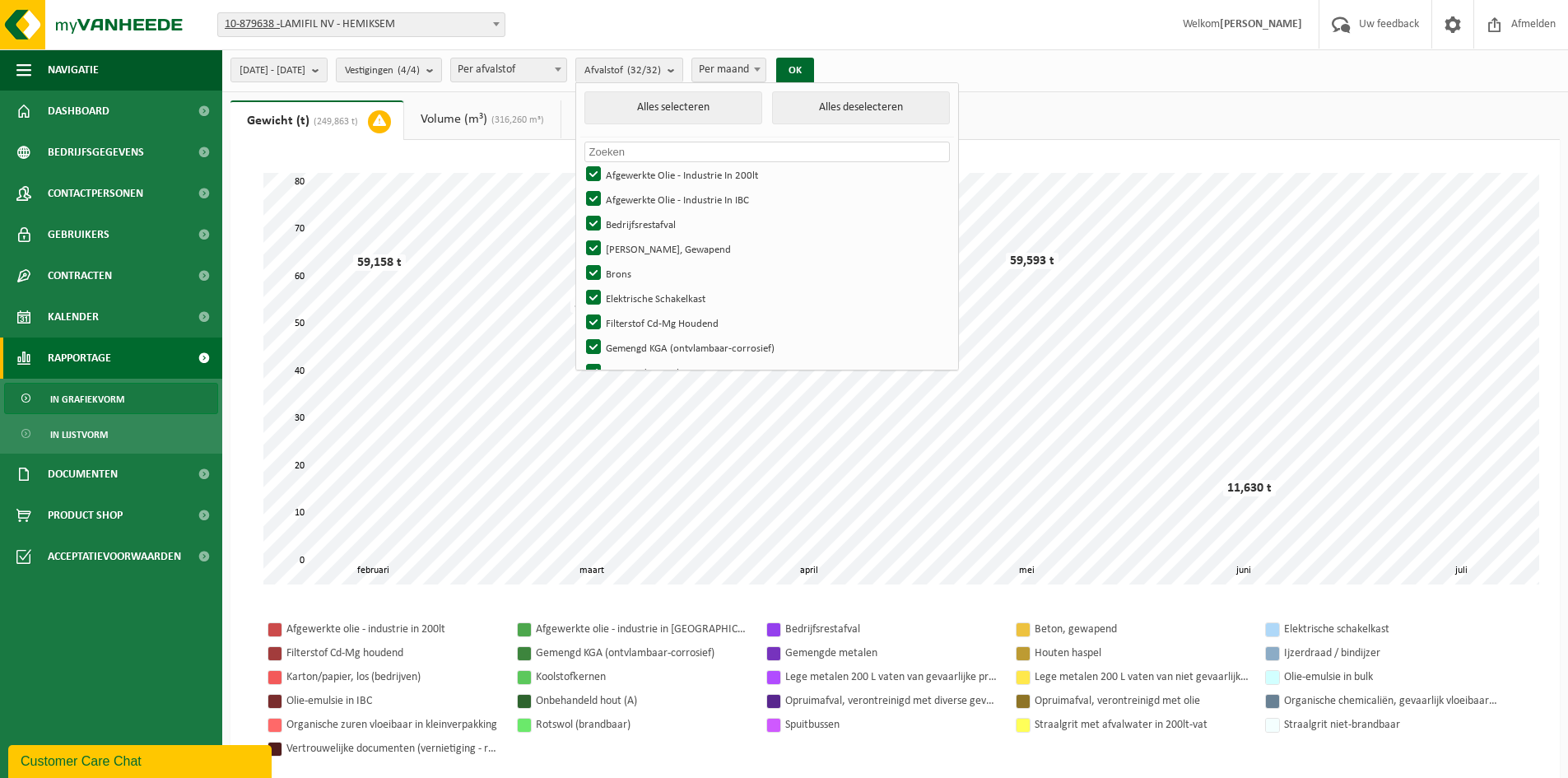 click at bounding box center [767, 151] 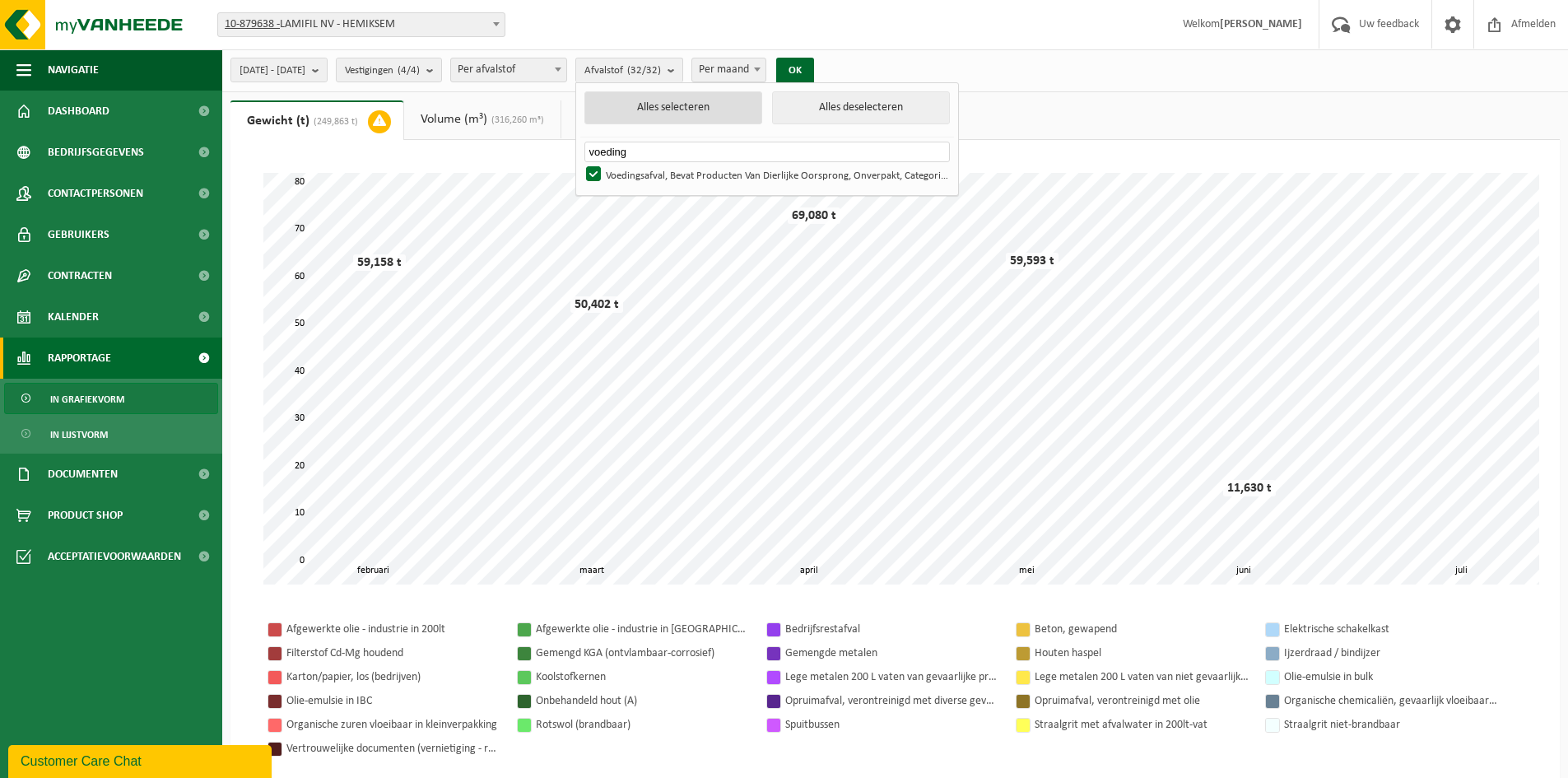 type on "voeding" 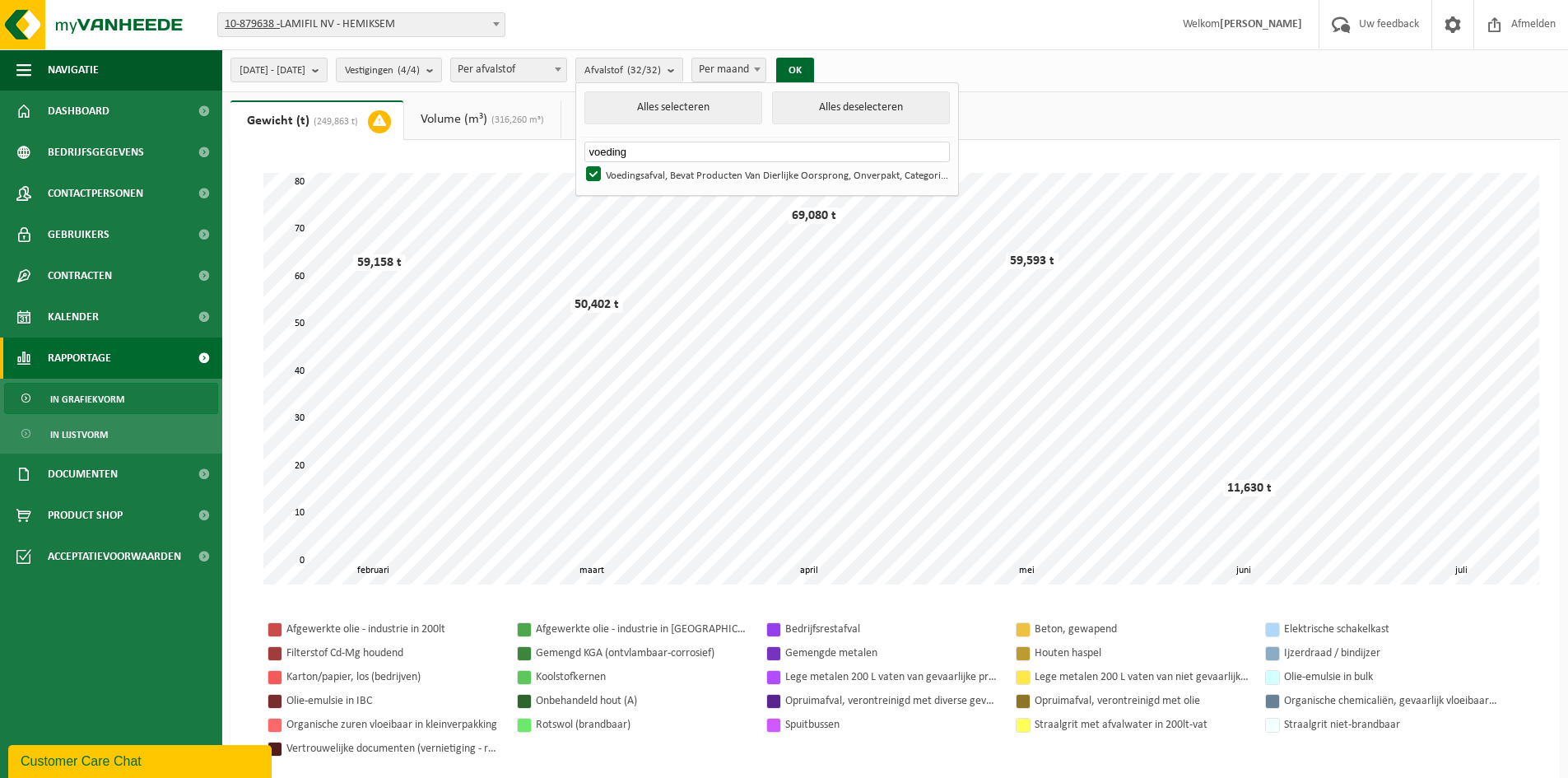 drag, startPoint x: 685, startPoint y: 148, endPoint x: 347, endPoint y: 151, distance: 338.01331 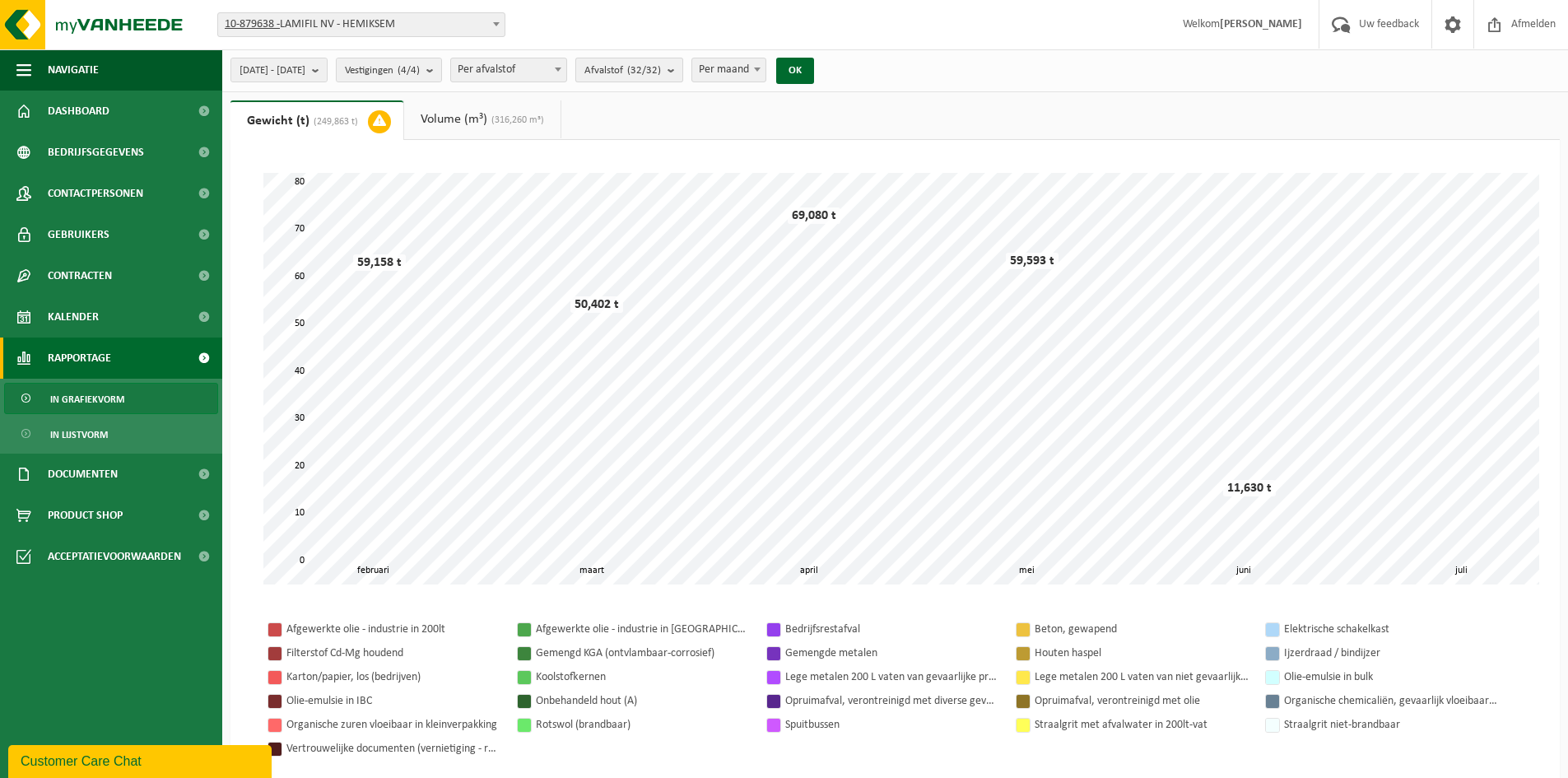 click on "2025-01-01 - 2025-07-01               Huidige maand       Vorige maand       Laatste 6 maanden       Huidig jaar       Vorig jaar       Aangepast       van   2025-01-01       tot   2025-07-01                           Vestigingen  (4/4)               Alles selecteren   Alles deselecteren   Actieve selecteren         LAMIFIL NV - HEMIKSEM       LAMIFIL - DRAAD/KABEL AFDELING - HEMIKSEM       LAMIFIL NV - KOPER AFDELING - HEMIKSEM       LAMIFIL NV ALUMINIUM AFDELING - HEMIKSEM                   Per afvalstof   Per afvalstroom   Aard van verwerking   EURAL code   R&D code   Per afvalstof           Afvalstof (32/32)               Alles selecteren   Alles deselecteren       voeding        Geen materialen beschikbaar voor de gekozen tijdspanne.    Afgewerkte Olie - Industrie In 200lt Afgewerkte Olie - Industrie In IBC Bedrijfsrestafval Beton, Gewapend Brons Elektrische Schakelkast Filterstof Cd-Mg Houdend Gemengd KGA (ontvlambaar-corrosief) Gemengde Metalen Houten Haspel Ijzerdraad / Bindijzer Koper Zuiver" at bounding box center (527, 70) 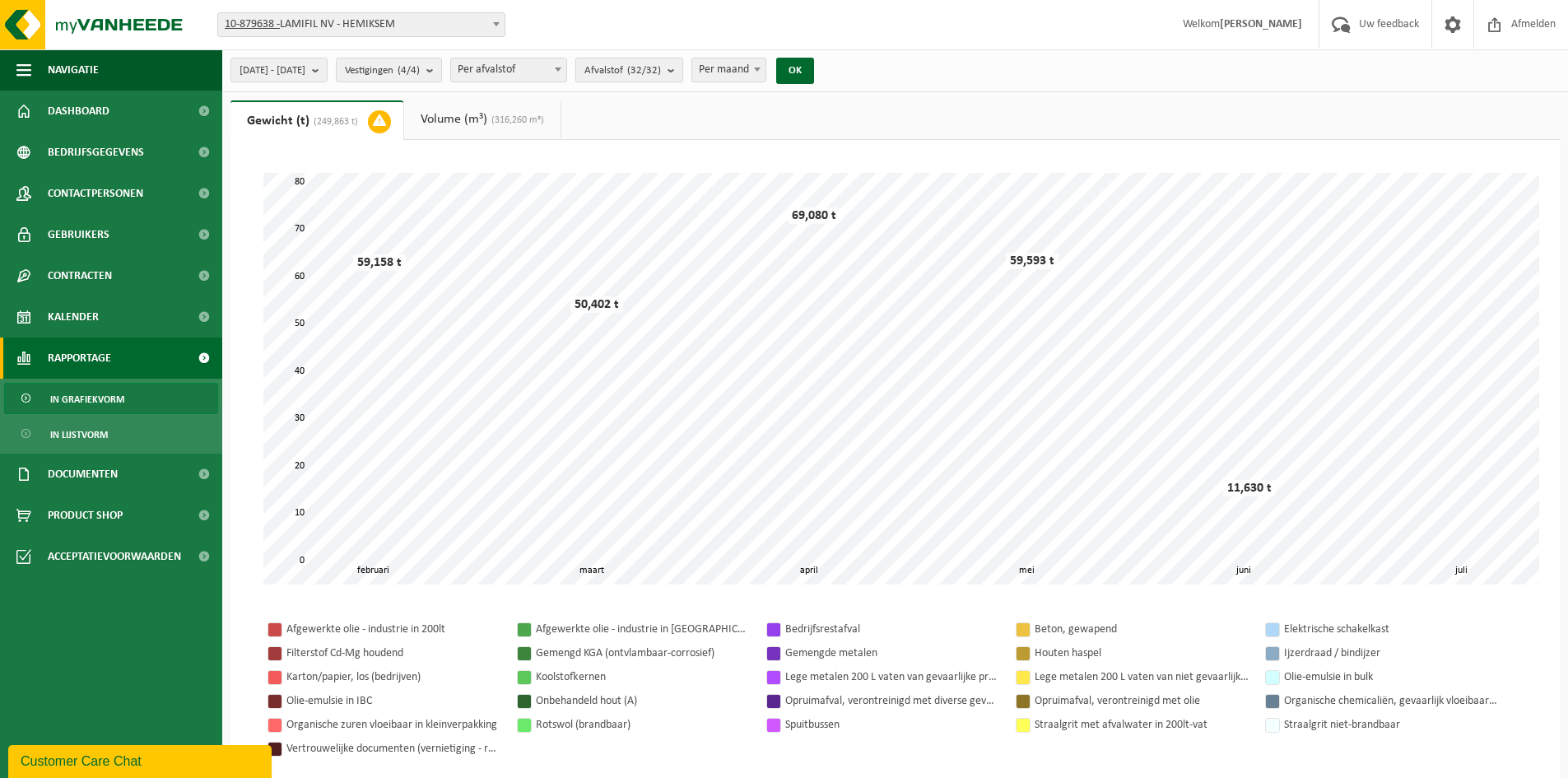 click on "Afvalstof (32/32)" at bounding box center (622, 71) 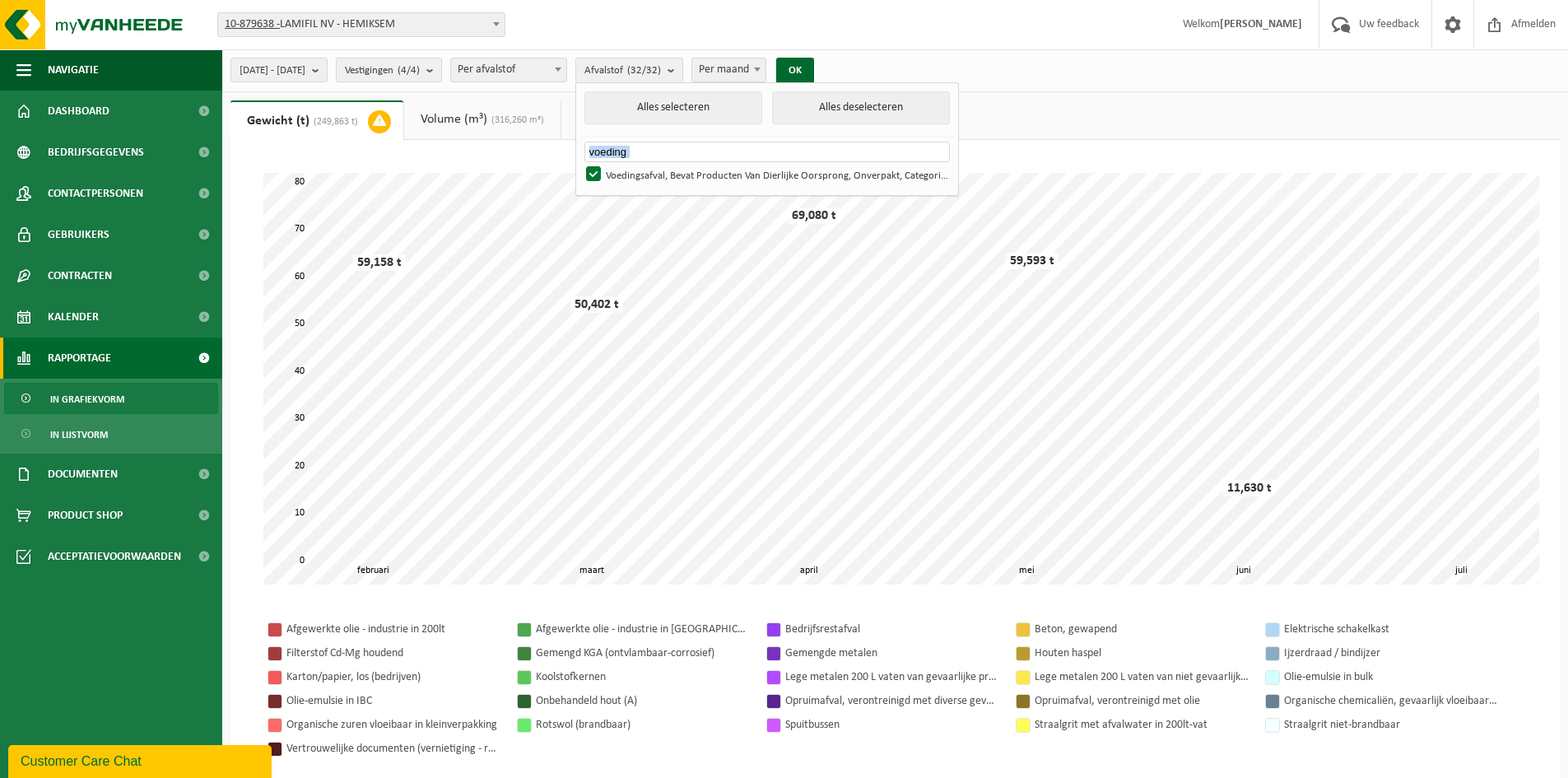 type 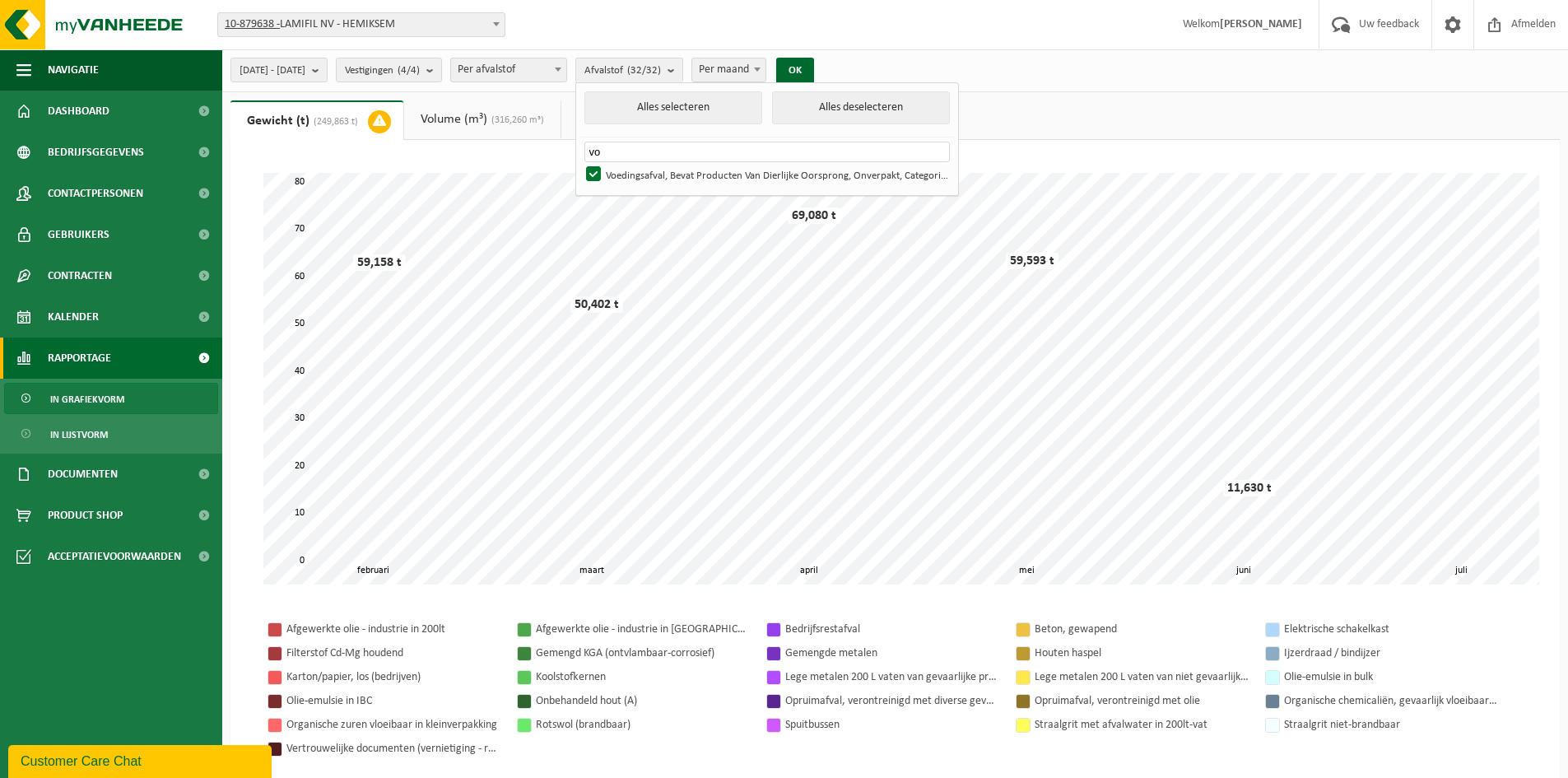 type on "v" 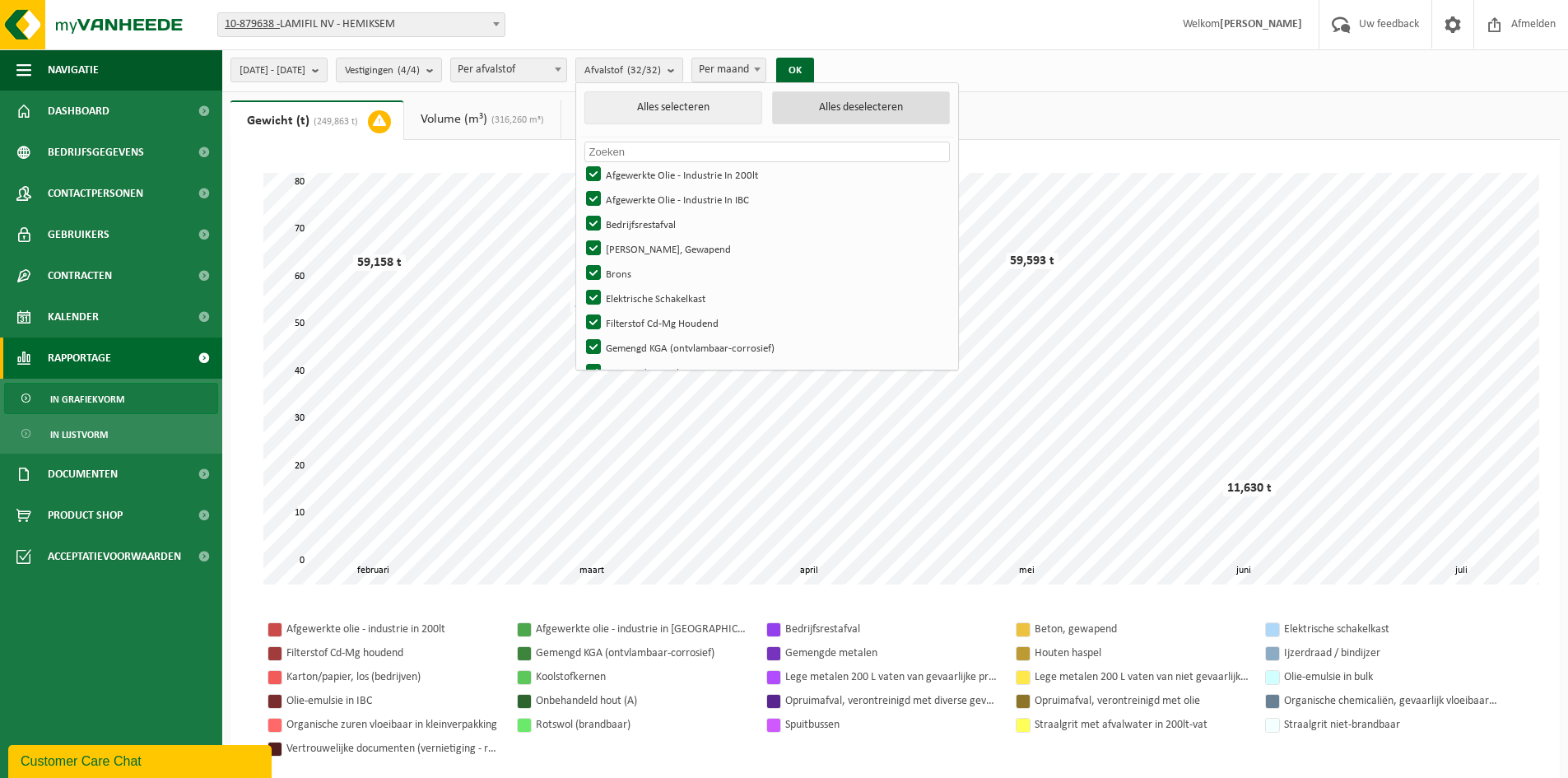 type 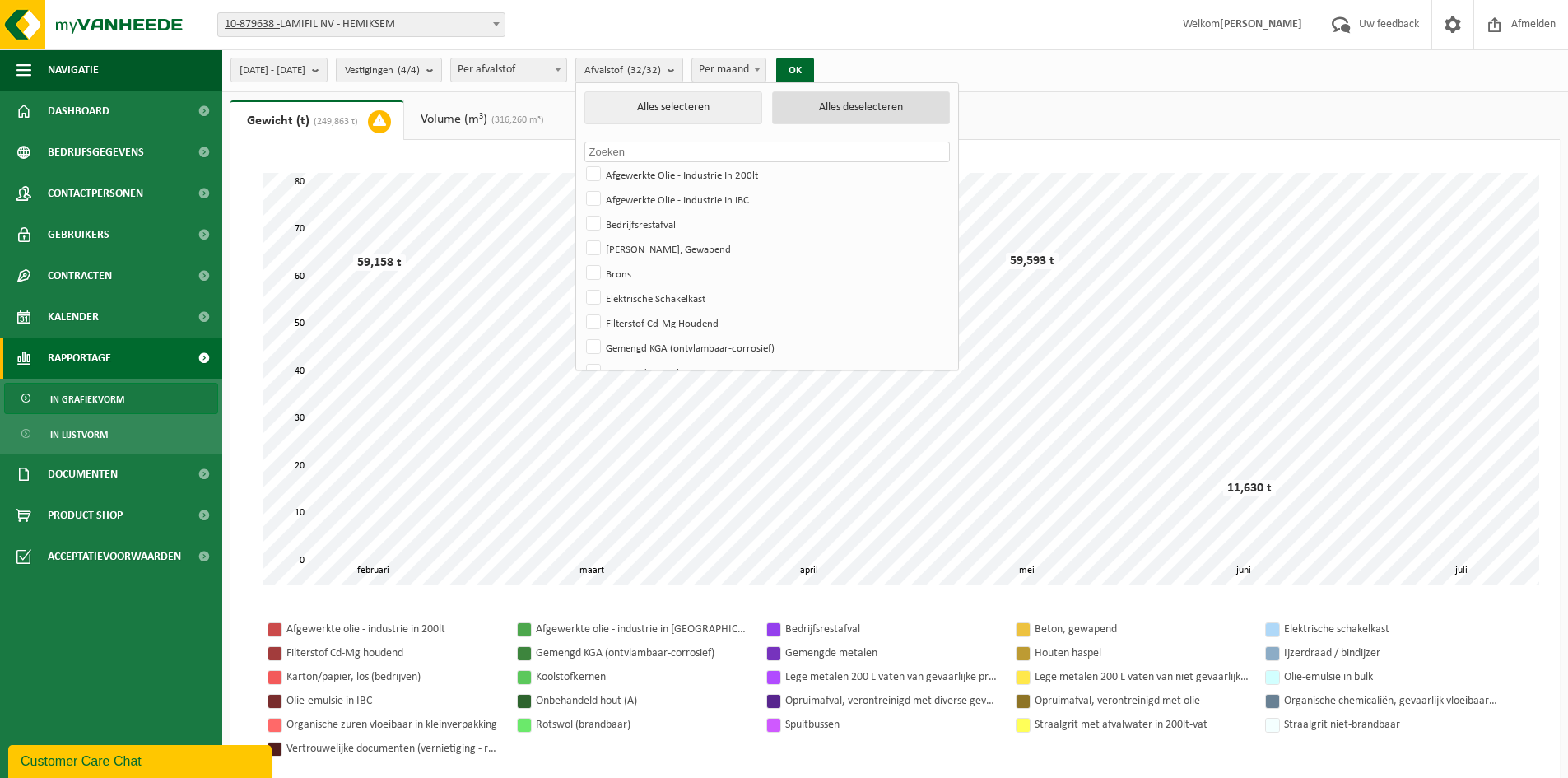 checkbox on "false" 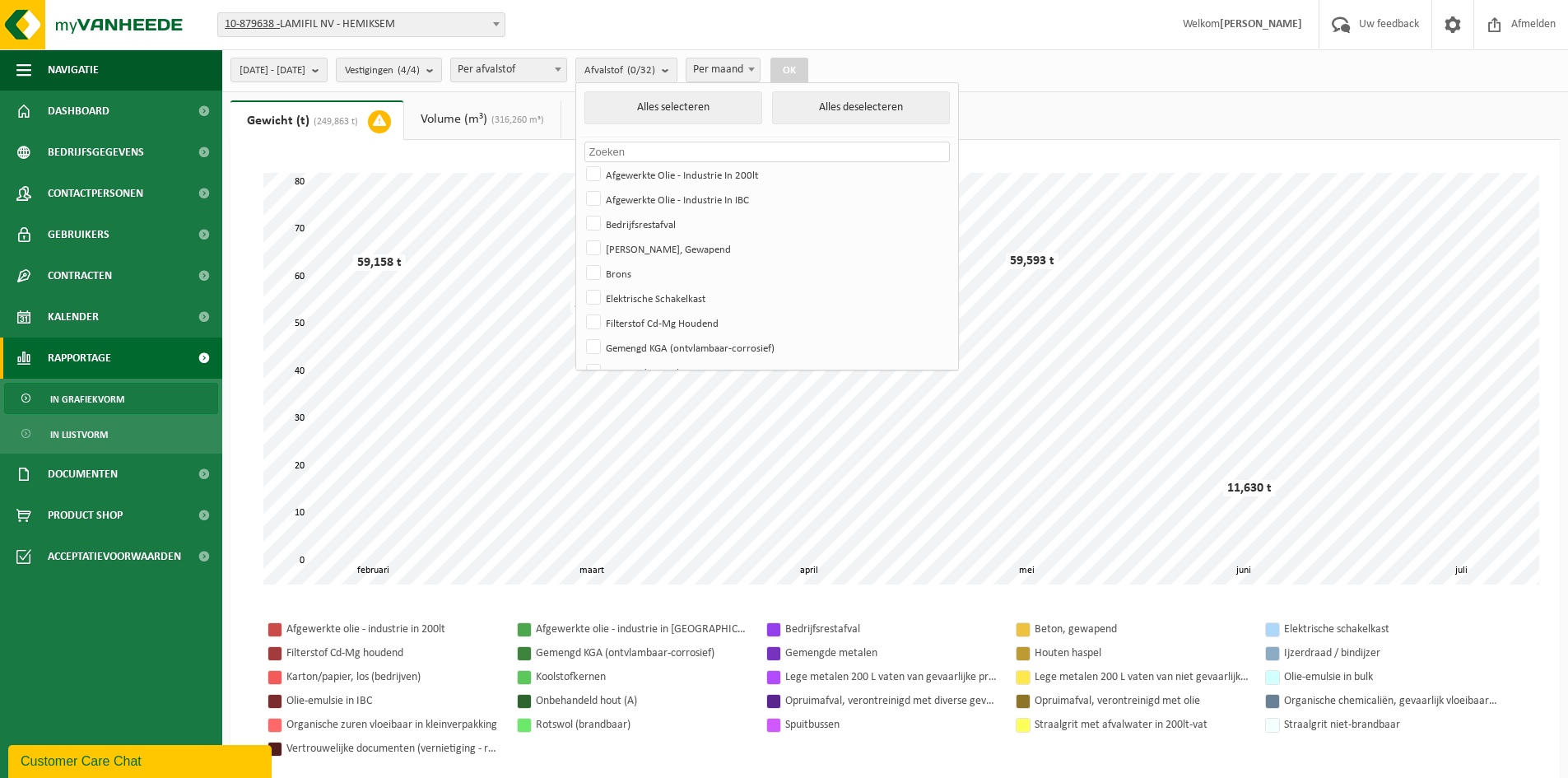 click at bounding box center (767, 151) 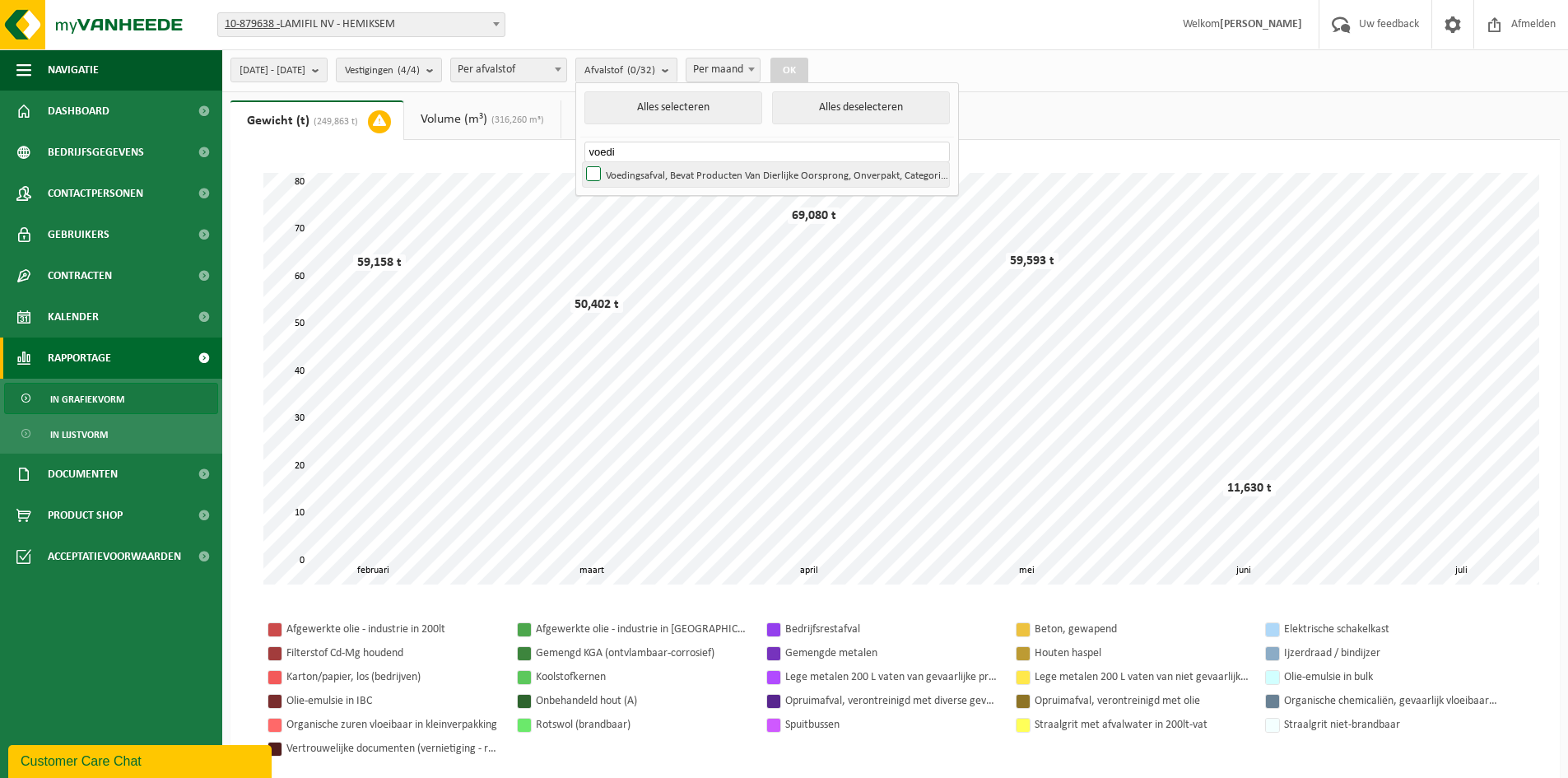 type on "voedi" 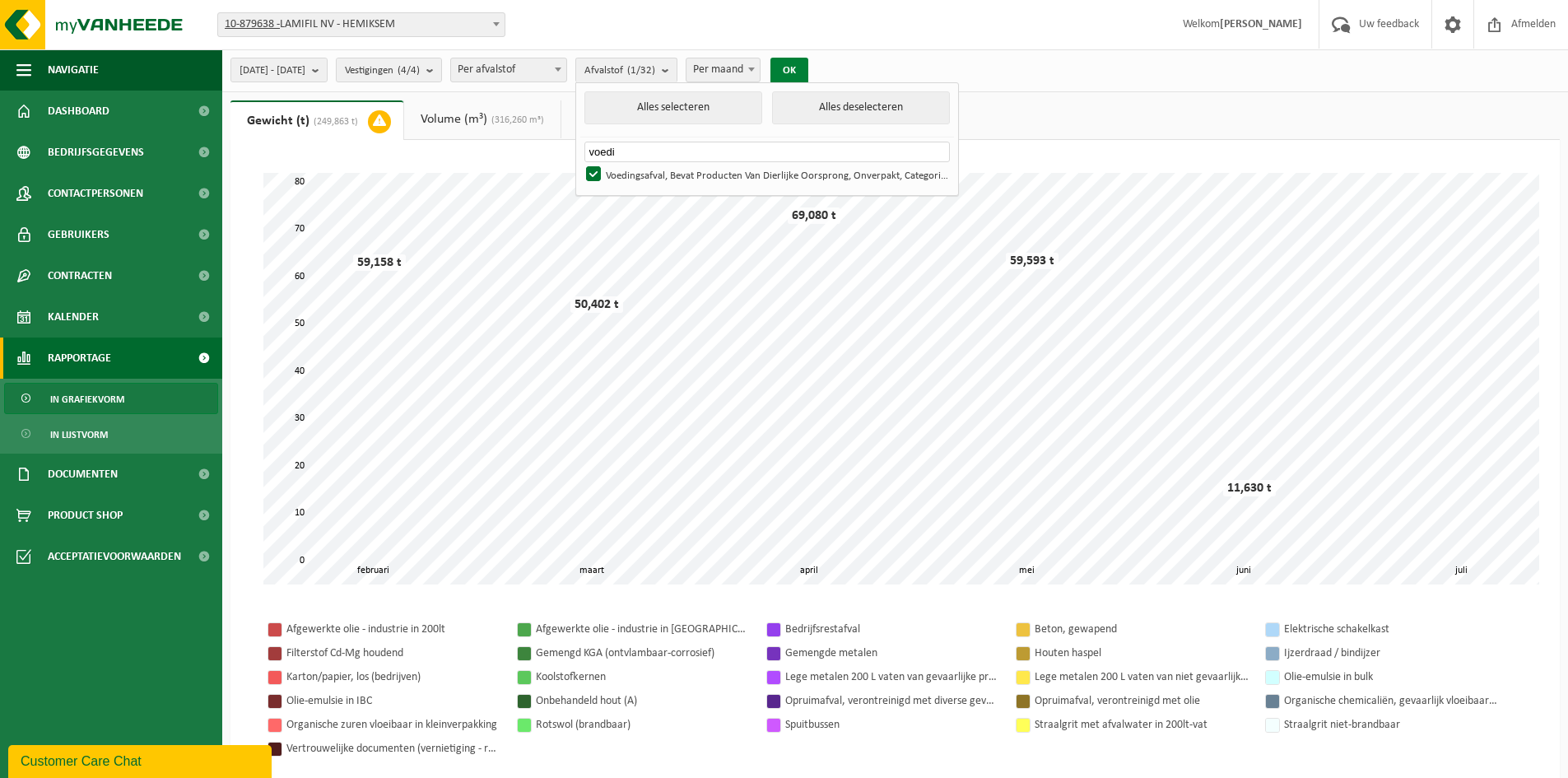 click on "OK" at bounding box center [789, 71] 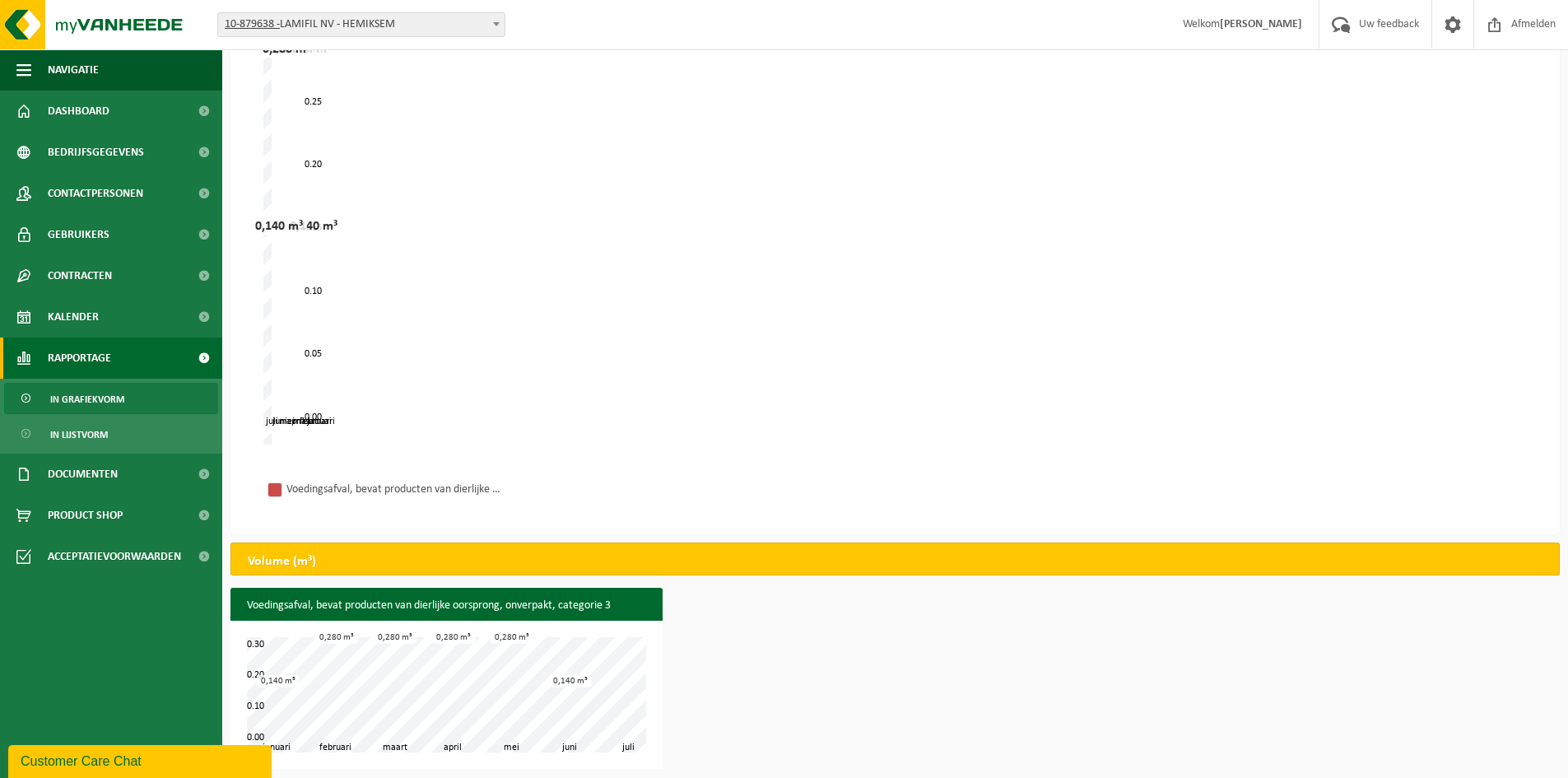 scroll, scrollTop: 158, scrollLeft: 0, axis: vertical 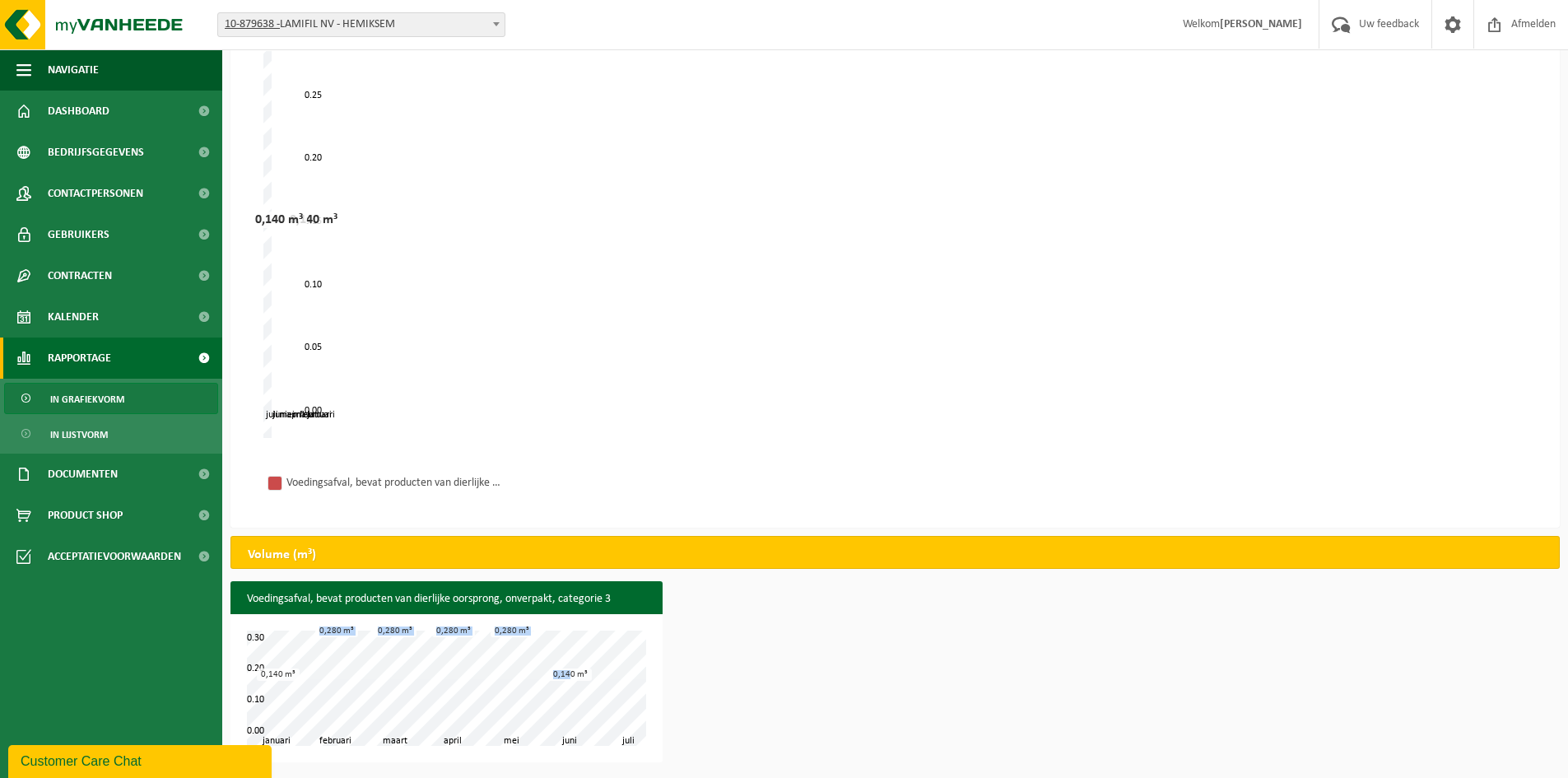 drag, startPoint x: 317, startPoint y: 631, endPoint x: 584, endPoint y: 676, distance: 270.76558 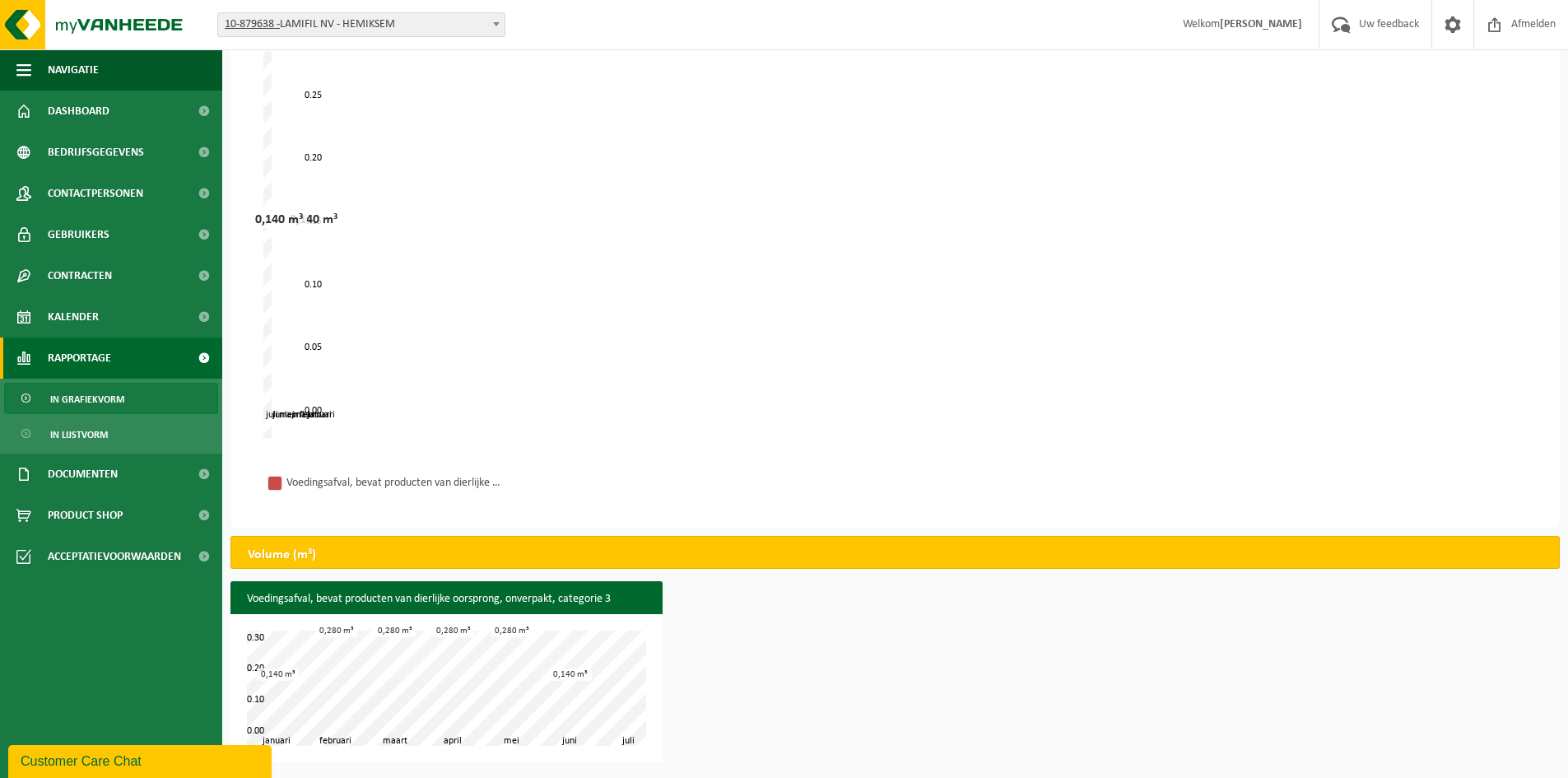 click on "februari maart april mei juni januari juli 0.00 0.30 0.10 0.20 0,140 m³ 0,280 m³ 0,280 m³ 0,280 m³ 0,280 m³ 0,140 m³" at bounding box center [446, 688] 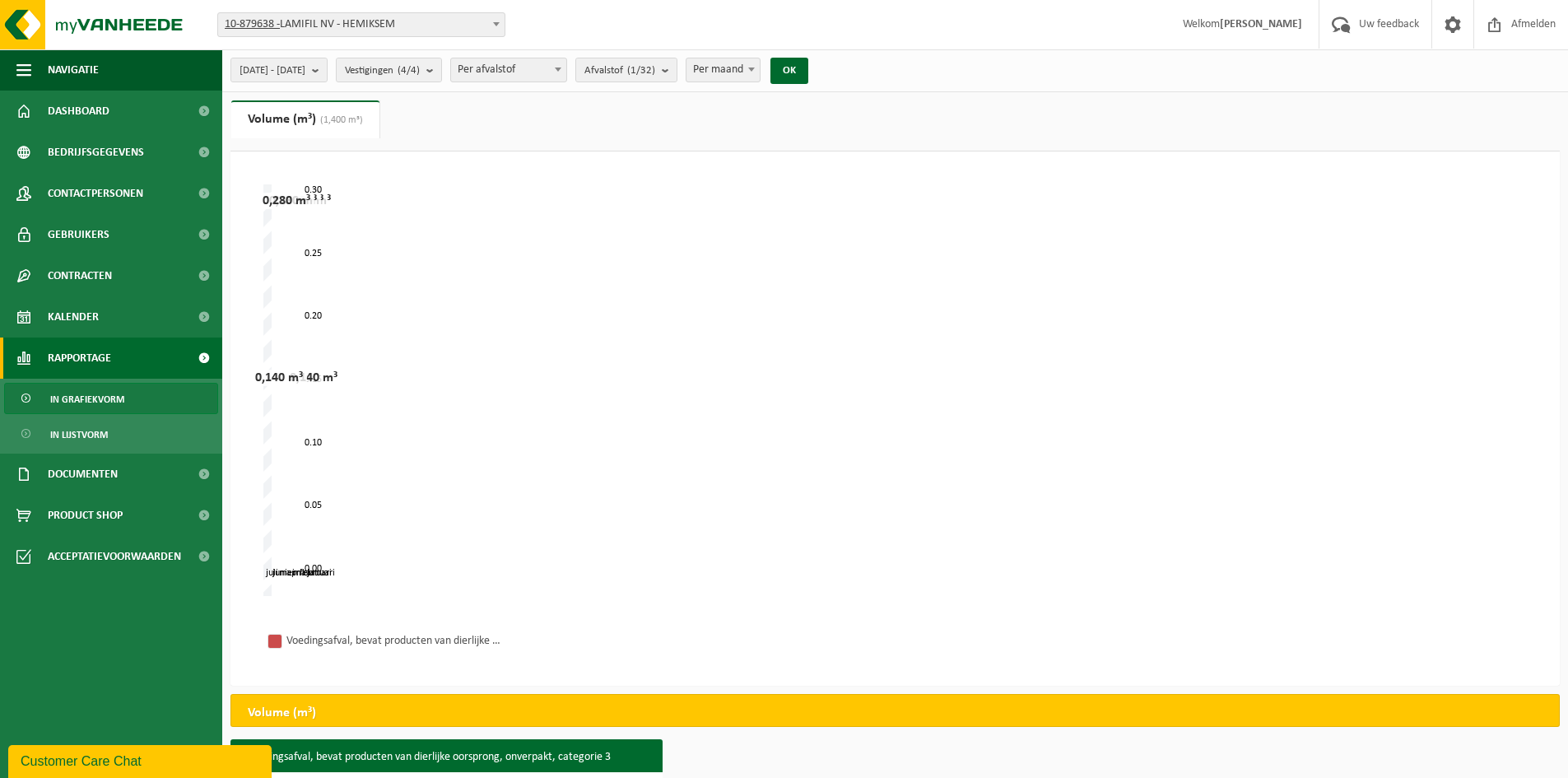 click on "Per afvalstof" at bounding box center (509, 70) 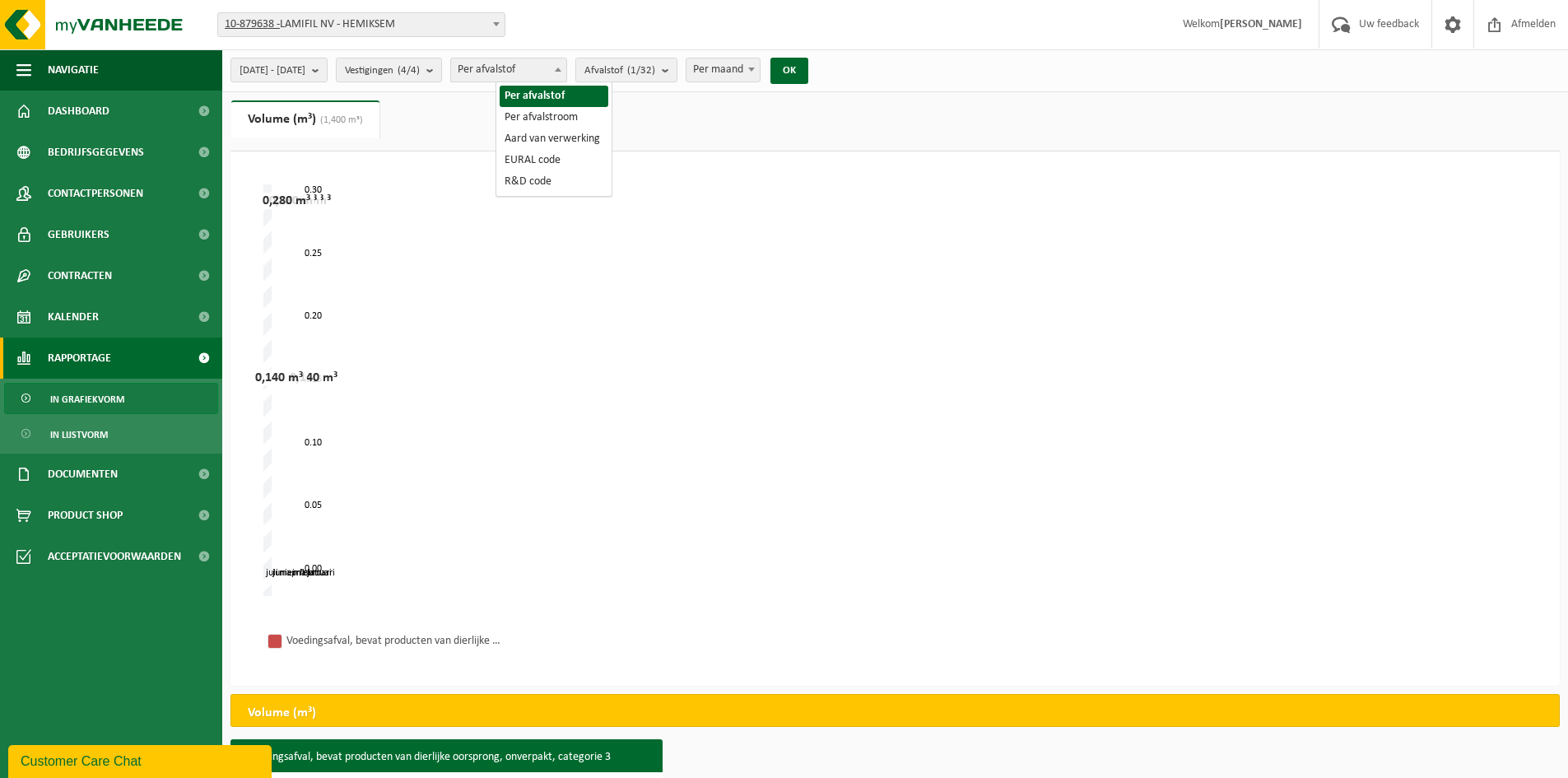 click on "Per afvalstof" at bounding box center [509, 70] 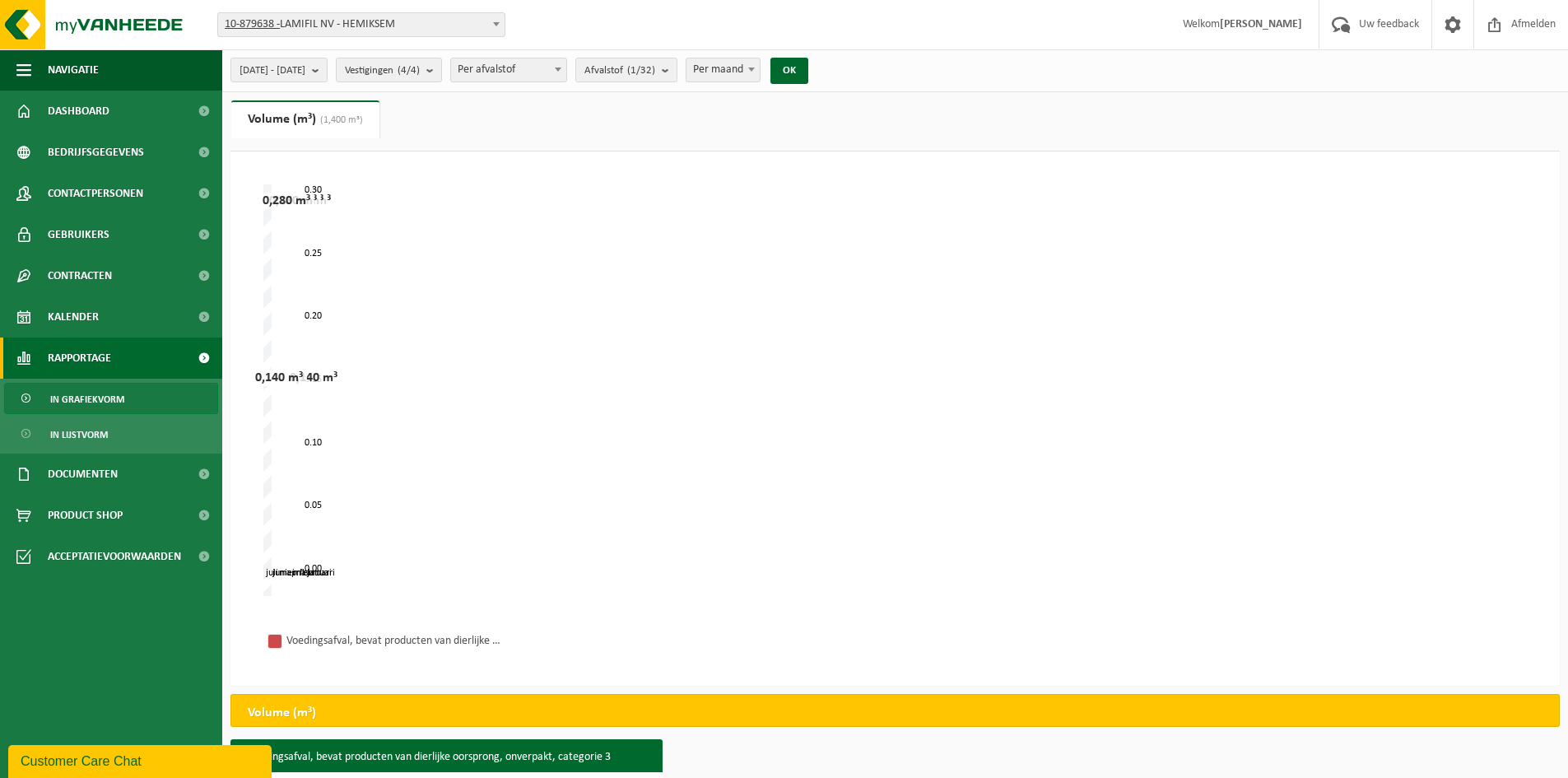 click on "2025-01-01 - 2025-07-01               Huidige maand       Vorige maand       Laatste 6 maanden       Huidig jaar       Vorig jaar       Aangepast       van   2025-01-01       tot   2025-07-01                           Vestigingen  (4/4)               Alles selecteren   Alles deselecteren   Actieve selecteren         LAMIFIL NV - HEMIKSEM       LAMIFIL - DRAAD/KABEL AFDELING - HEMIKSEM       LAMIFIL NV - KOPER AFDELING - HEMIKSEM       LAMIFIL NV ALUMINIUM AFDELING - HEMIKSEM                   Per afvalstof   Per afvalstroom   Aard van verwerking   EURAL code   R&D code   Per afvalstof           Afvalstof (1/32)               Alles selecteren   Alles deselecteren              Geen materialen beschikbaar voor de gekozen tijdspanne.    Afgewerkte Olie - Industrie In 200lt Afgewerkte Olie - Industrie In IBC Bedrijfsrestafval Beton, Gewapend Brons Elektrische Schakelkast Filterstof Cd-Mg Houdend Gemengd KGA (ontvlambaar-corrosief) Gemengde Metalen Houten Haspel Ijzerdraad / Bindijzer Koolstofkernen" at bounding box center [524, 70] 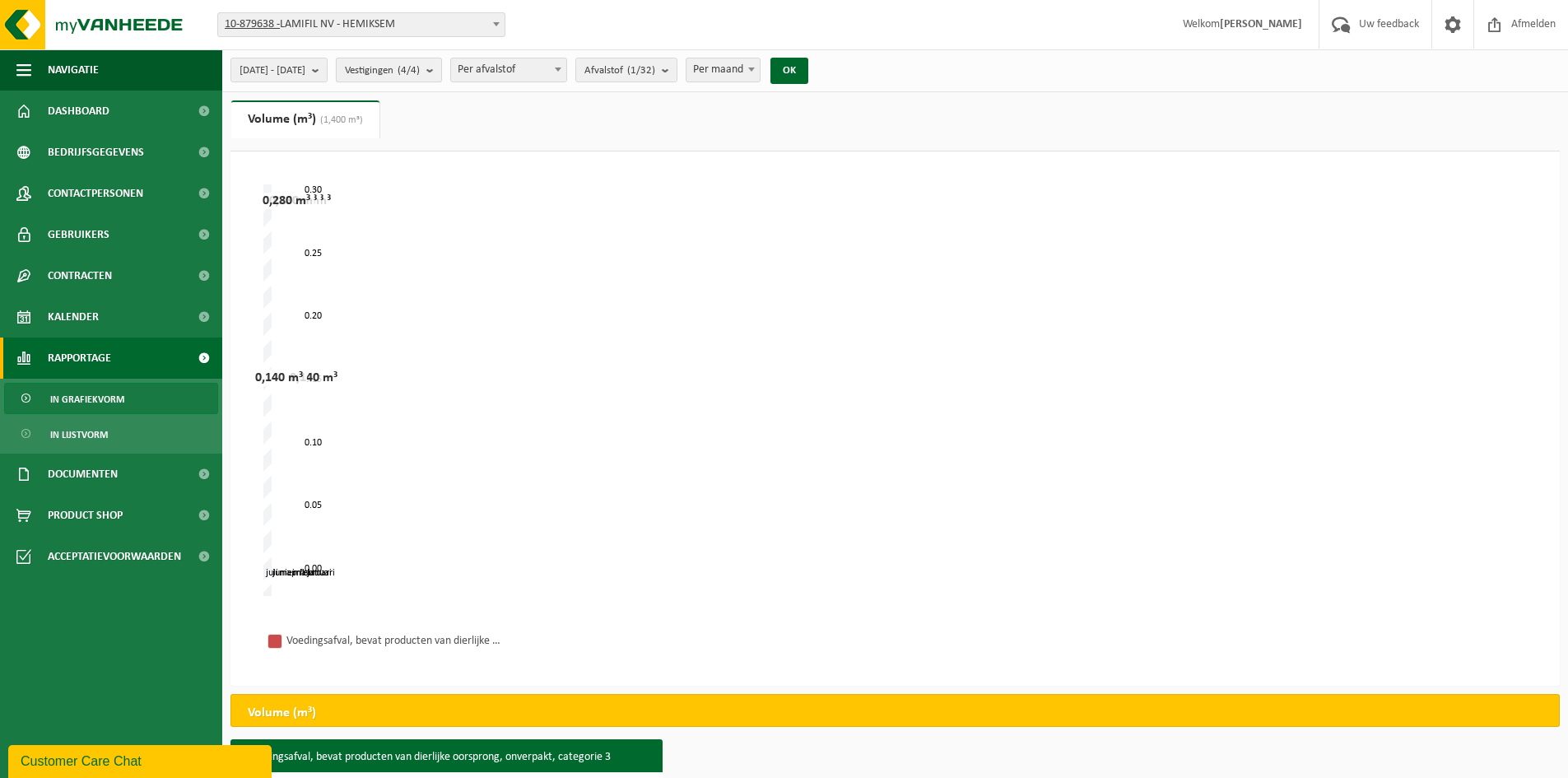 click at bounding box center (434, 70) 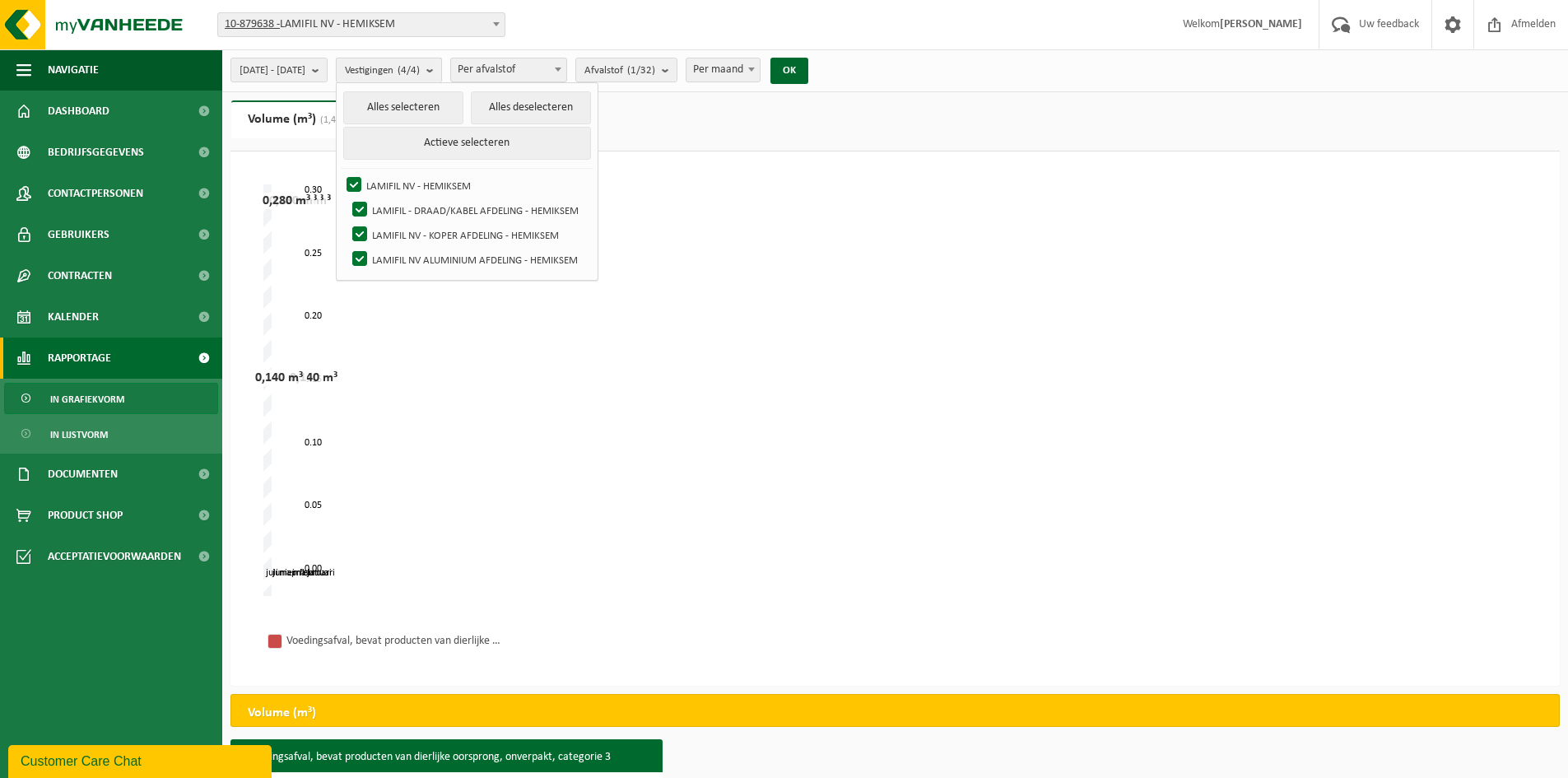 click at bounding box center [434, 70] 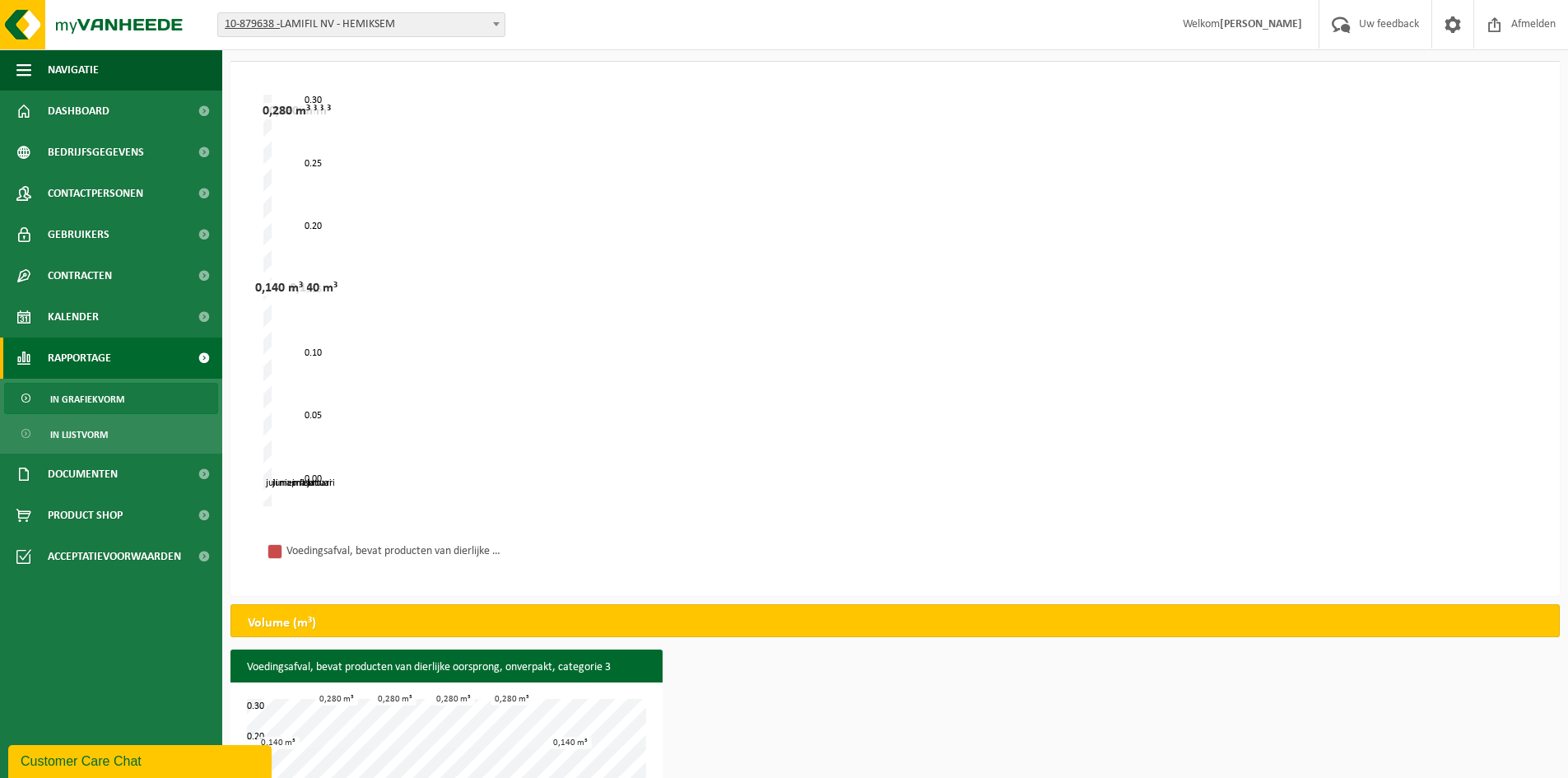 scroll, scrollTop: 158, scrollLeft: 0, axis: vertical 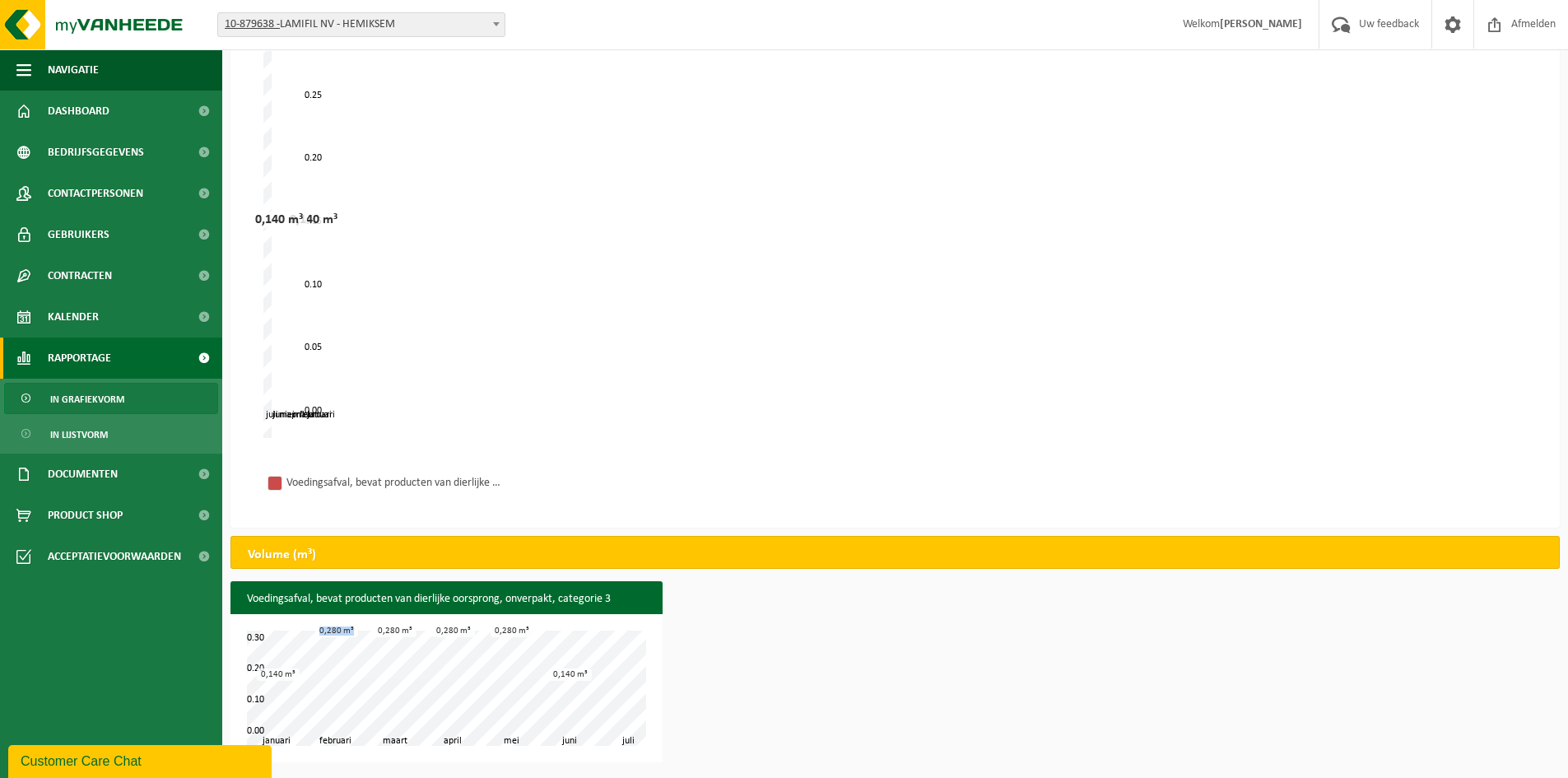 drag, startPoint x: 318, startPoint y: 627, endPoint x: 356, endPoint y: 631, distance: 38.209946 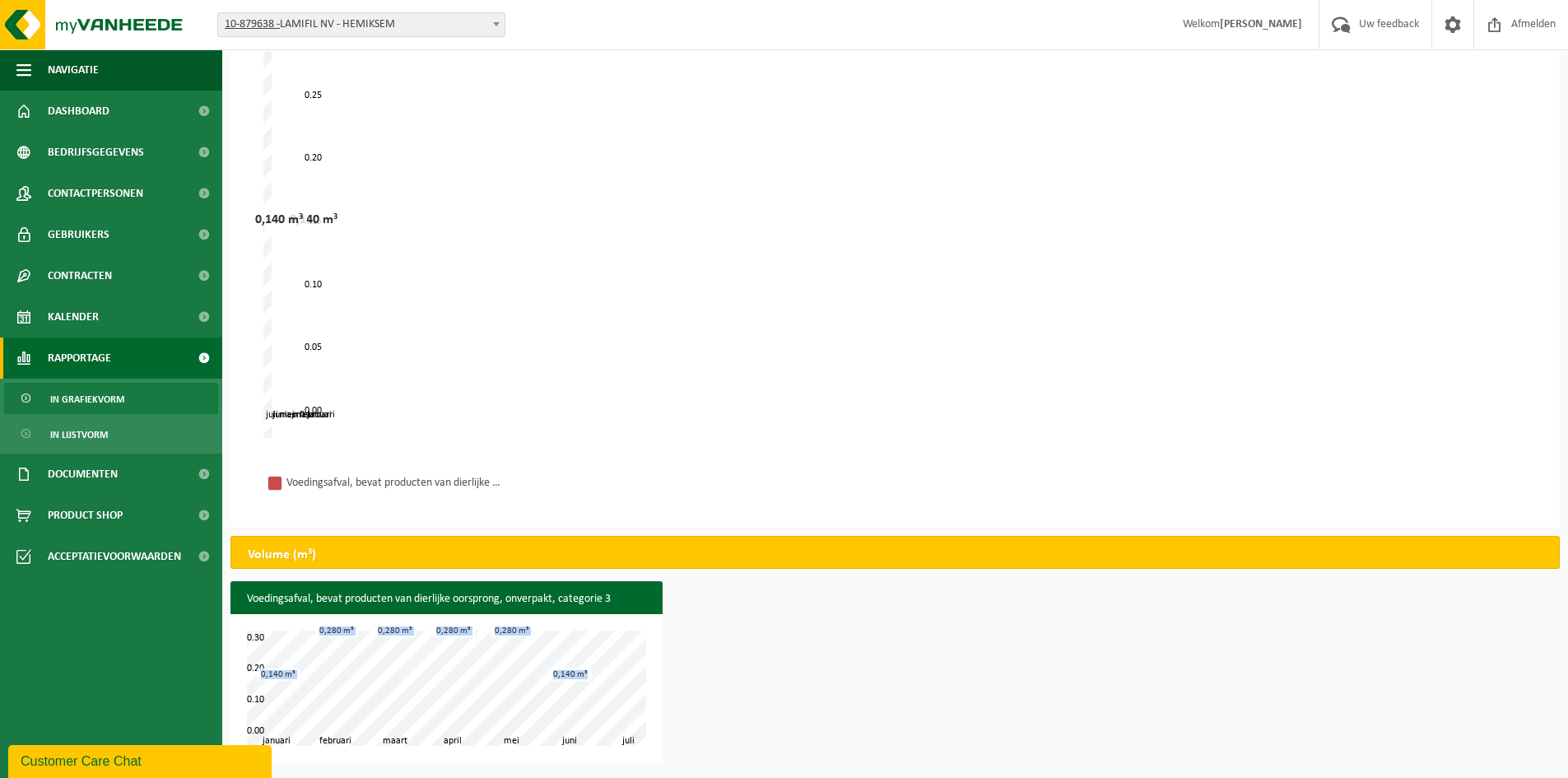 drag, startPoint x: 260, startPoint y: 673, endPoint x: 586, endPoint y: 673, distance: 326 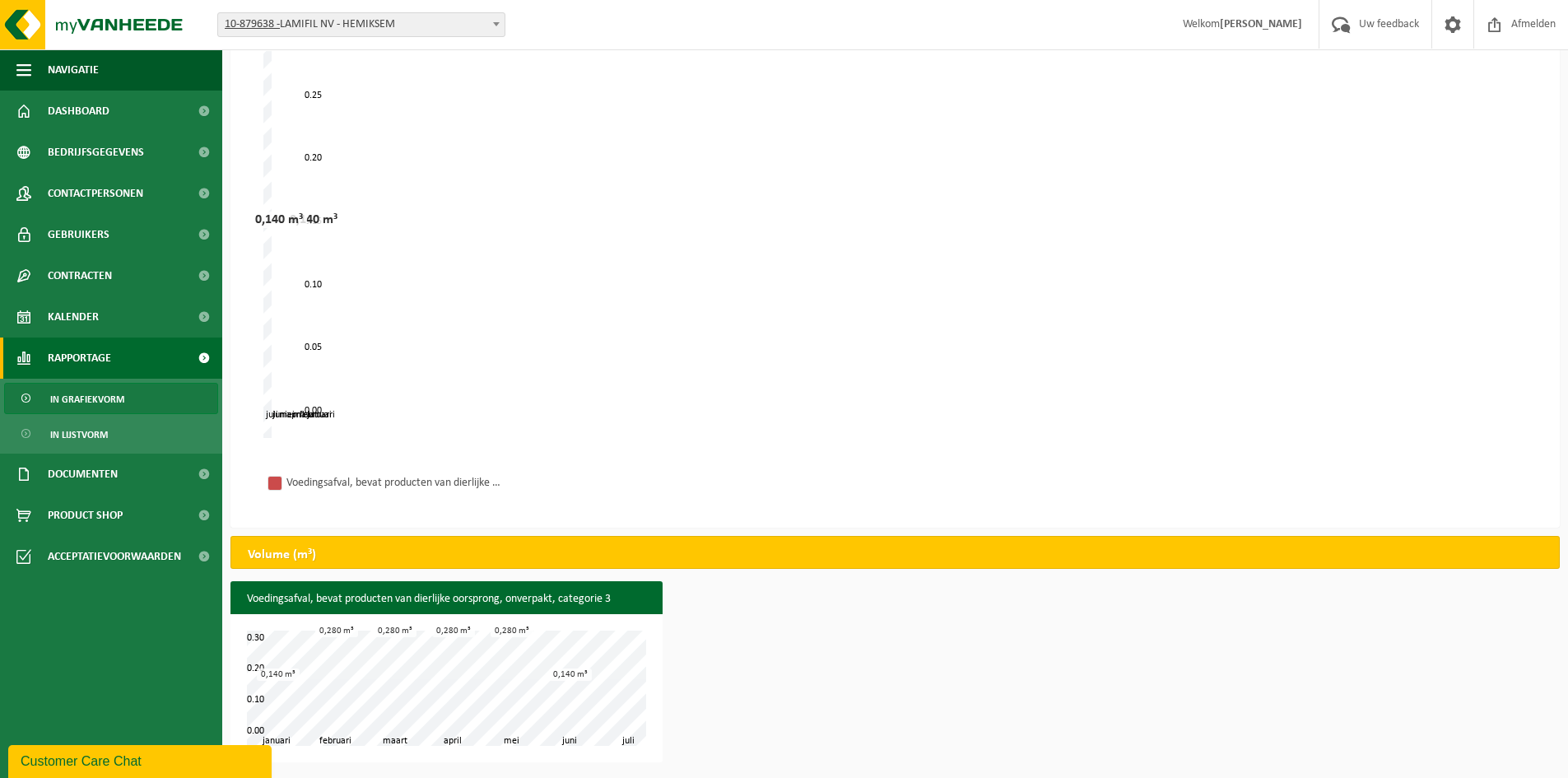 click on "Voedingsafval, bevat producten van dierlijke oorsprong, onverpakt, categorie 3 februari maart april mei juni januari juli 0.00 0.30 0.10 0.20 0,140 m³ 0,280 m³ 0,280 m³ 0,280 m³ 0,280 m³ 0,140 m³" at bounding box center (895, 676) 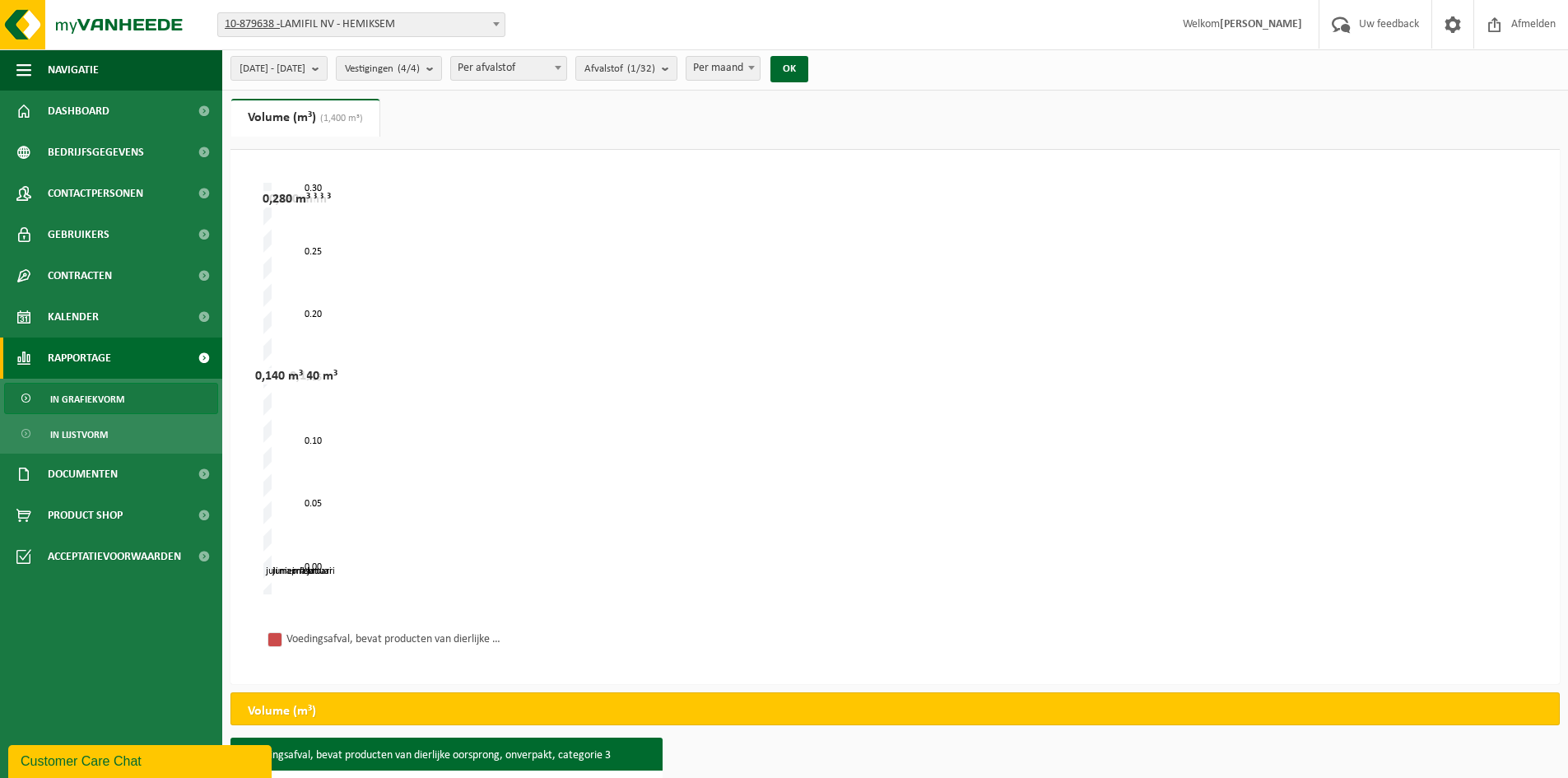 scroll, scrollTop: 0, scrollLeft: 0, axis: both 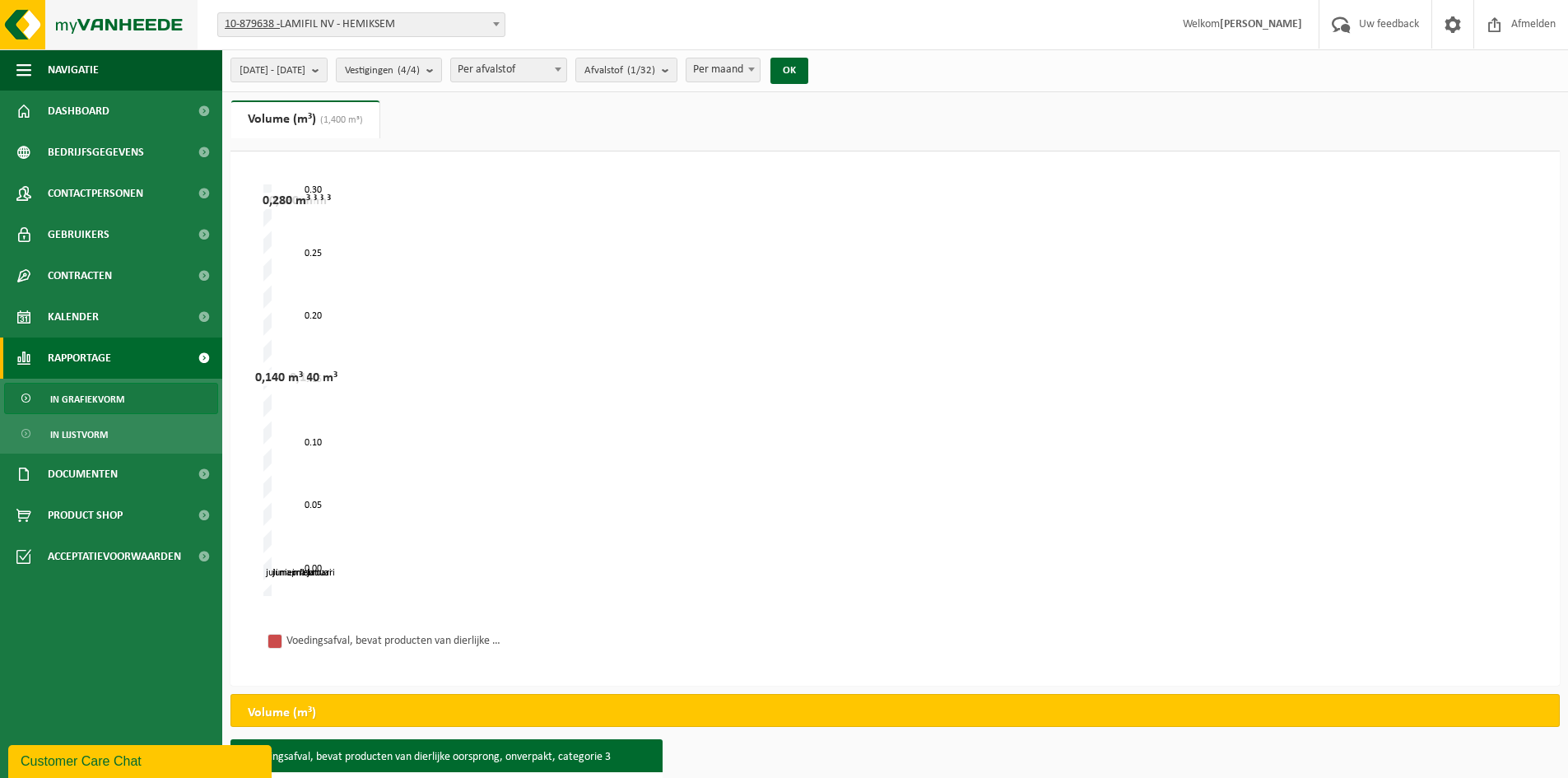 click at bounding box center (99, 25) 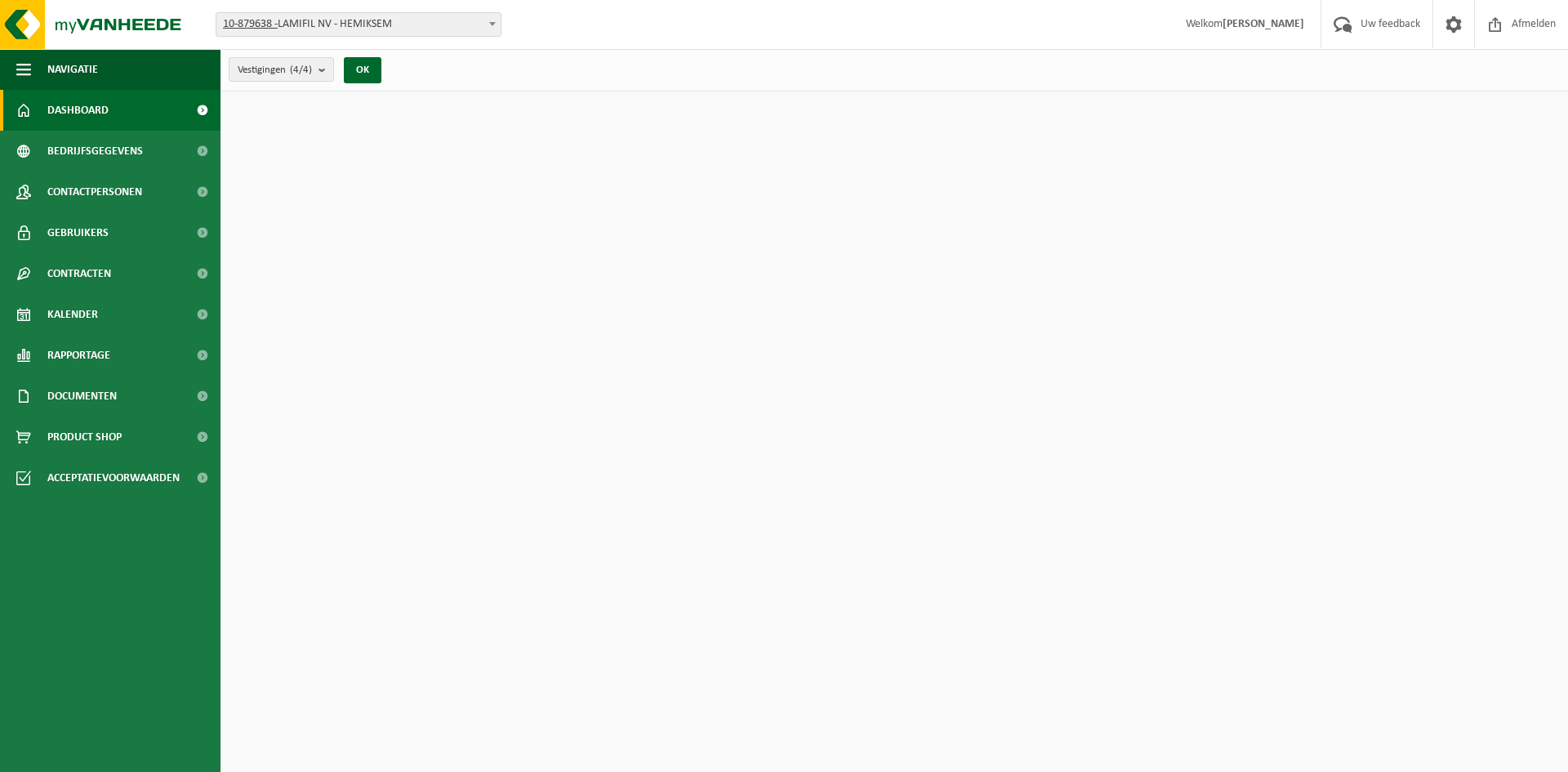 scroll, scrollTop: 0, scrollLeft: 0, axis: both 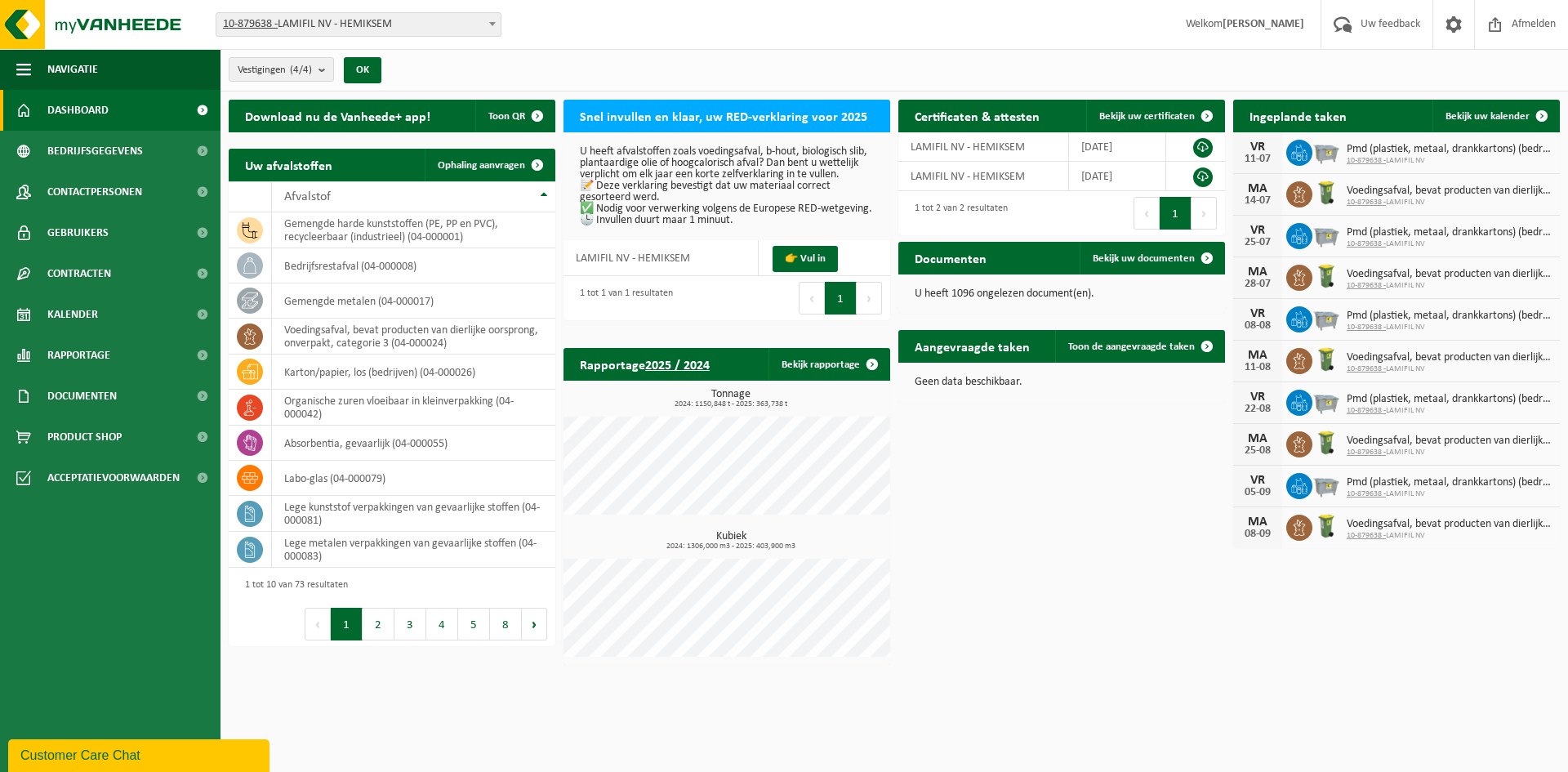 click on "Vestiging:       10-879638 - LAMIFIL NV - HEMIKSEM 10-907268 - LAMIFIL - DRAAD/KABEL AFDELING - HEMIKSEM 10-875371 - LAMIFIL NV - KOPER AFDELING - HEMIKSEM 10-906731 - LAMIFIL NV ALUMINIUM AFDELING - HEMIKSEM   10-879638 -  LAMIFIL NV - HEMIKSEM          Welkom  [PERSON_NAME]         Uw feedback               Afmelden" at bounding box center [784, 25] 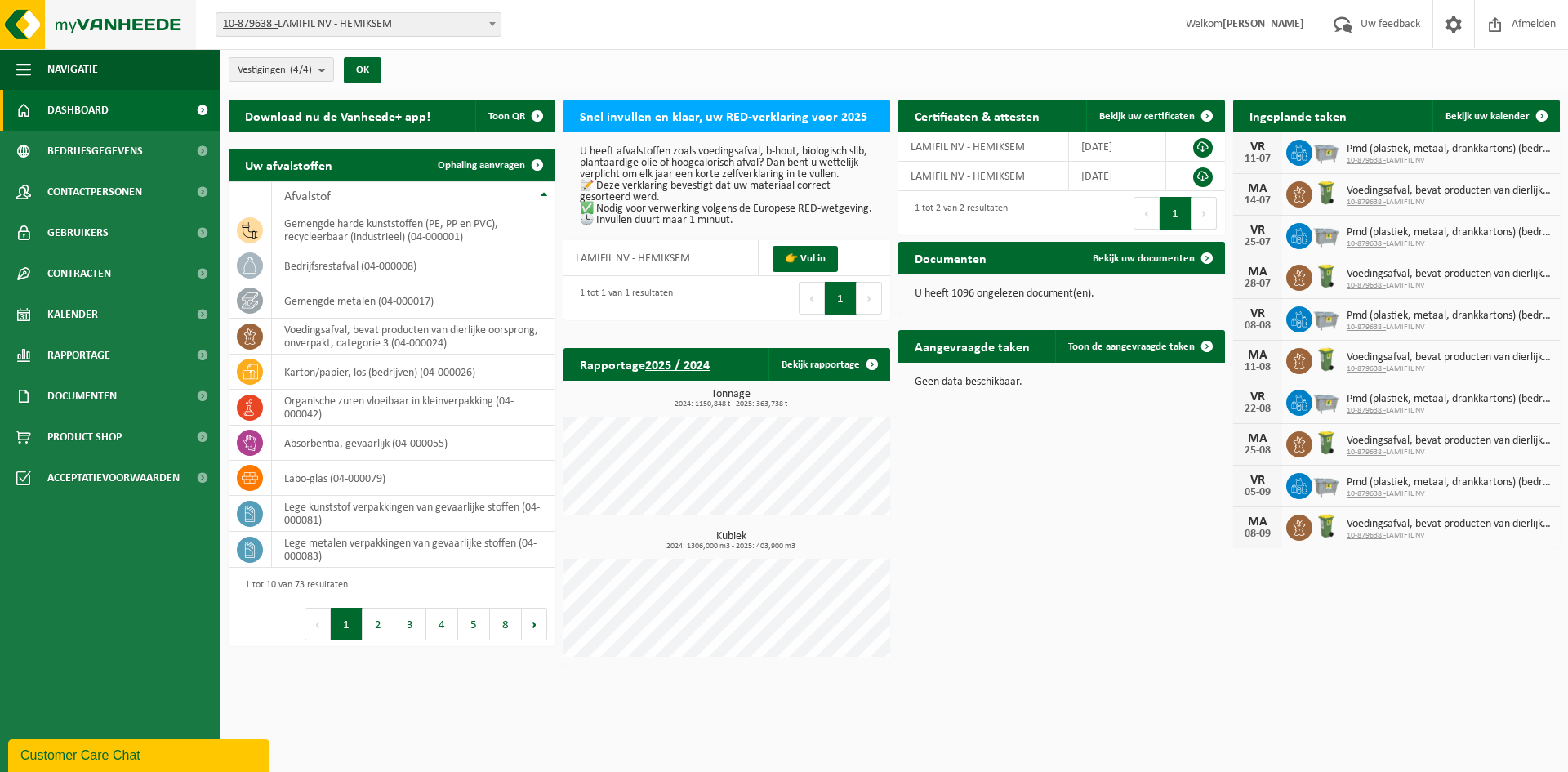 click at bounding box center [98, 25] 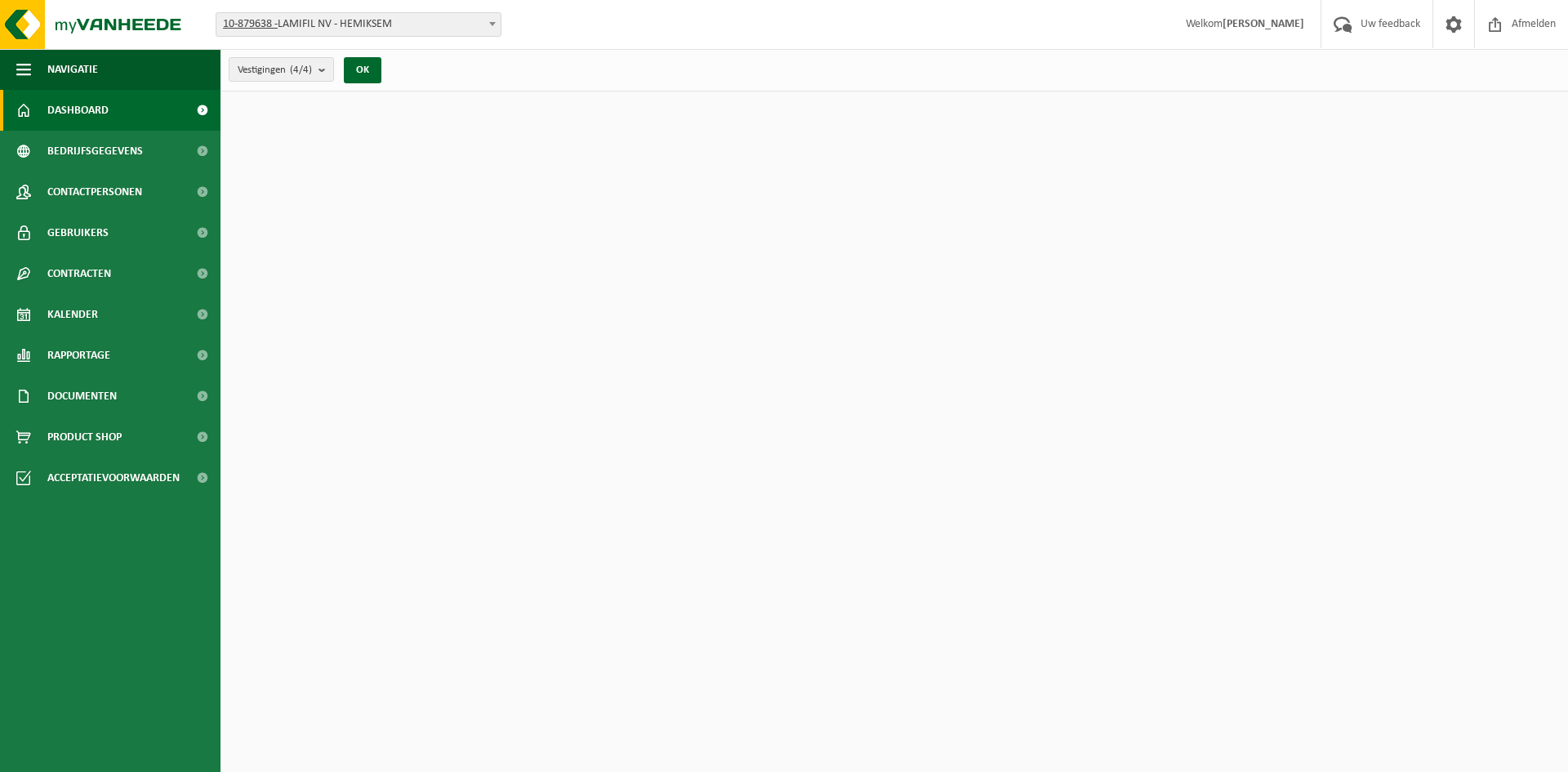 scroll, scrollTop: 0, scrollLeft: 0, axis: both 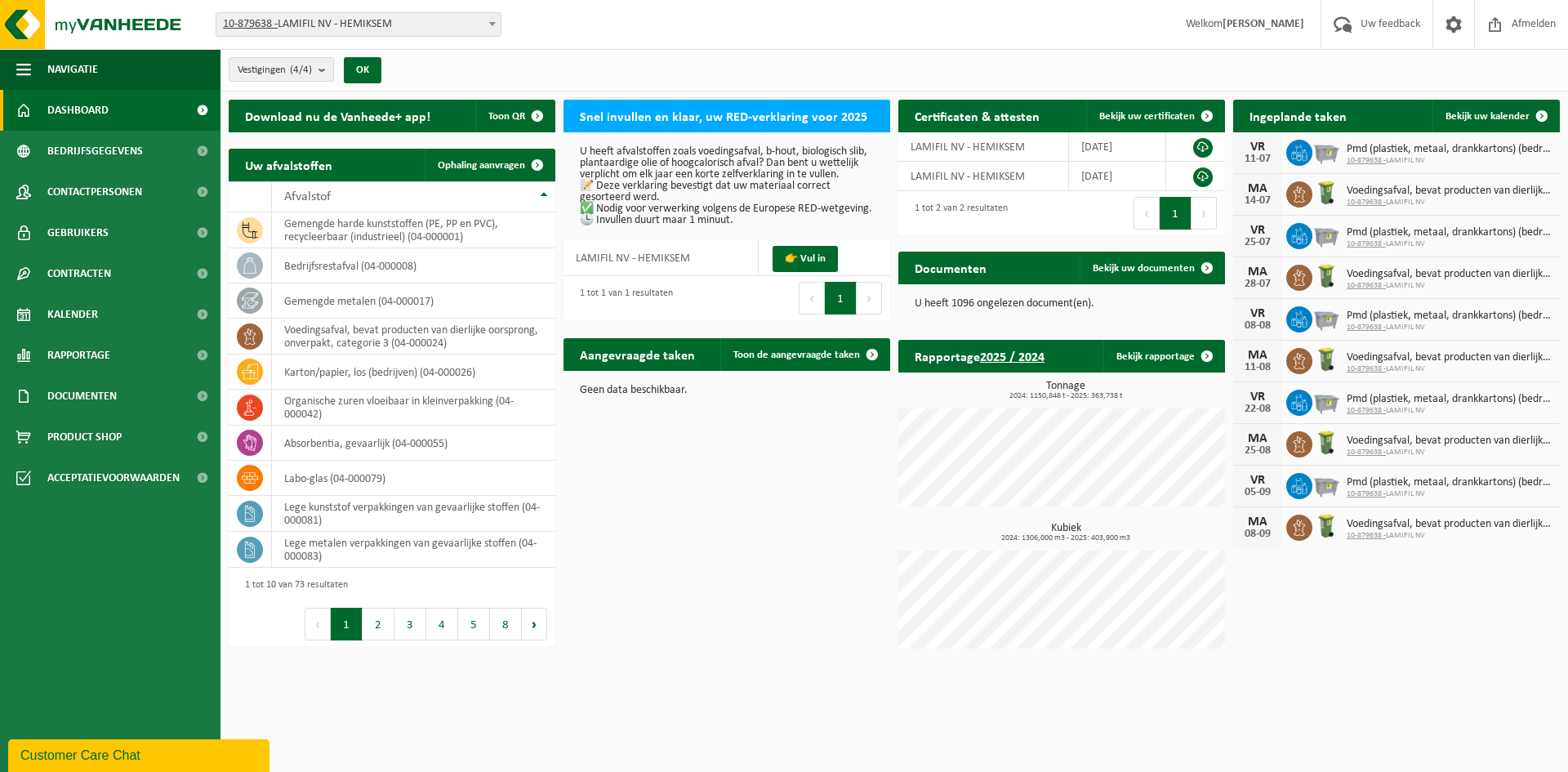 click on "Download nu de Vanheede+ app!       Toon QR                           Snel invullen en klaar, uw RED-verklaring voor 2025         U heeft afvalstoffen zoals voedingsafval, b-hout, biologisch slib, plantaardige olie of hoogcalorisch afval? Dan bent u wettelijk verplicht om elk jaar een korte zelfverklaring in te vullen.  📝 Deze verklaring bevestigt dat uw materiaal correct gesorteerd werd.  ✅ Nodig voor verwerking volgens de Europese RED-wetgeving.  🕒 Invullen duurt maar 1 minuut.      LAMIFIL NV - HEMIKSEM 👉 Vul in 1 tot 1 van 1 resultaten Eerste Vorige 1 Volgende Laatste           Certificaten & attesten       Bekijk uw certificaten             10 25 50 100 10  resultaten weergeven LAMIFIL NV - HEMIKSEM [DATE] LAMIFIL NV - HEMIKSEM [DATE] 1 tot 2 van 2 resultaten Eerste Vorige 1 Volgende Laatste           Ingeplande taken       Bekijk uw kalender                                        [DATE]                                                  10-879638 -  LAMIFIL NV" at bounding box center (894, 378) 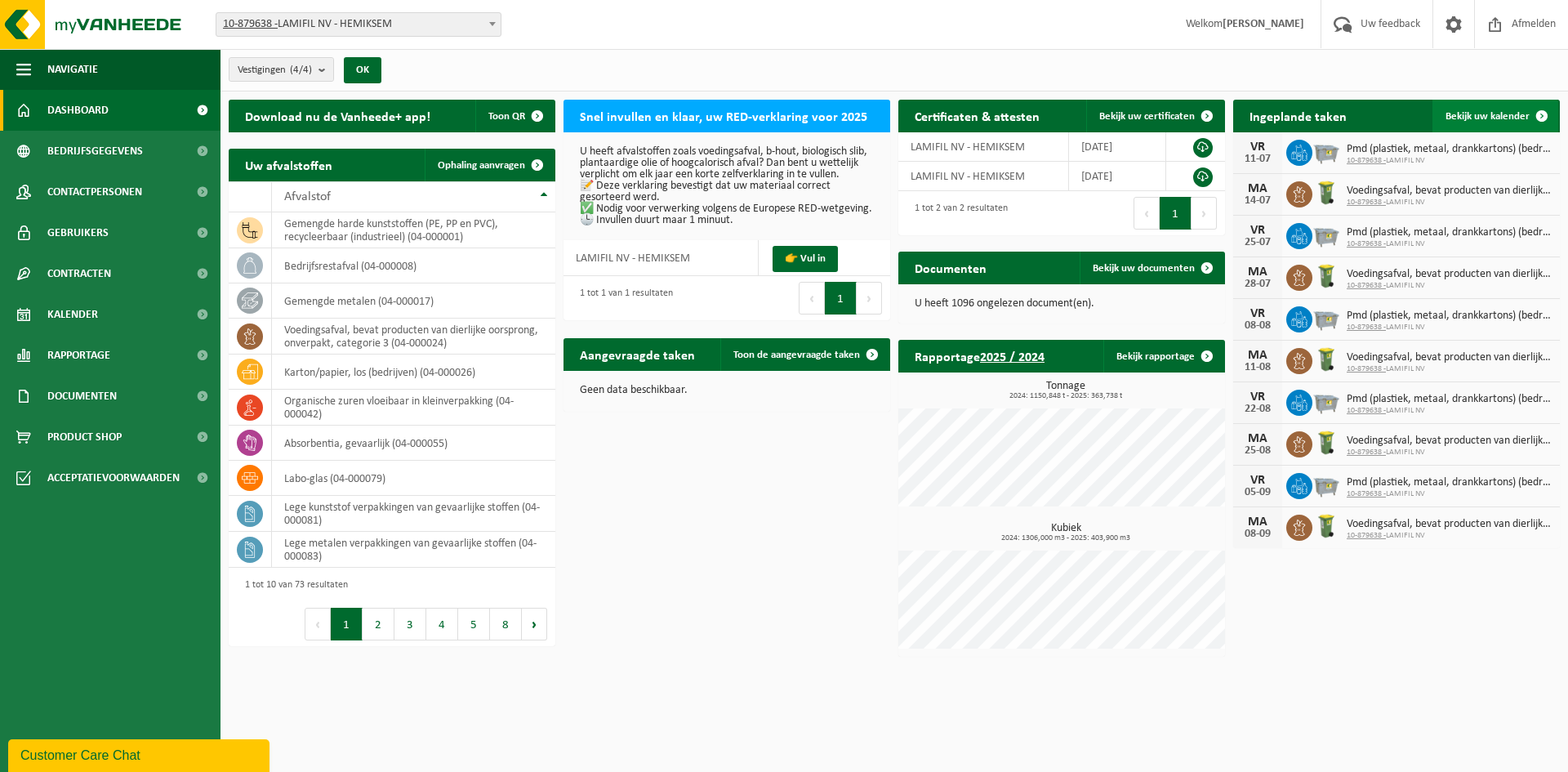 click on "Bekijk uw kalender" at bounding box center (1487, 116) 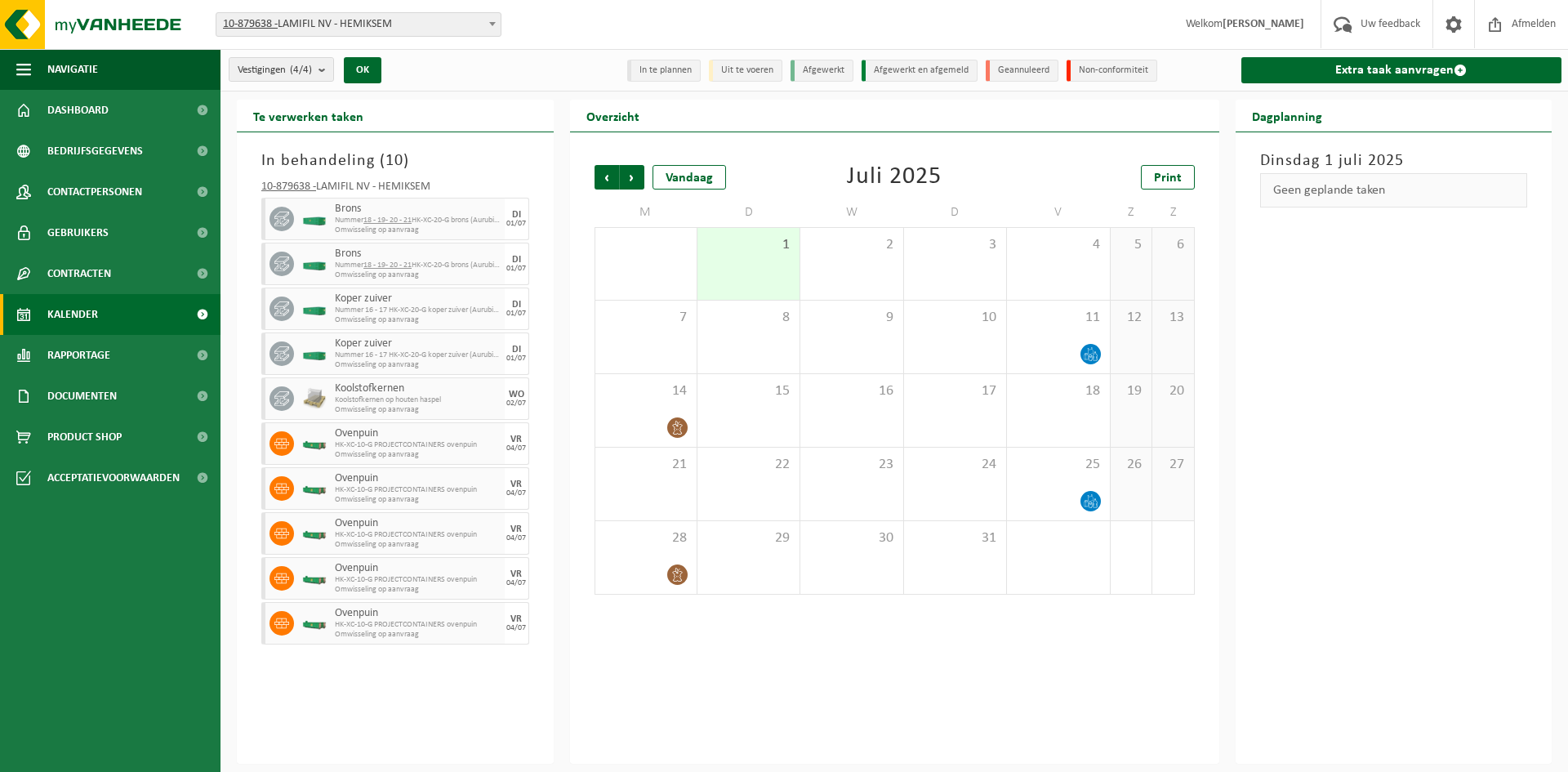 scroll, scrollTop: 0, scrollLeft: 0, axis: both 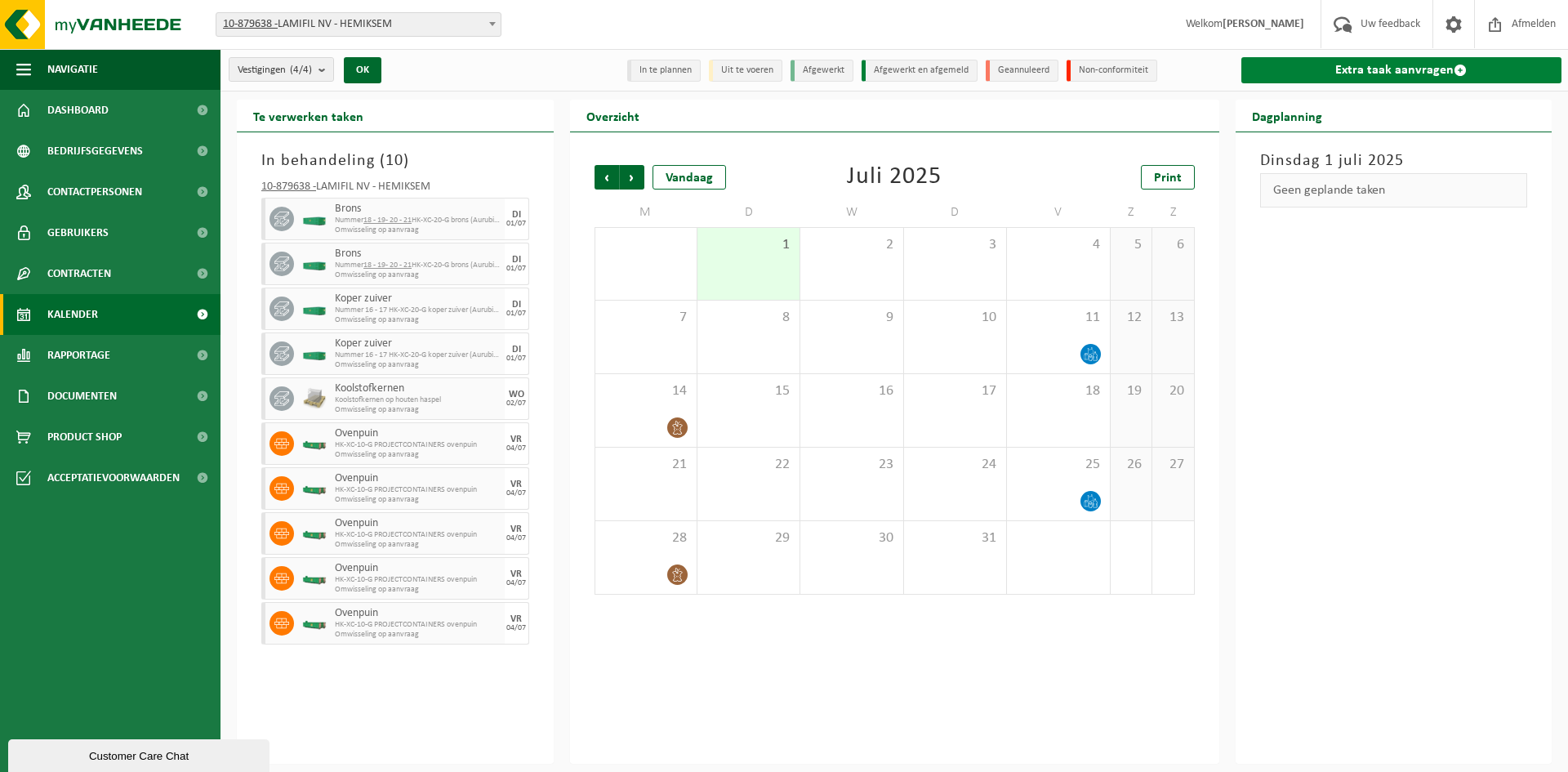 click on "Extra taak aanvragen" at bounding box center (1401, 70) 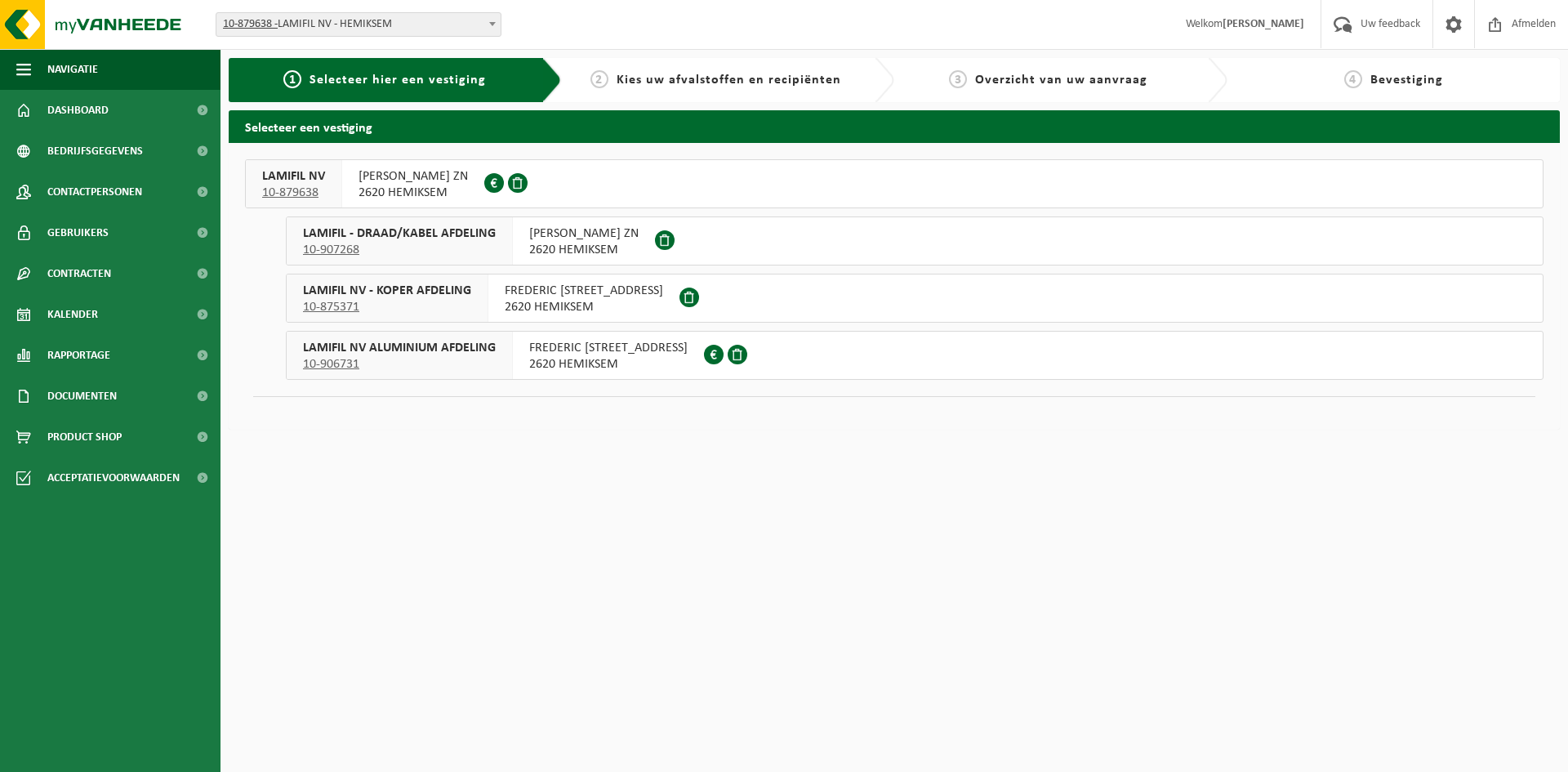 scroll, scrollTop: 0, scrollLeft: 0, axis: both 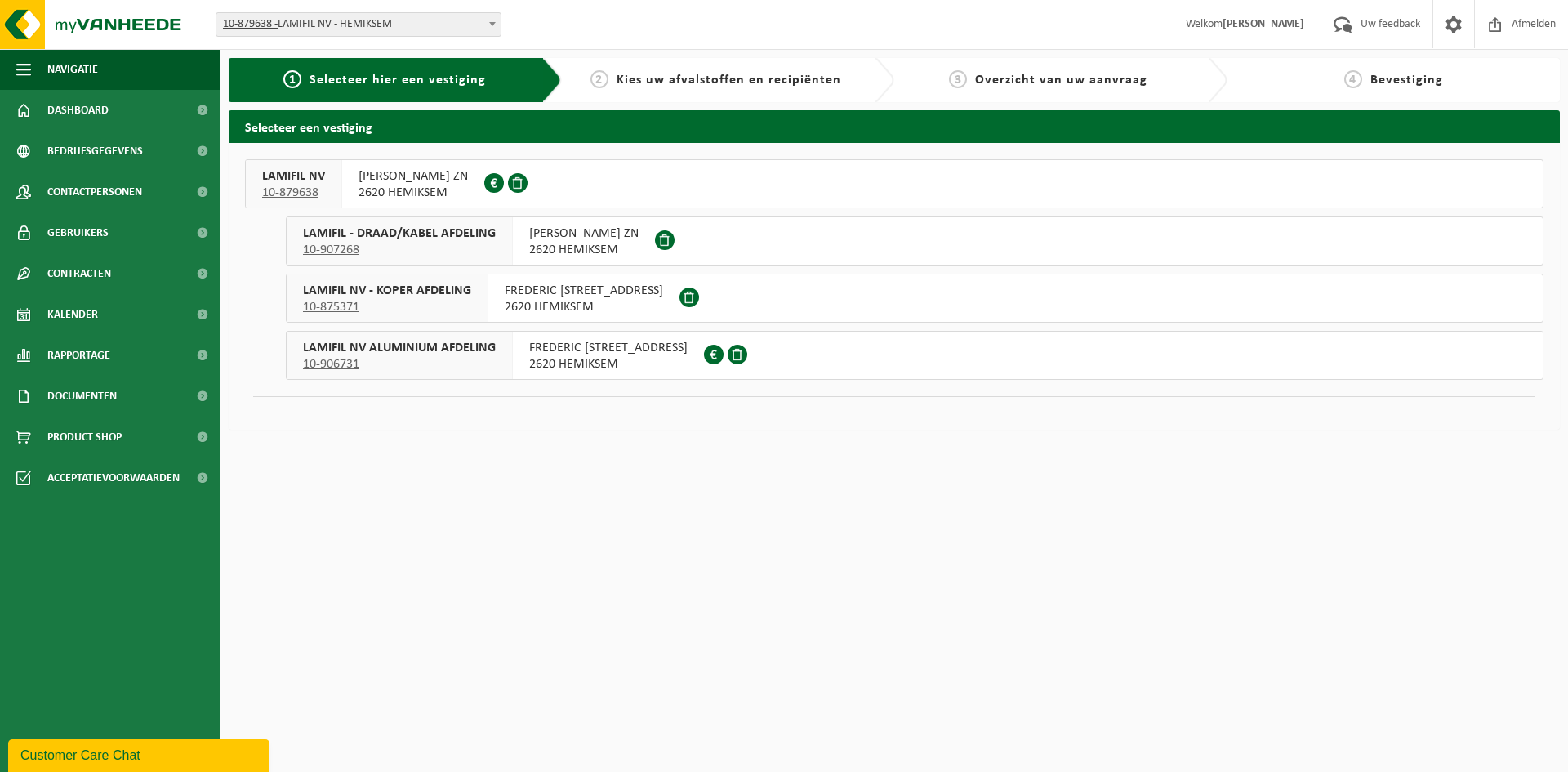 click on "[PERSON_NAME] ZN" at bounding box center [413, 176] 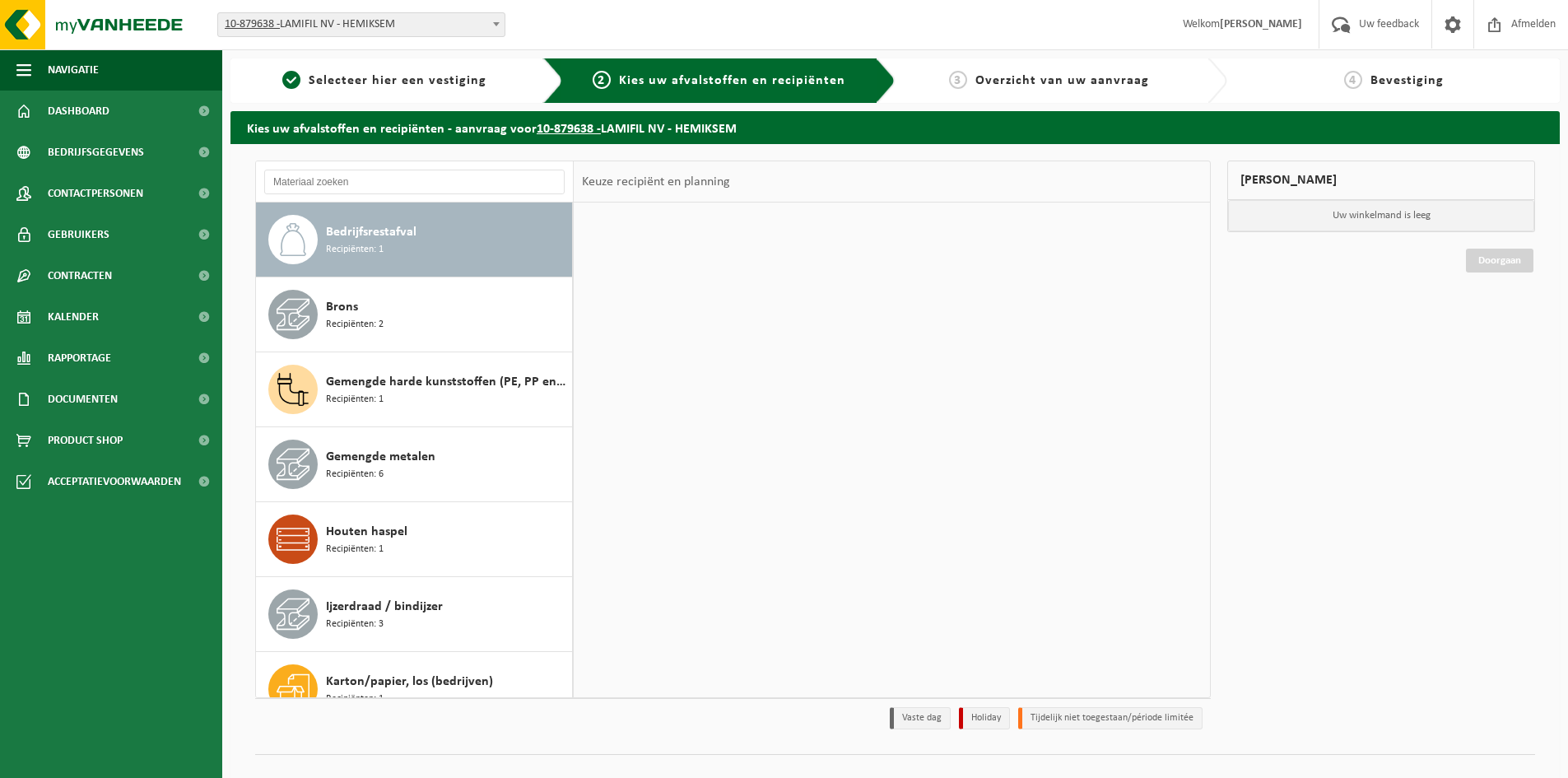 scroll, scrollTop: 0, scrollLeft: 0, axis: both 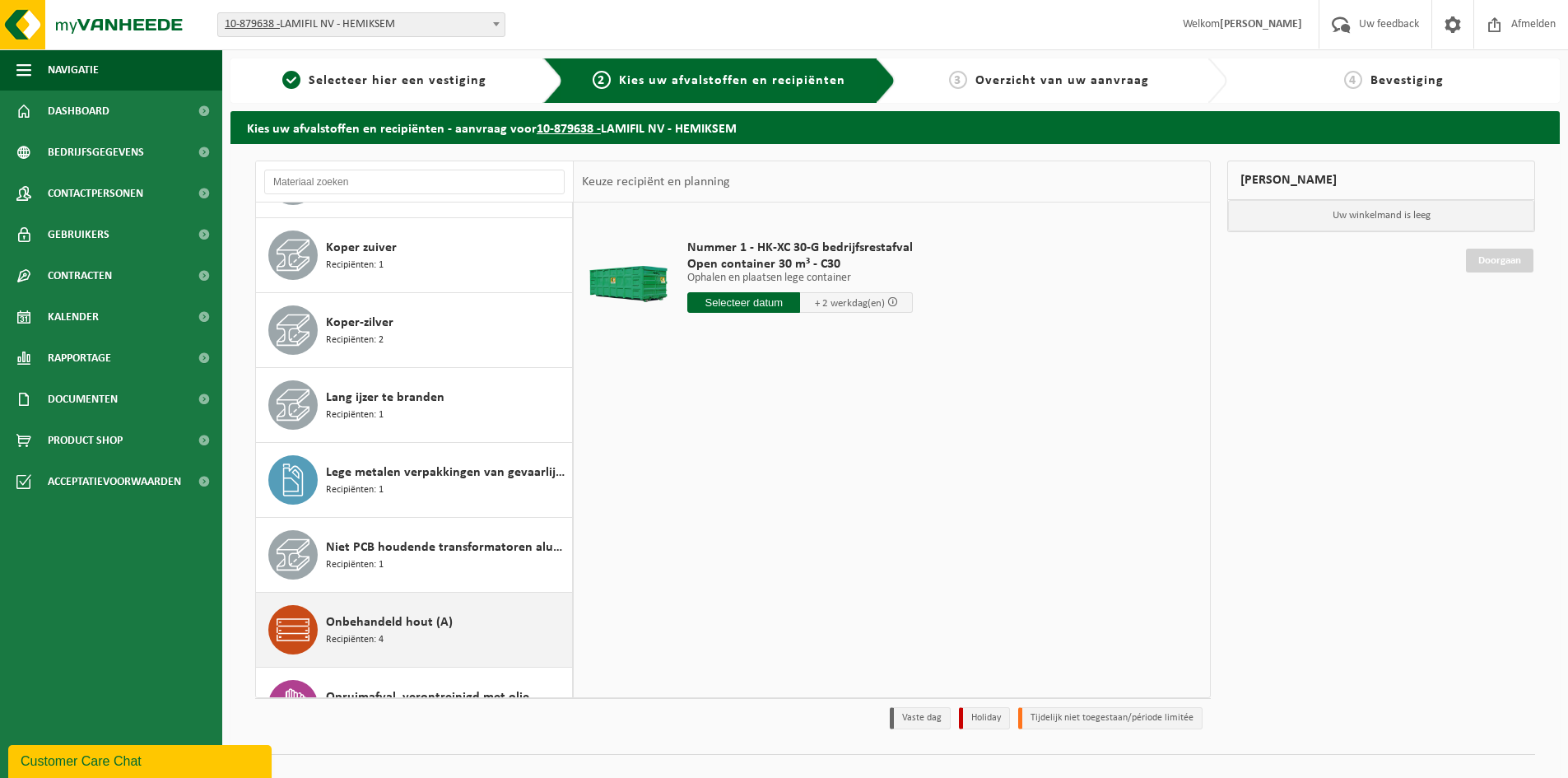 click on "Recipiënten: 4" at bounding box center (355, 640) 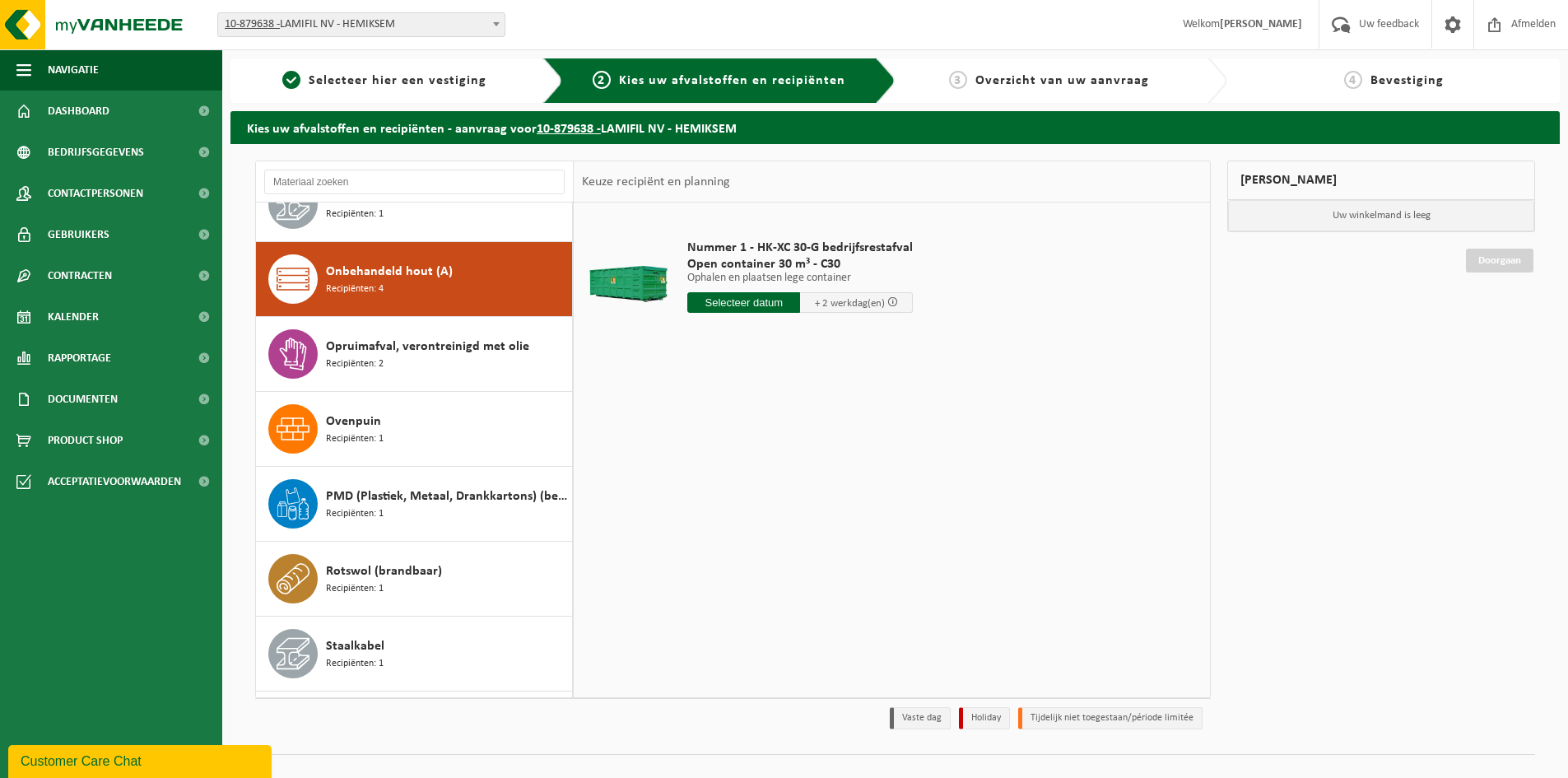scroll, scrollTop: 1049, scrollLeft: 0, axis: vertical 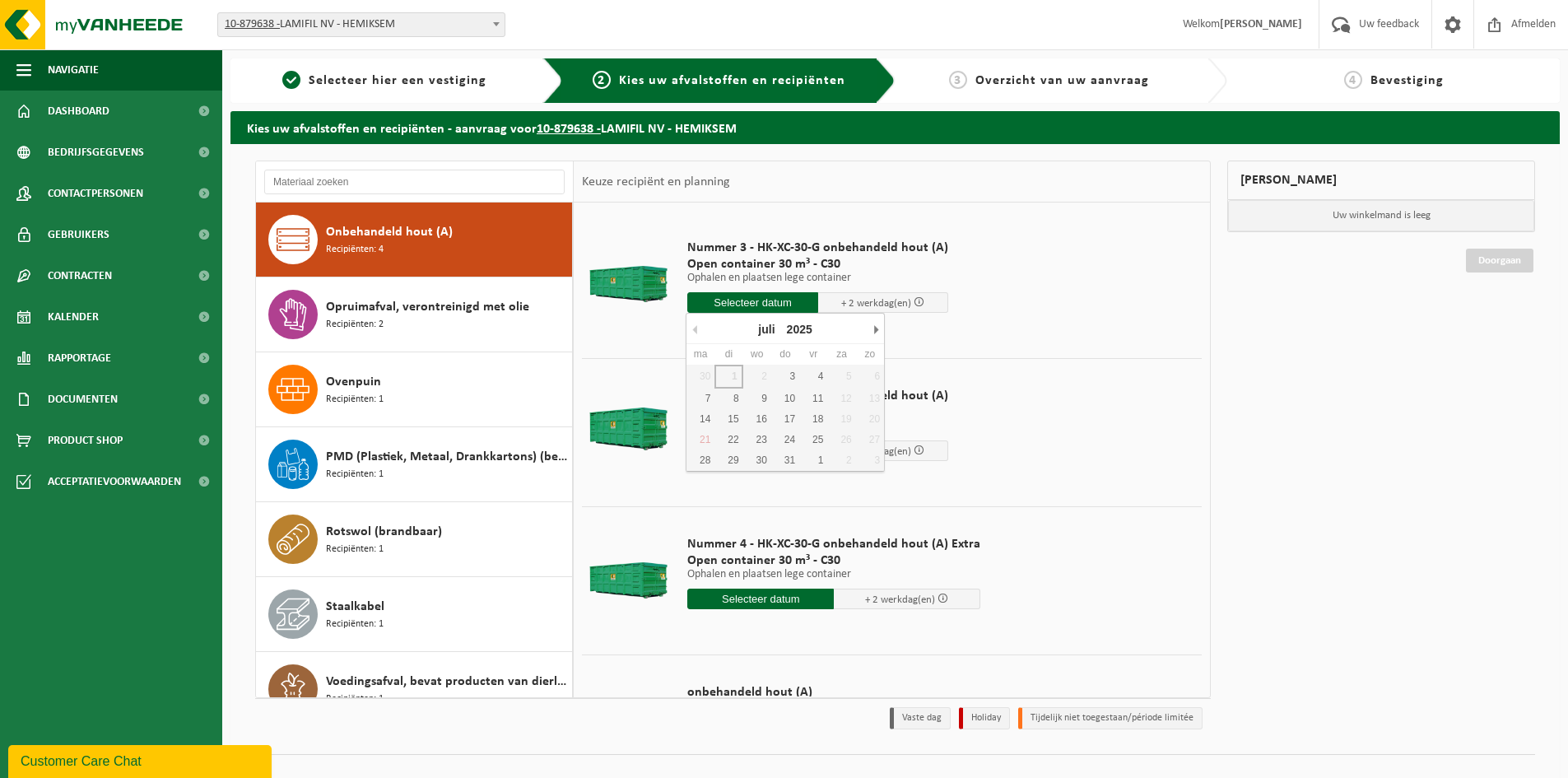 click at bounding box center (752, 302) 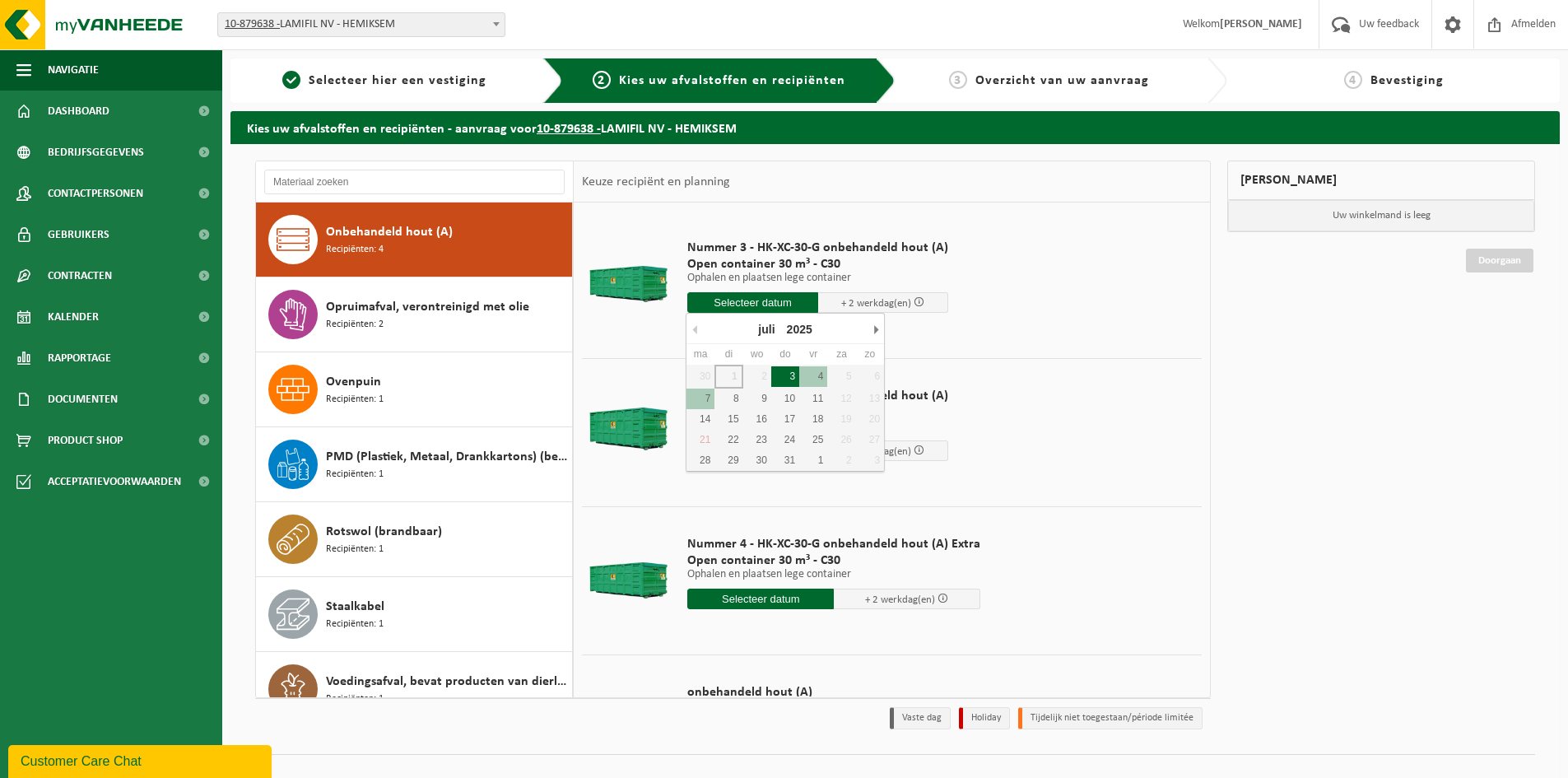 type on "2025-07-03" 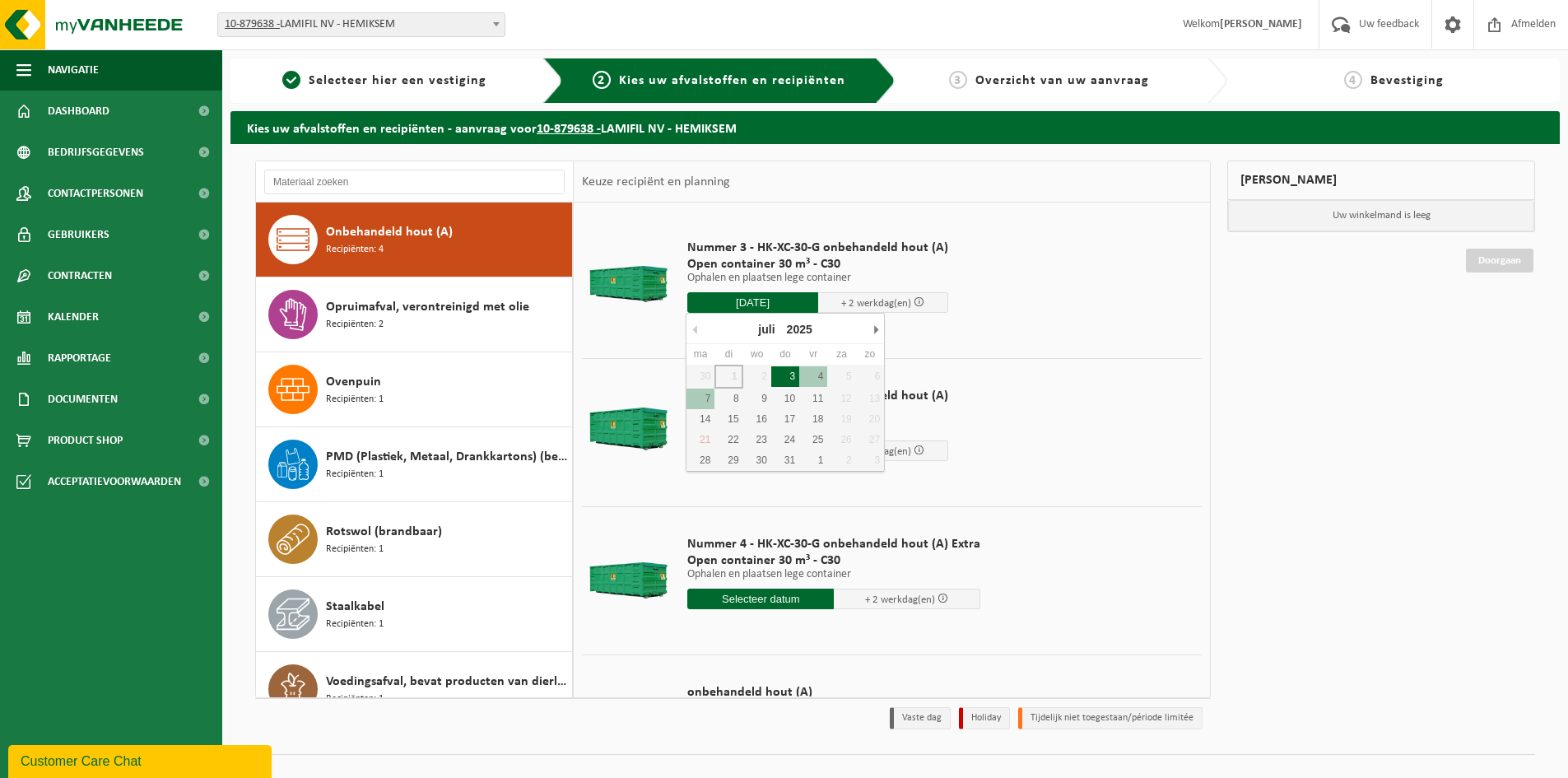 type on "2025-07-03" 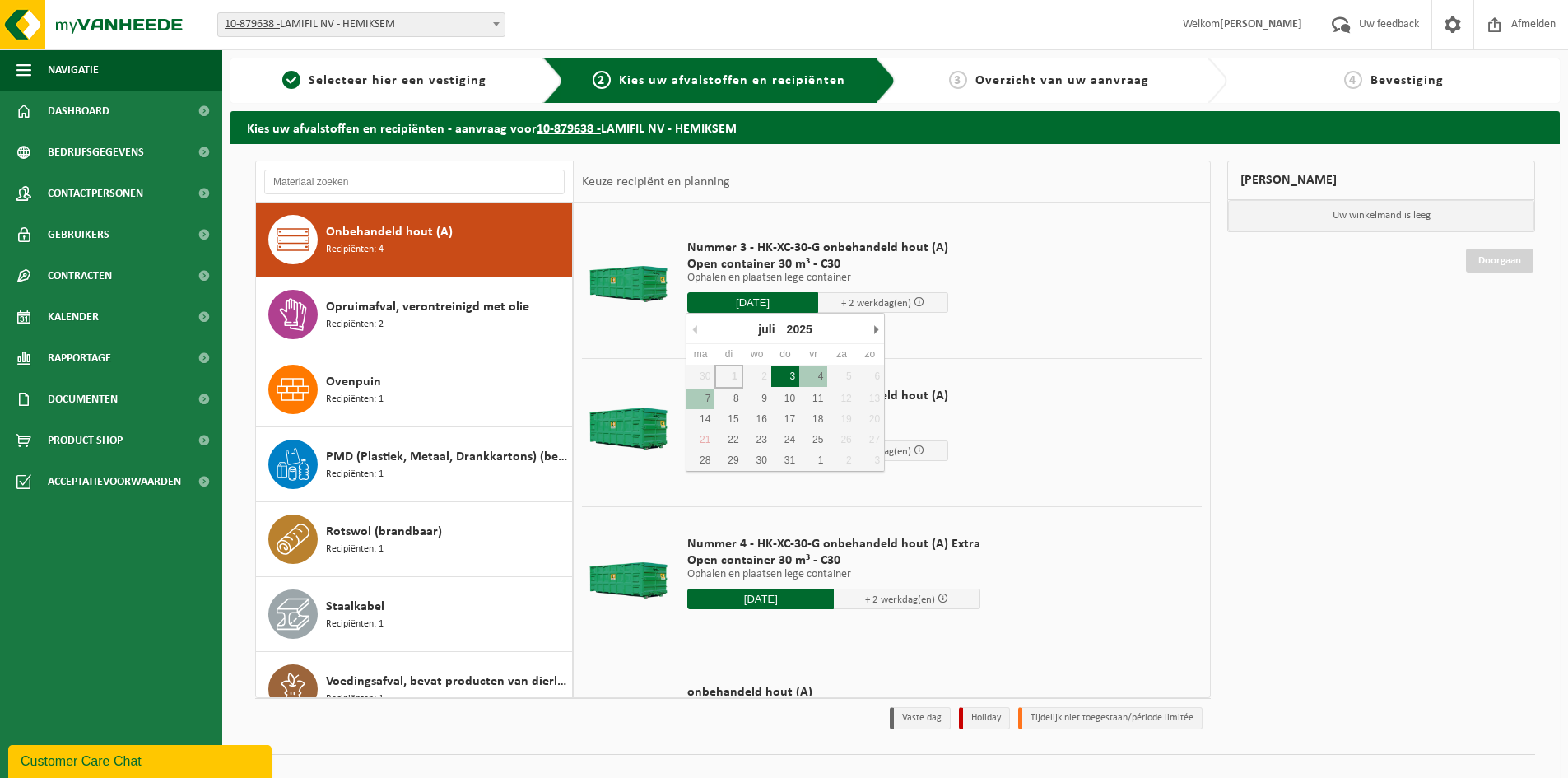 type on "Van 2025-07-03" 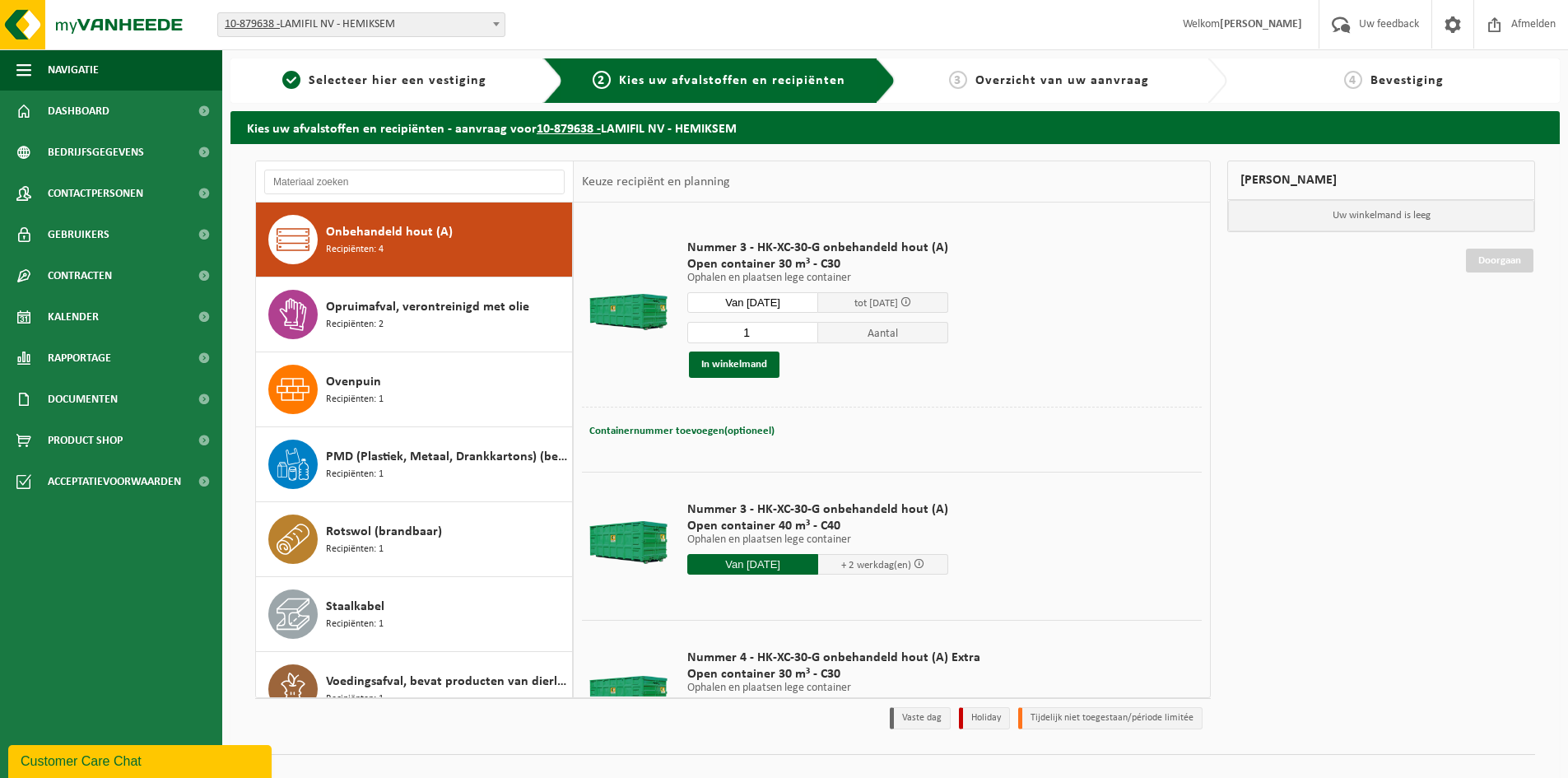 click on "Containernummer toevoegen(optioneel)
Annuleren" at bounding box center [682, 431] 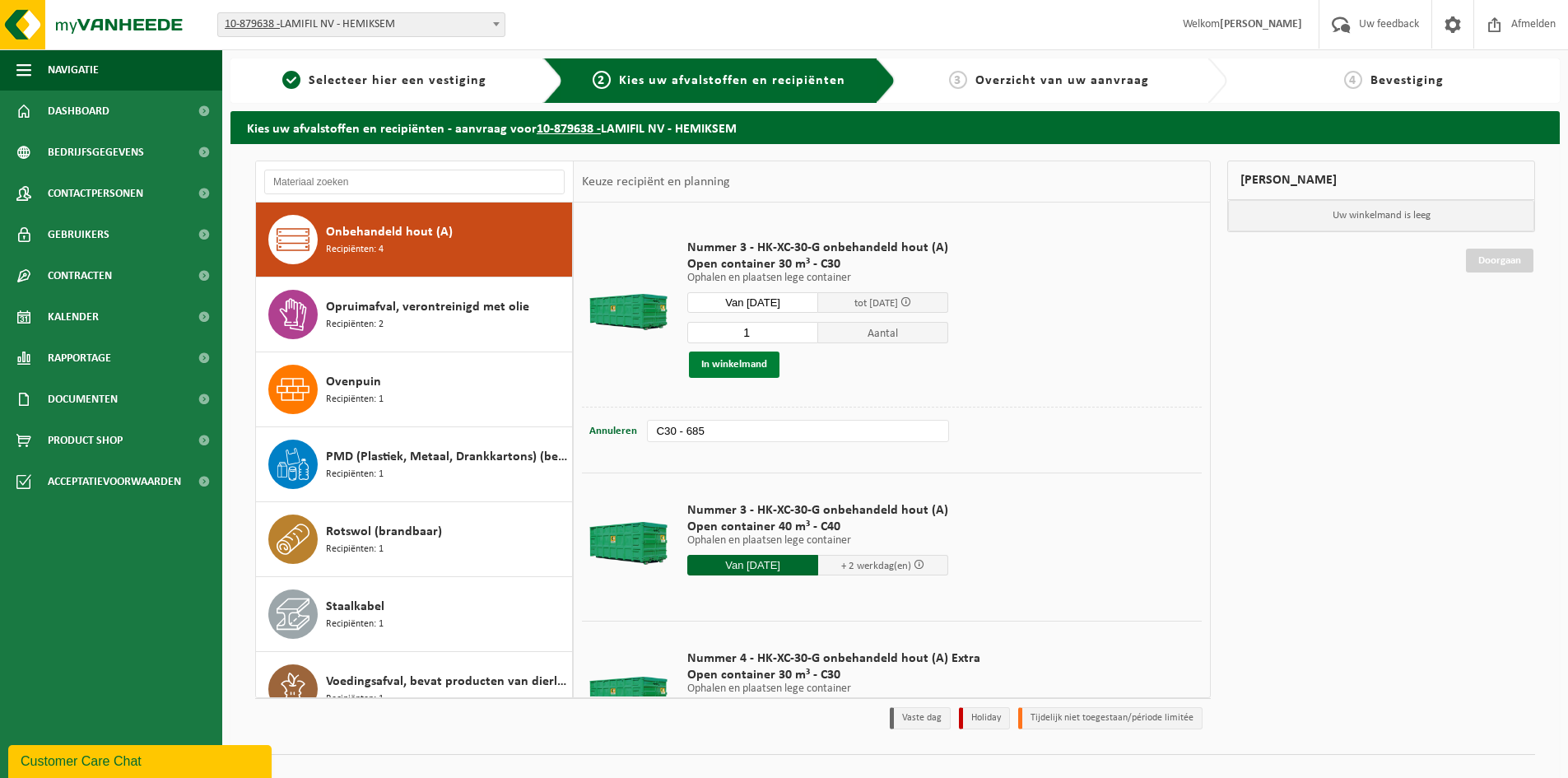 type on "C30 - 685" 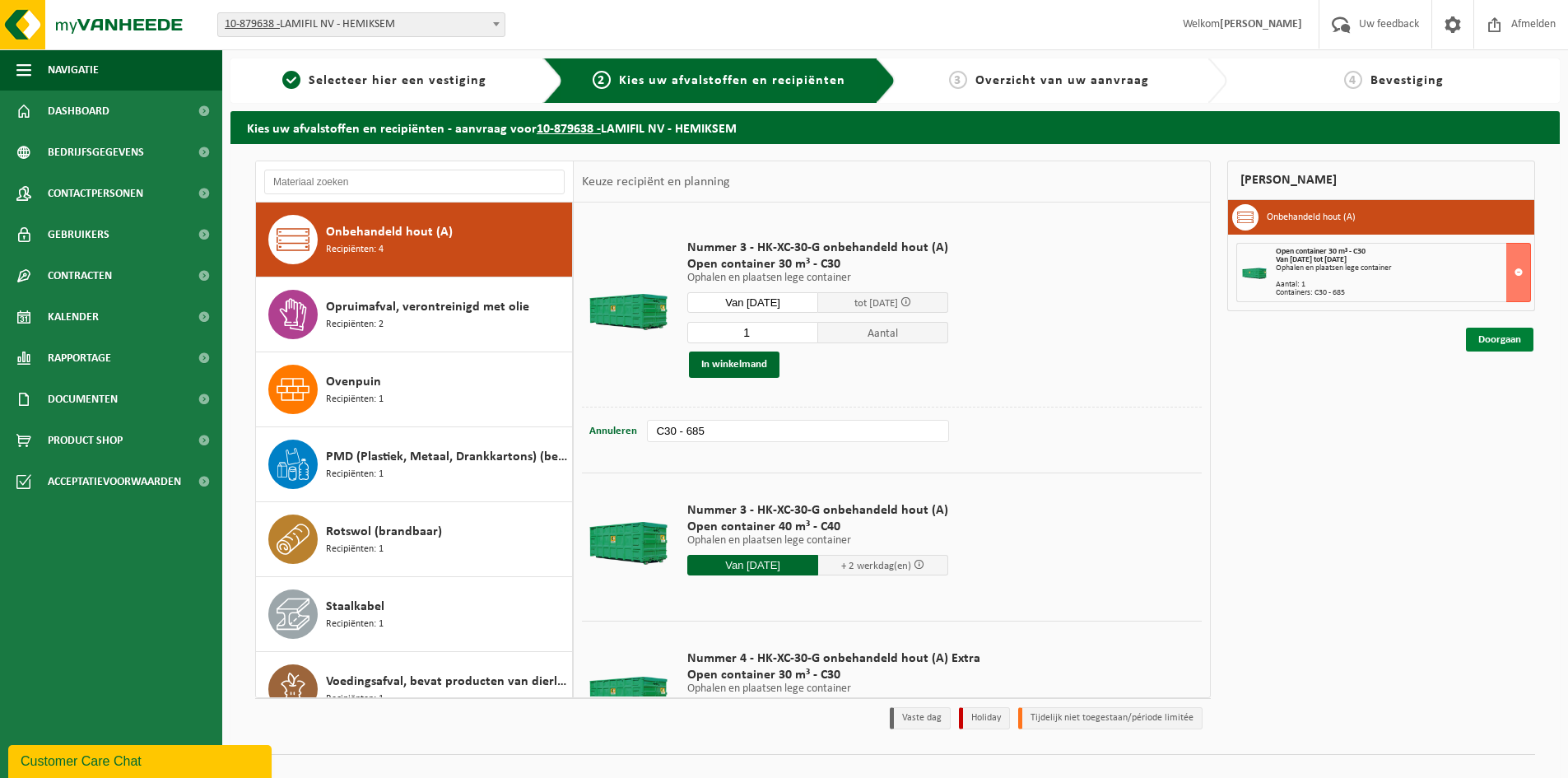 click on "Doorgaan" at bounding box center (1500, 339) 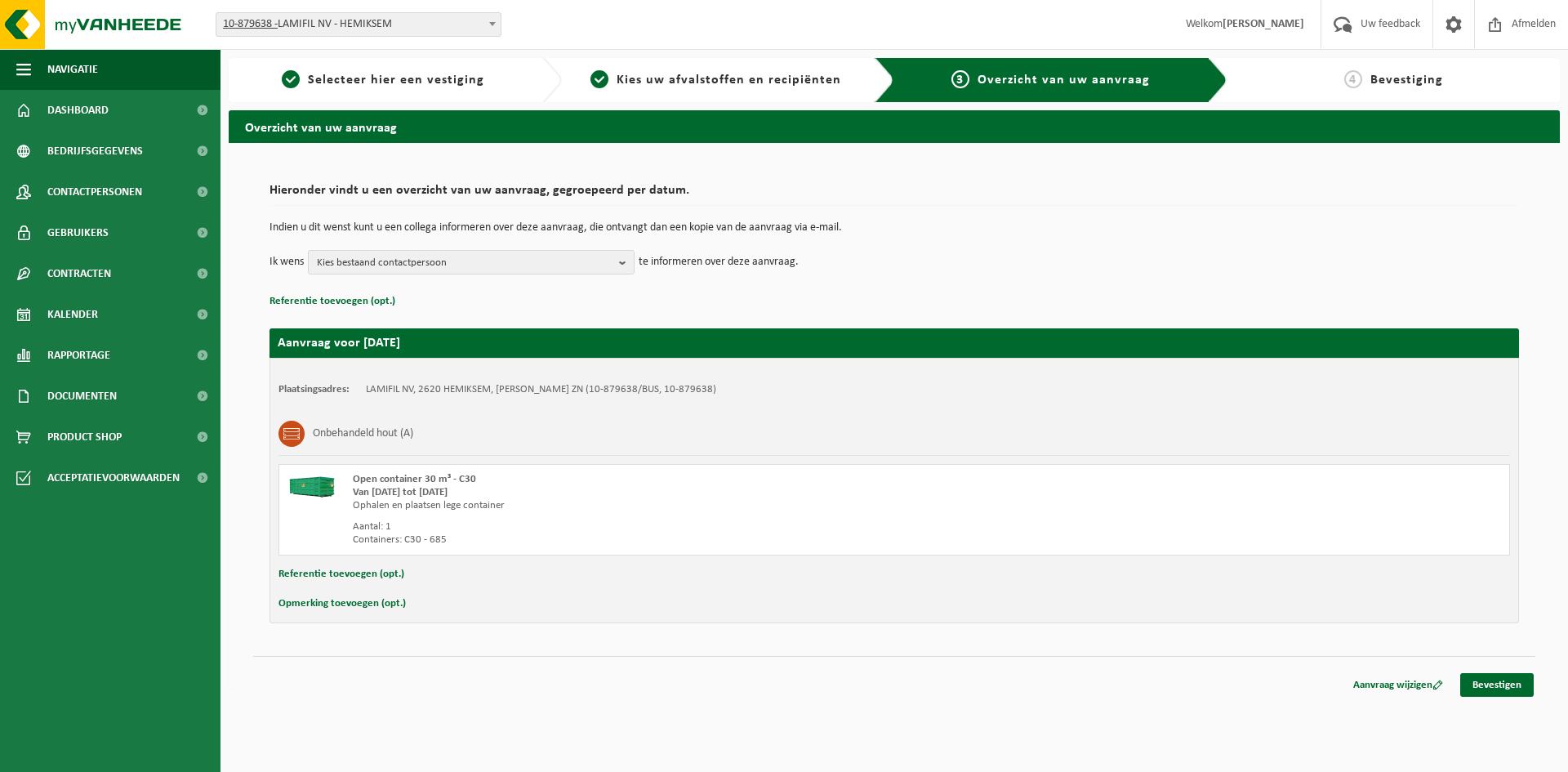 scroll, scrollTop: 0, scrollLeft: 0, axis: both 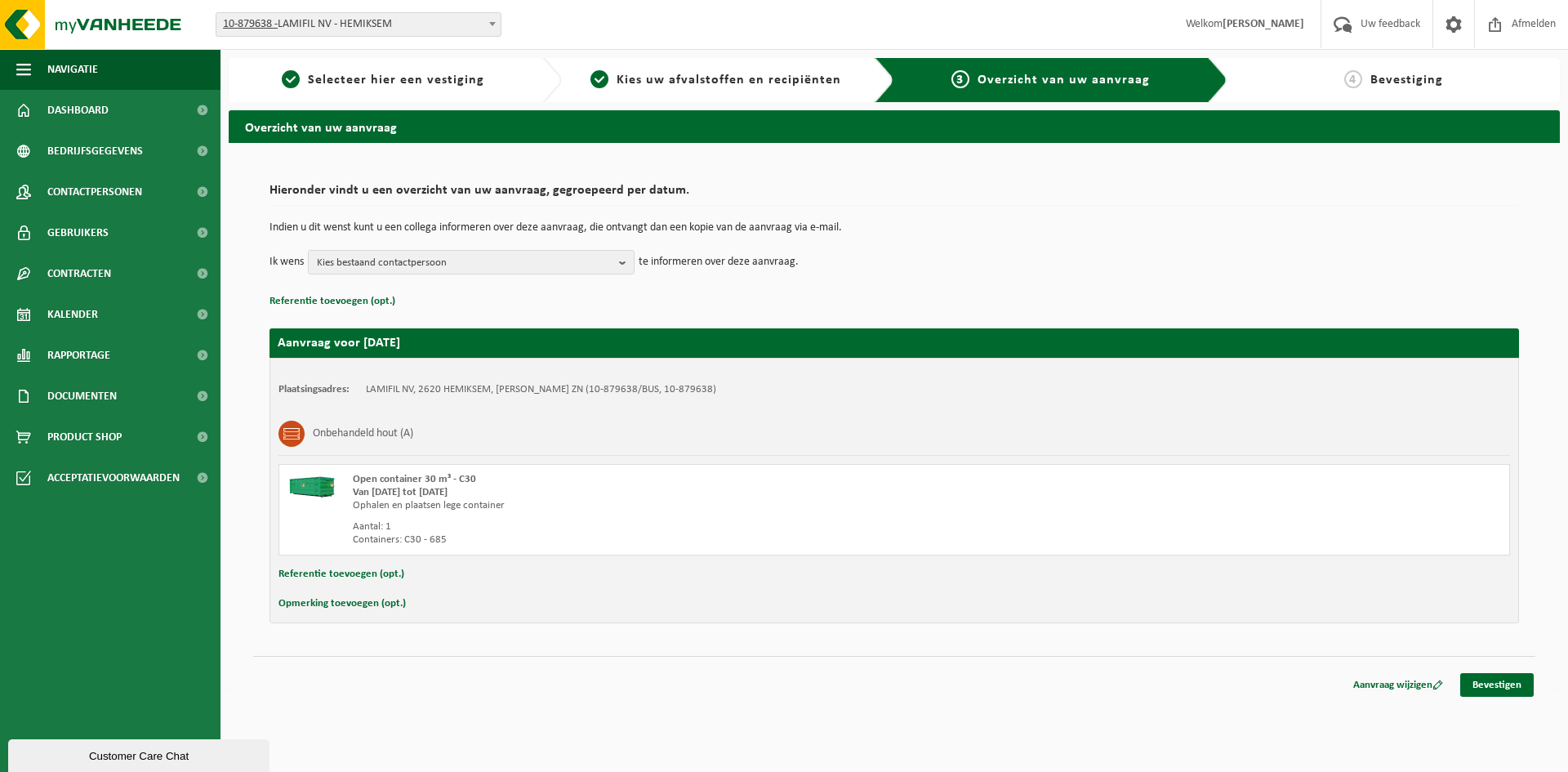 click on "Indien u dit wenst kunt u een collega informeren over deze aanvraag, die ontvangt dan een kopie van de aanvraag via e-mail." at bounding box center (894, 236) 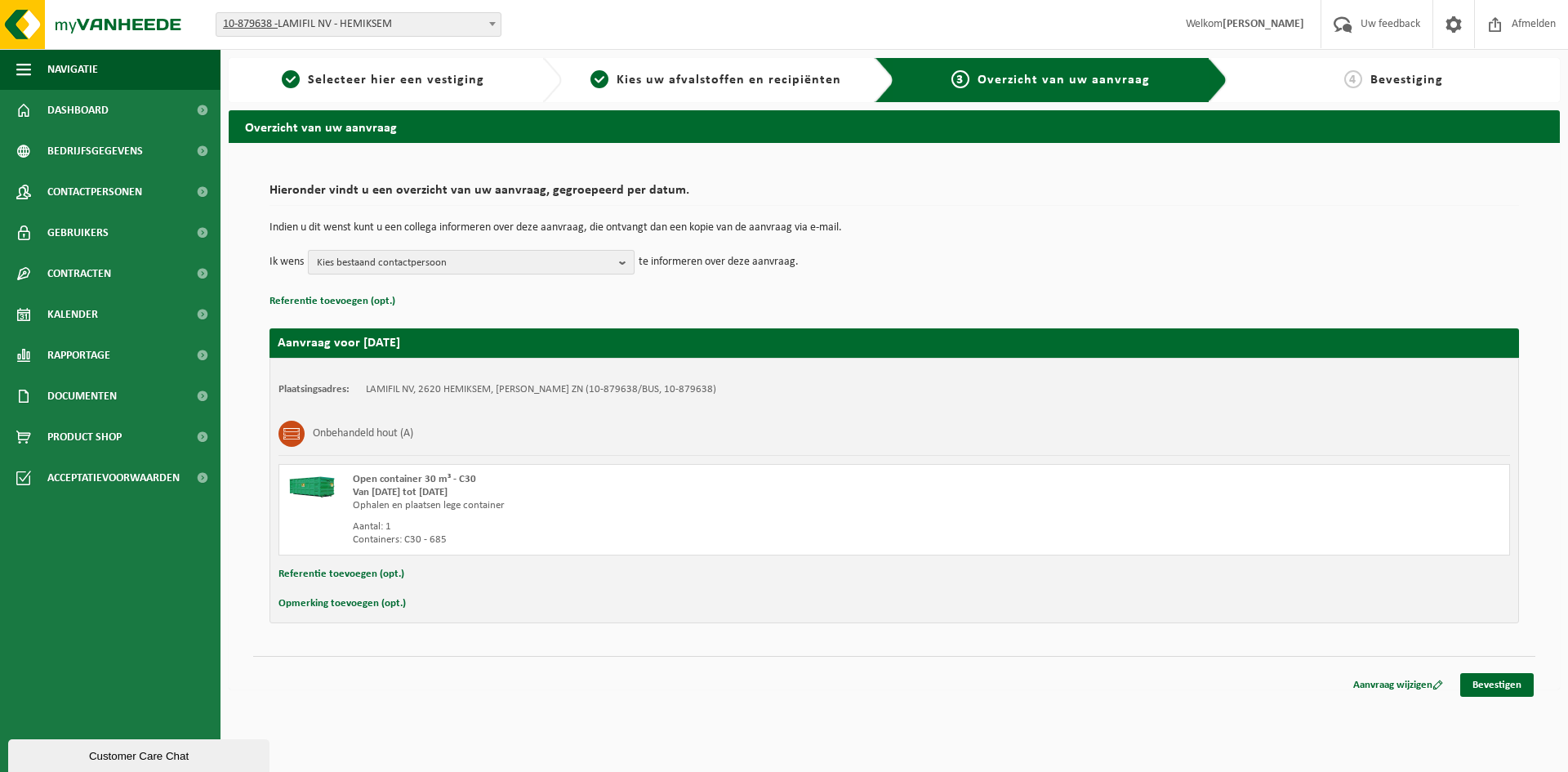 click on "Kies bestaand contactpersoon" at bounding box center (465, 263) 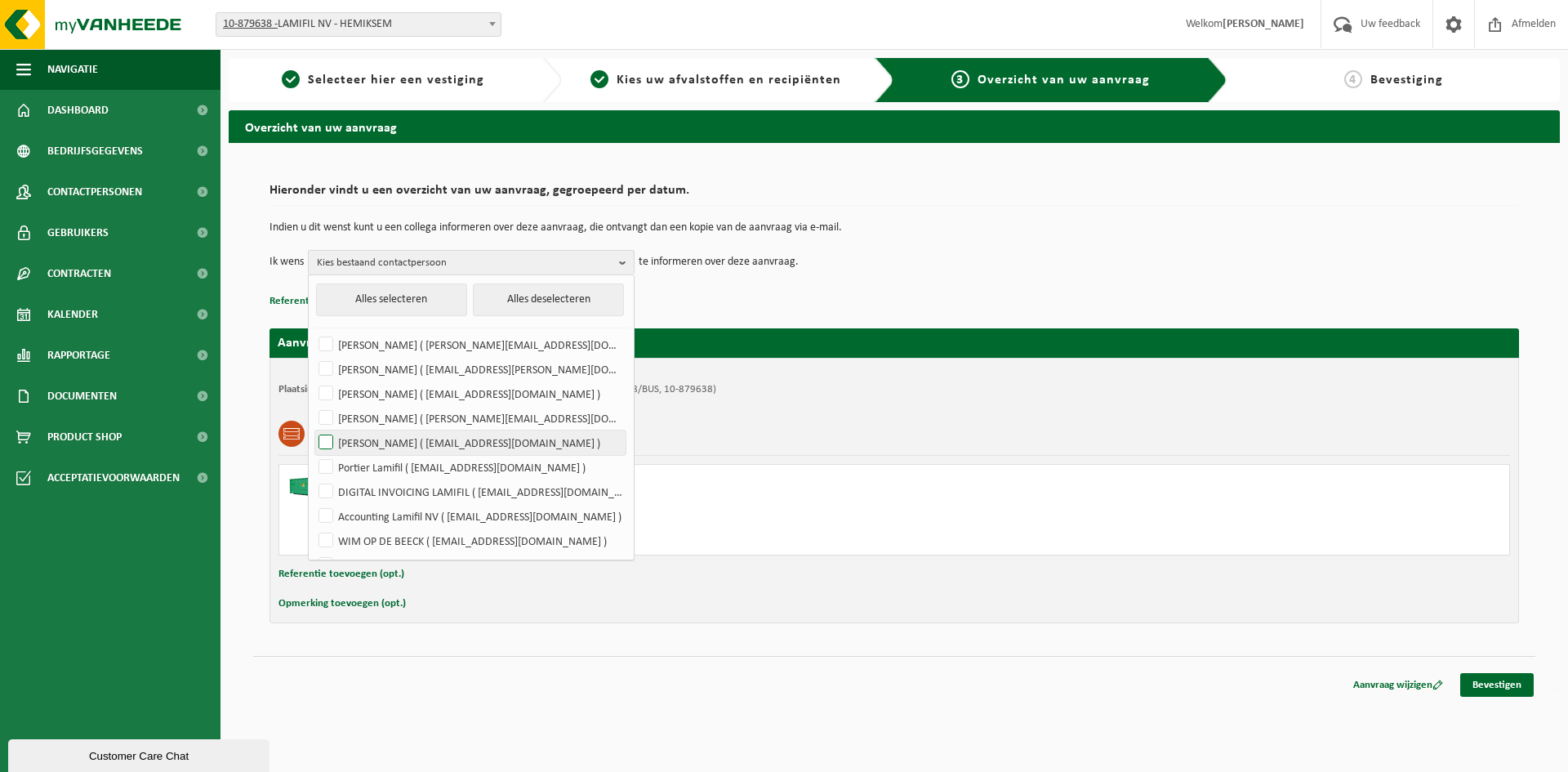 click on "[PERSON_NAME] ( [EMAIL_ADDRESS][DOMAIN_NAME] )" at bounding box center (470, 443) 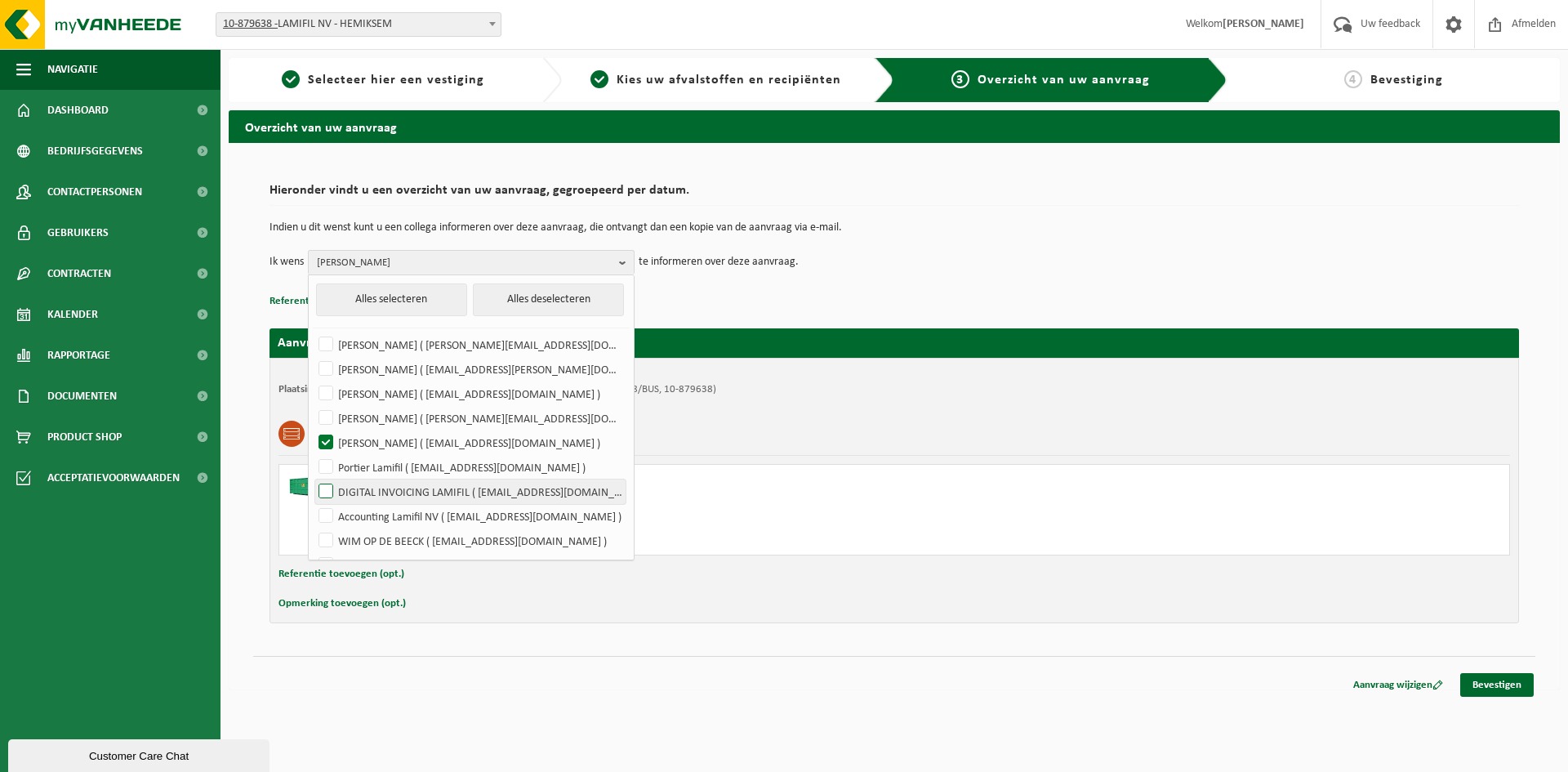 scroll, scrollTop: 74, scrollLeft: 0, axis: vertical 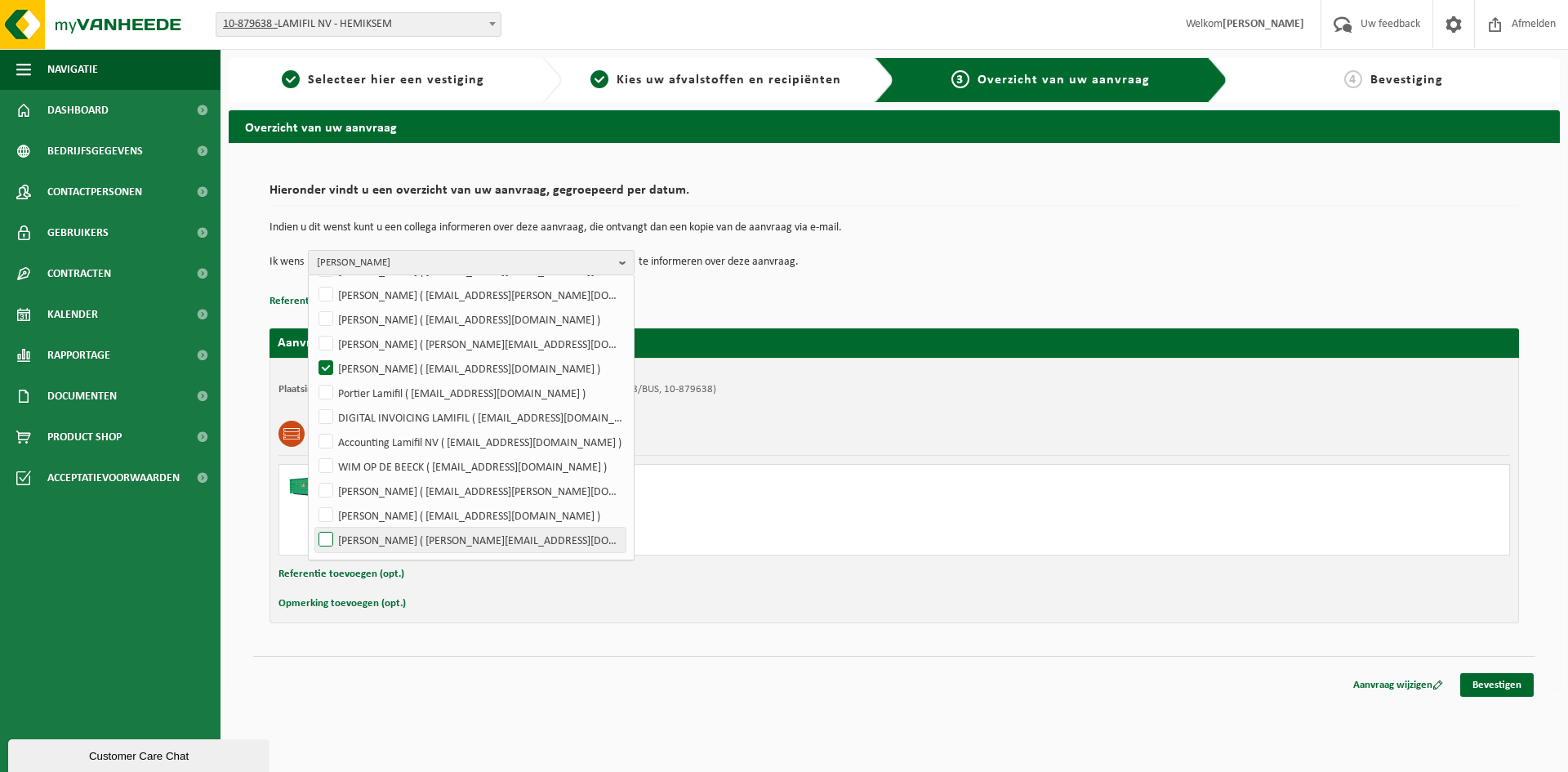 click on "JOHAN VERMEULEN ( johan.vermeulen@lamifil.be )" at bounding box center (470, 540) 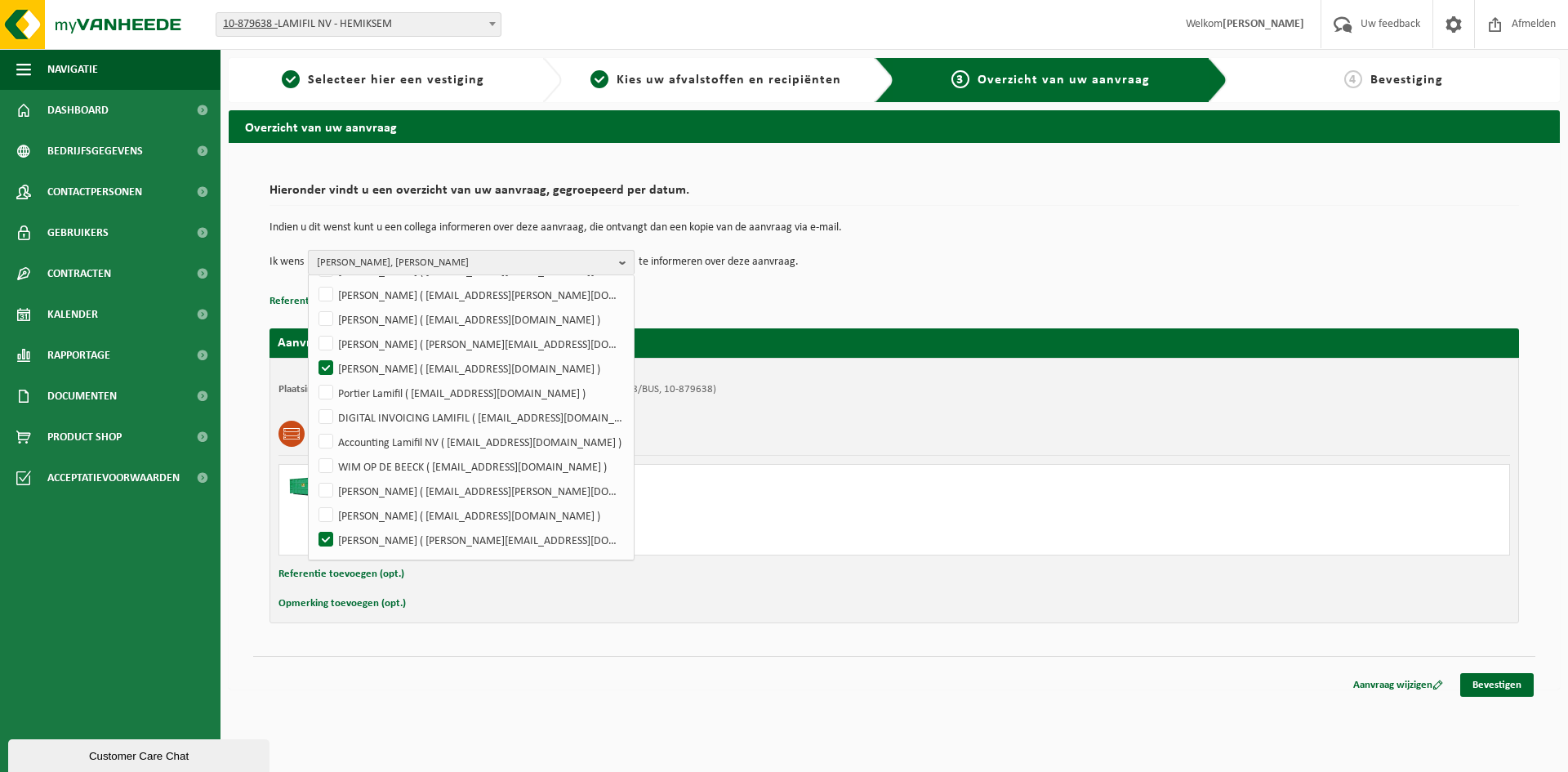 click at bounding box center [626, 262] 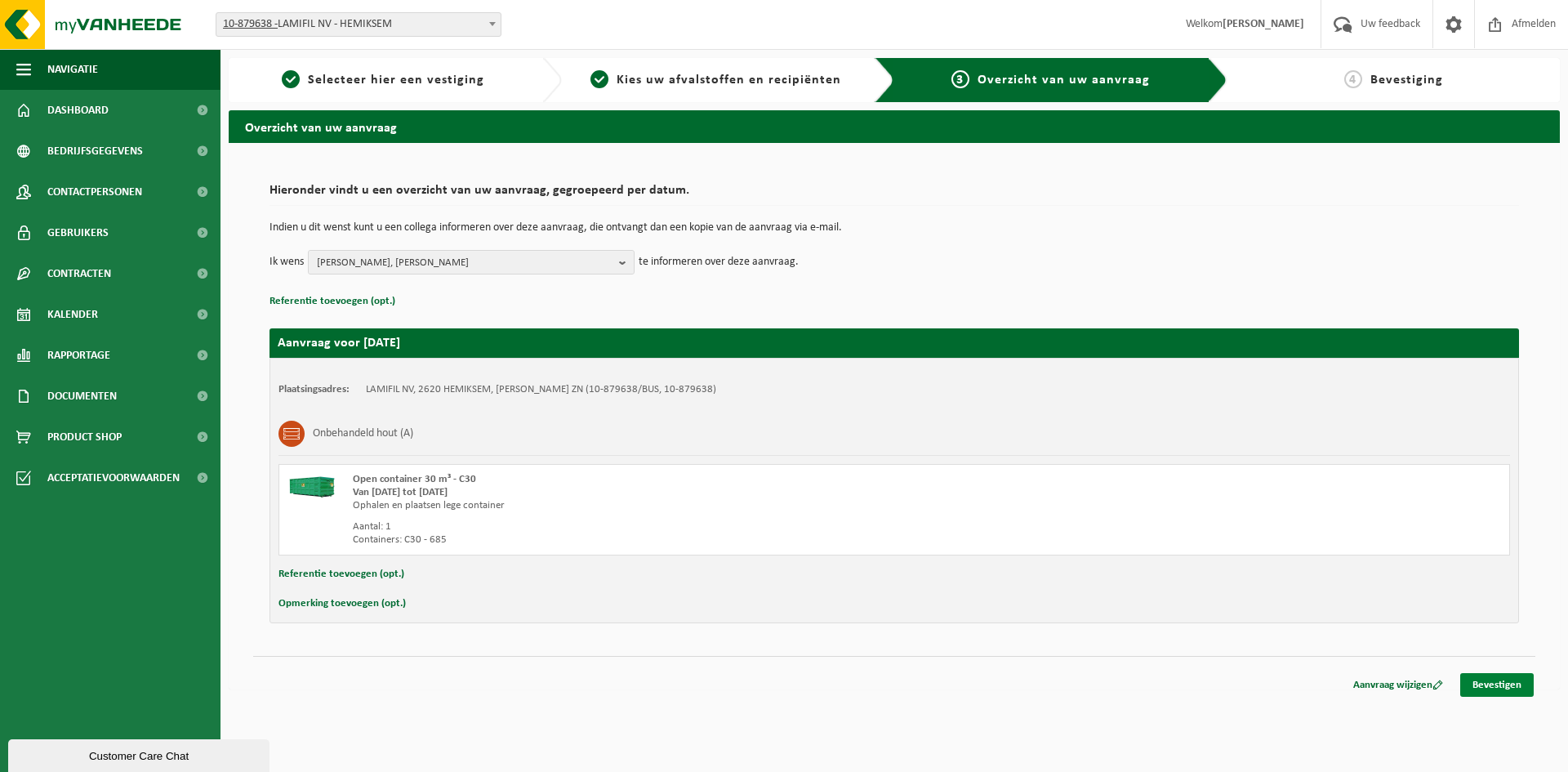 click on "Bevestigen" at bounding box center (1497, 685) 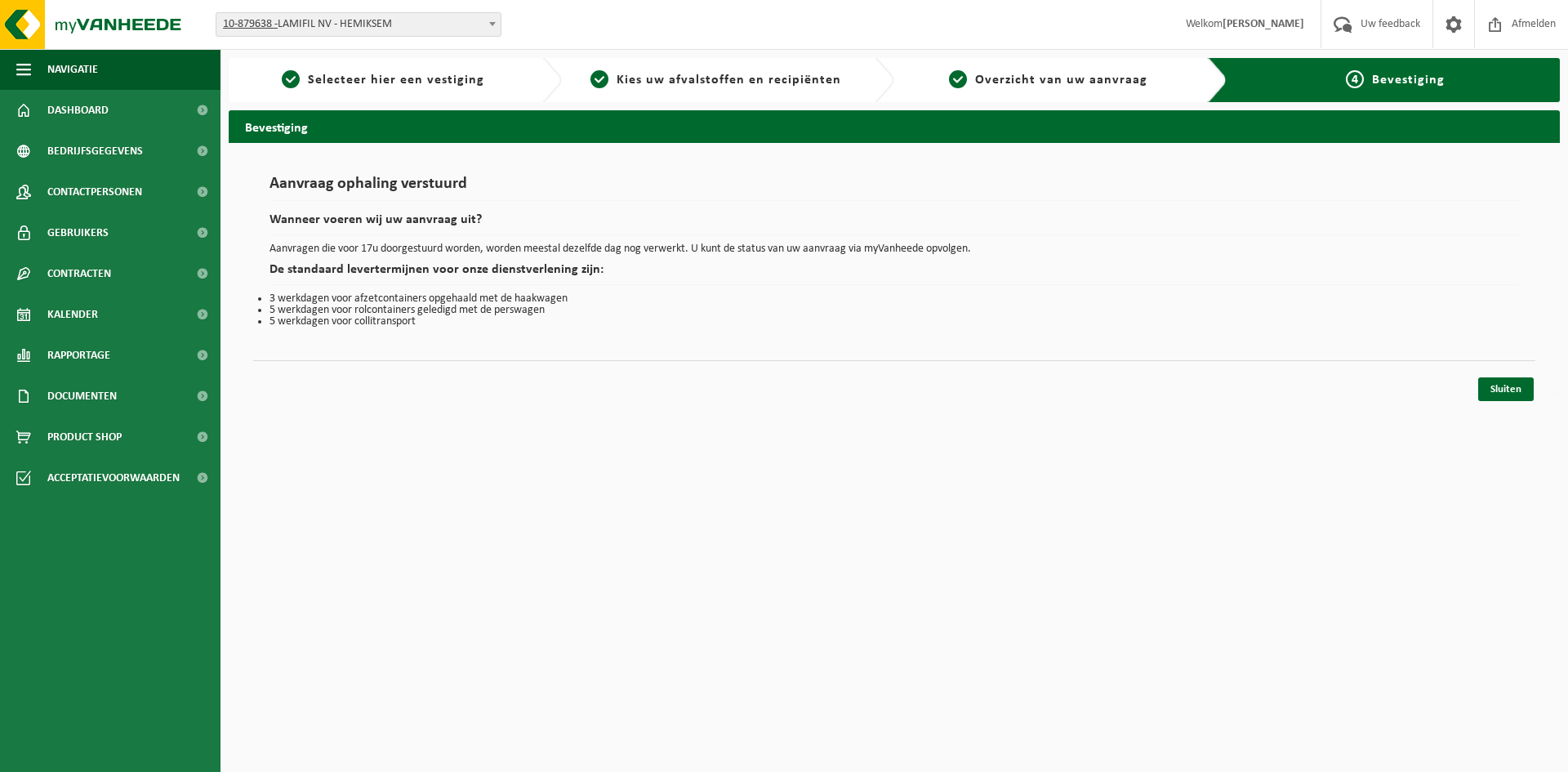scroll, scrollTop: 0, scrollLeft: 0, axis: both 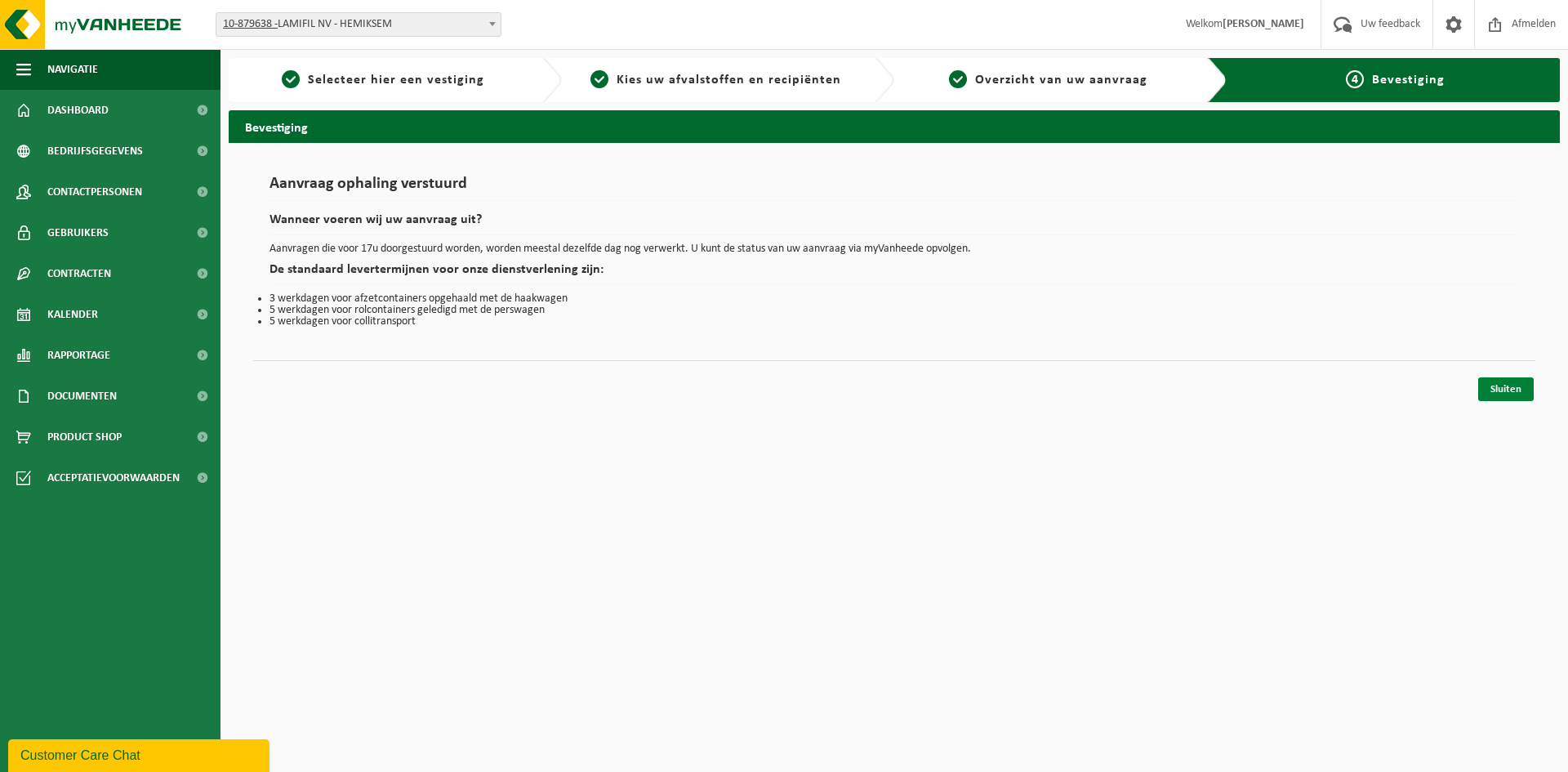 click on "Sluiten" at bounding box center [1506, 389] 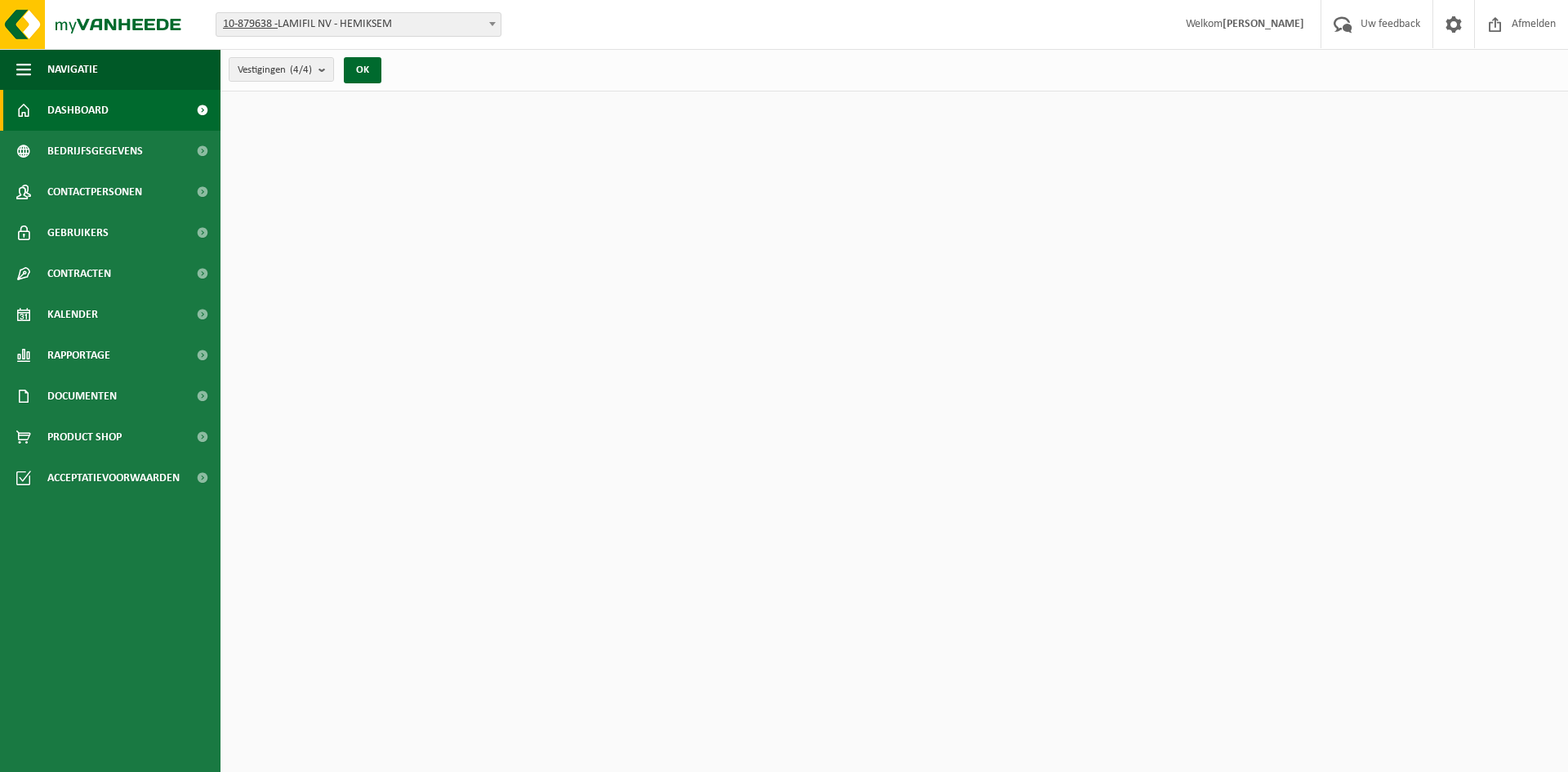 scroll, scrollTop: 0, scrollLeft: 0, axis: both 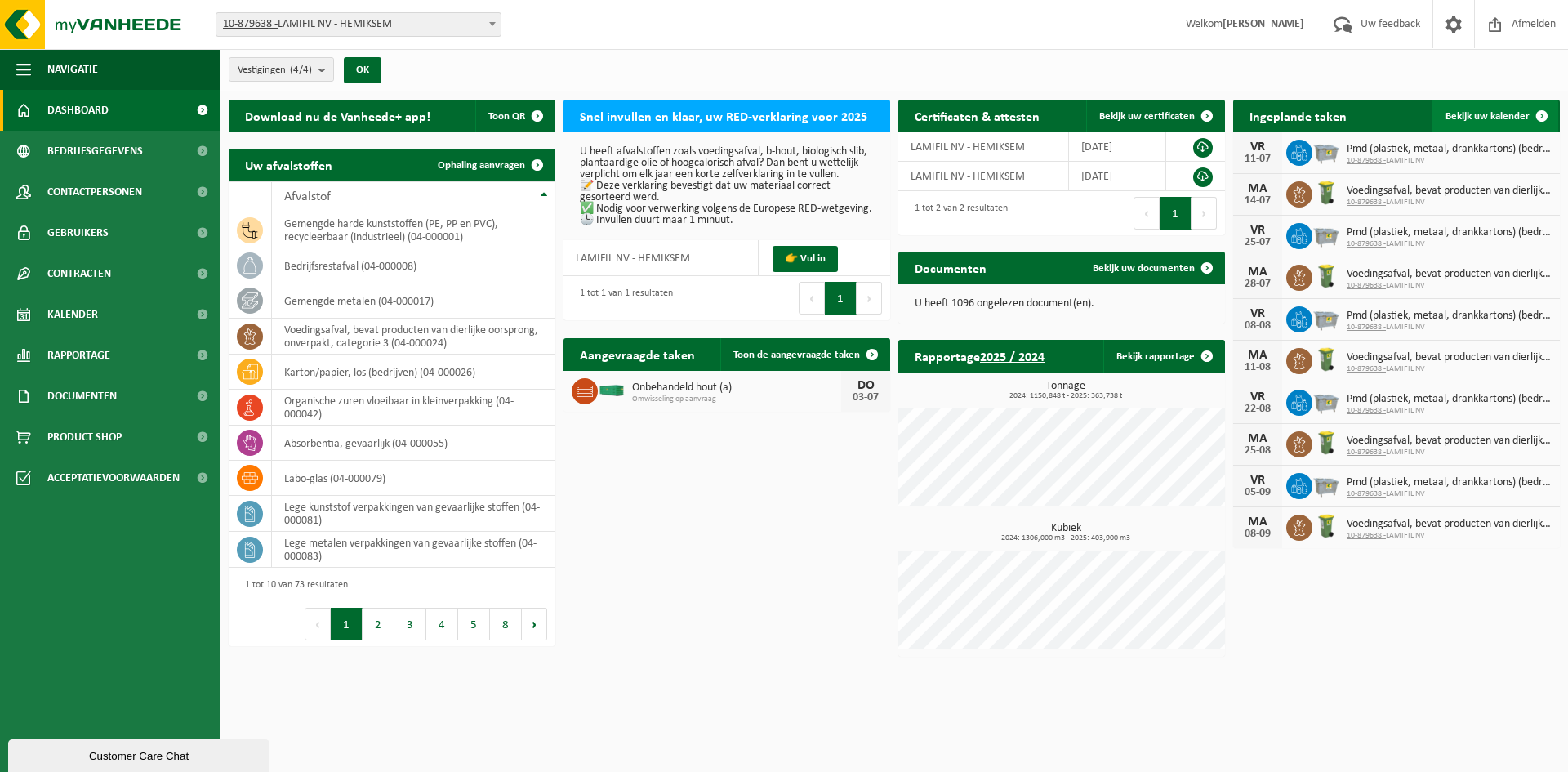 click on "Bekijk uw kalender" at bounding box center (1495, 116) 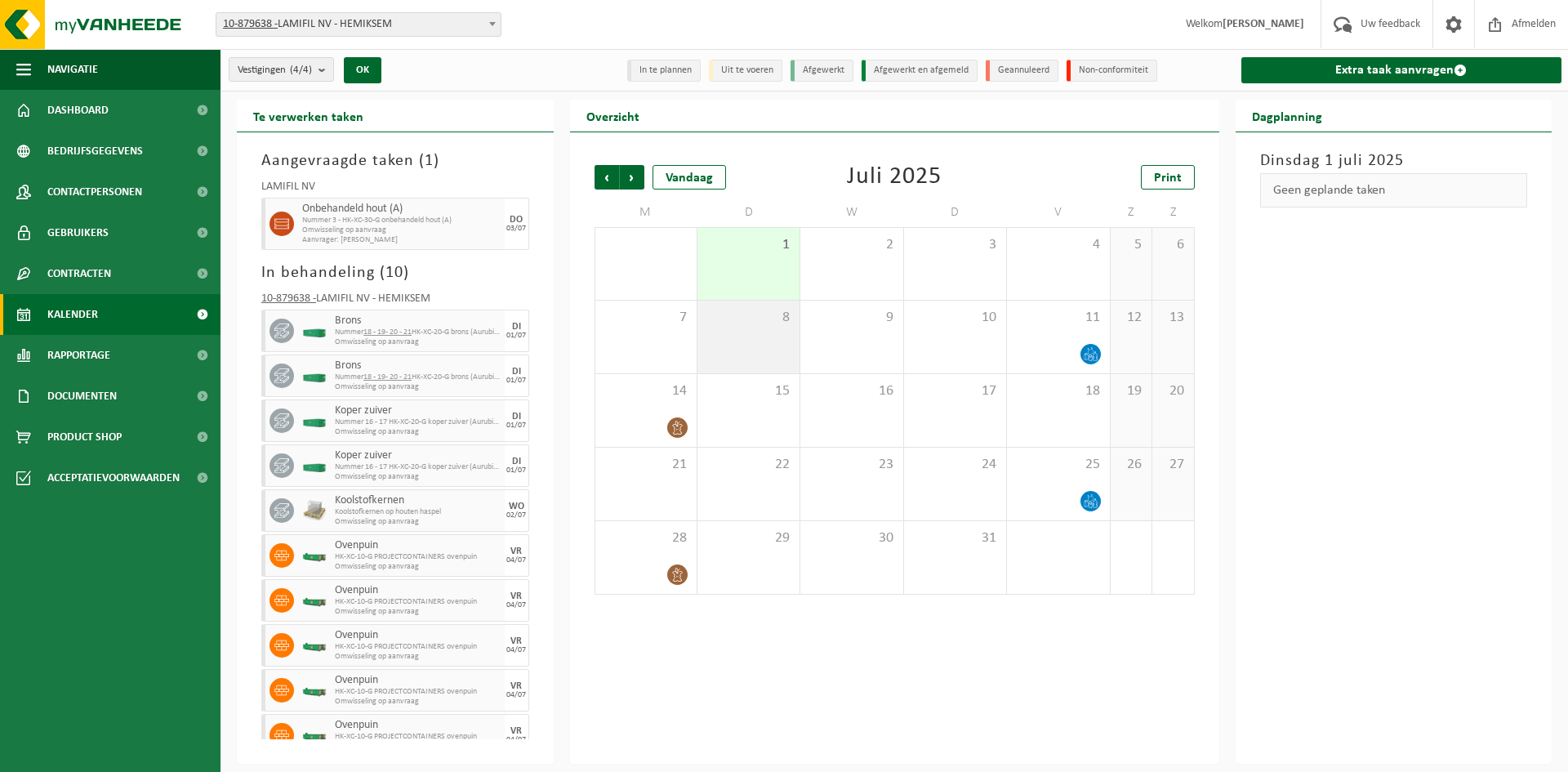 scroll, scrollTop: 0, scrollLeft: 0, axis: both 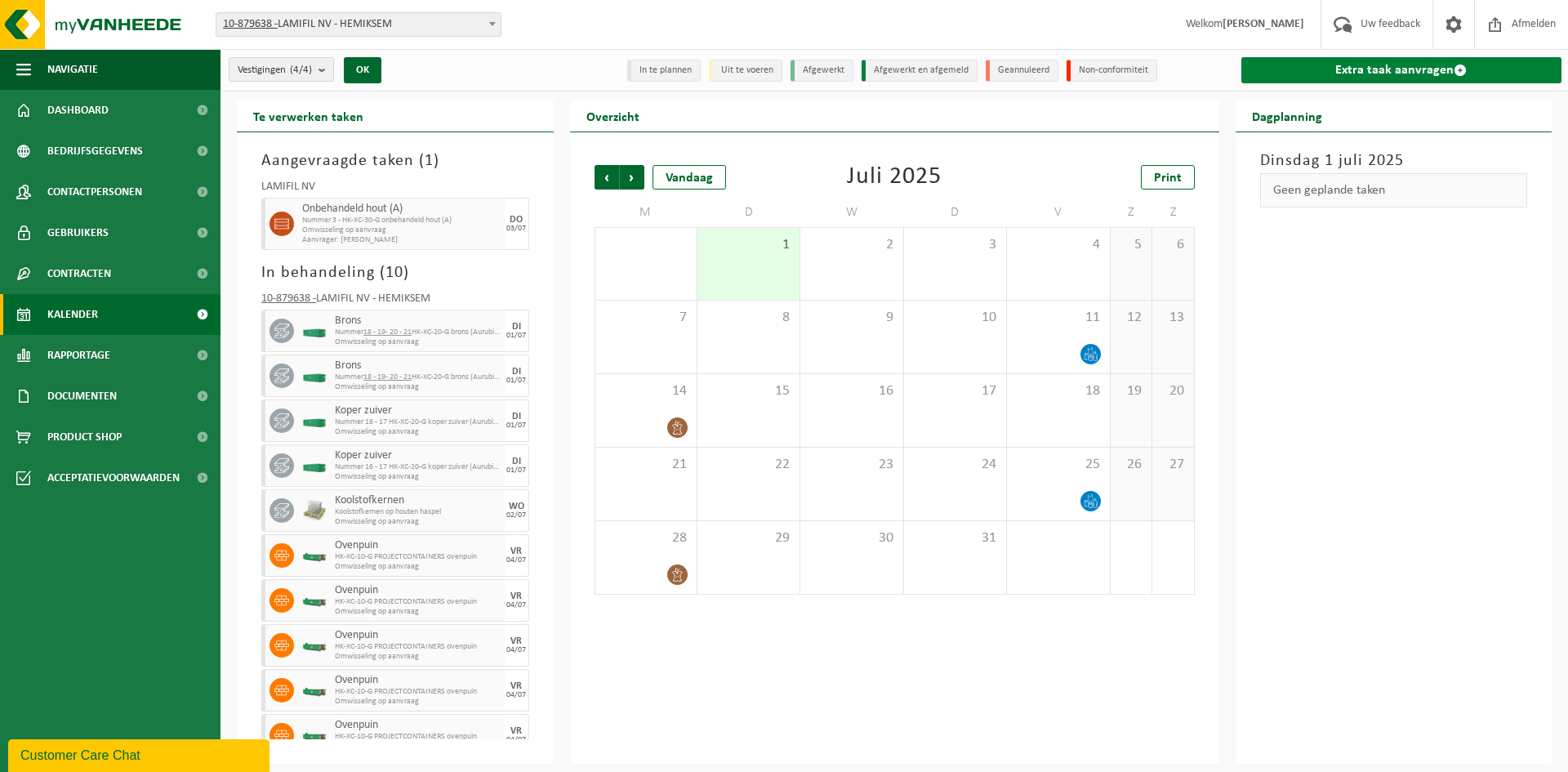 click on "Extra taak aanvragen" at bounding box center [1401, 70] 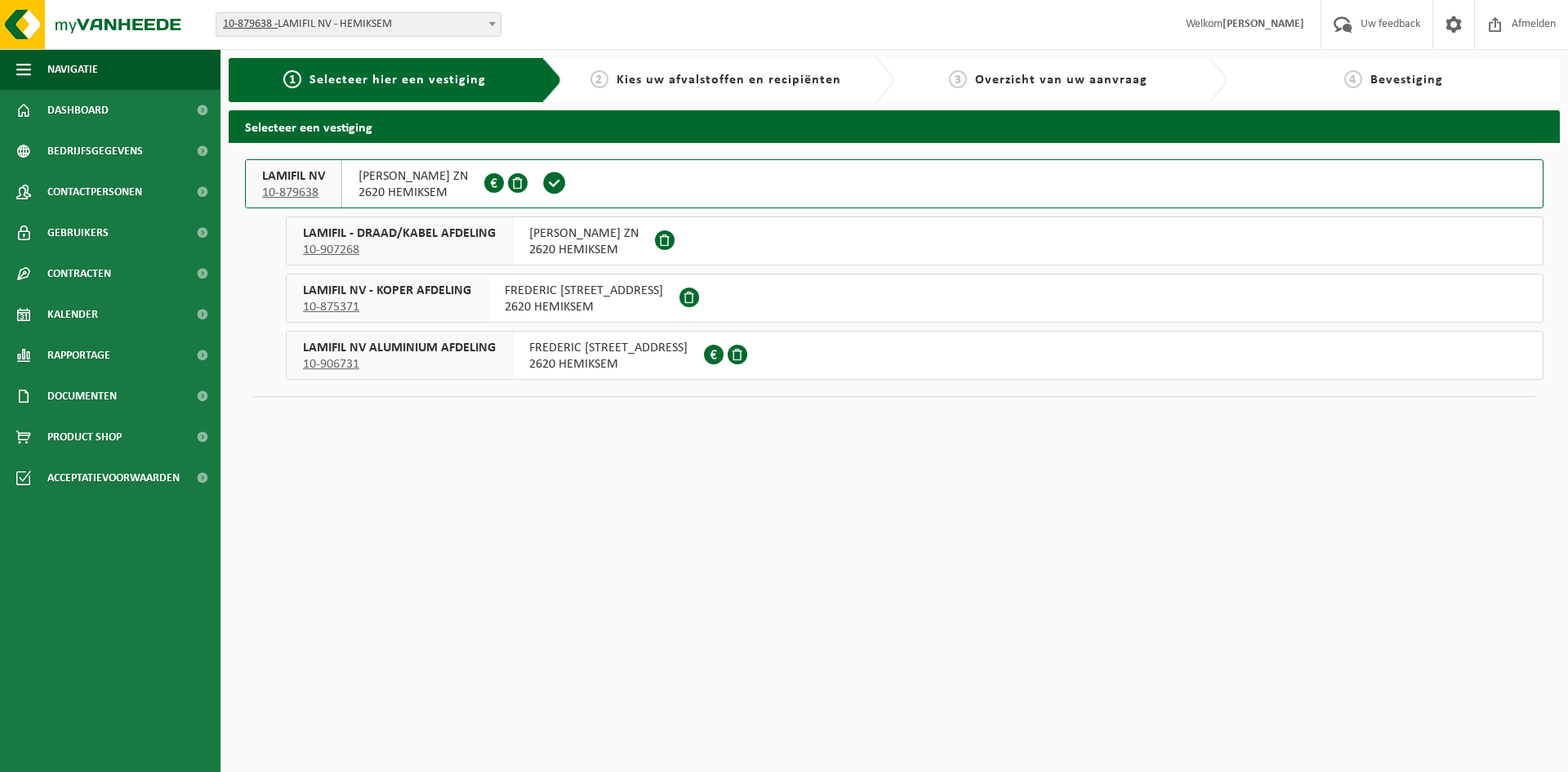 scroll, scrollTop: 0, scrollLeft: 0, axis: both 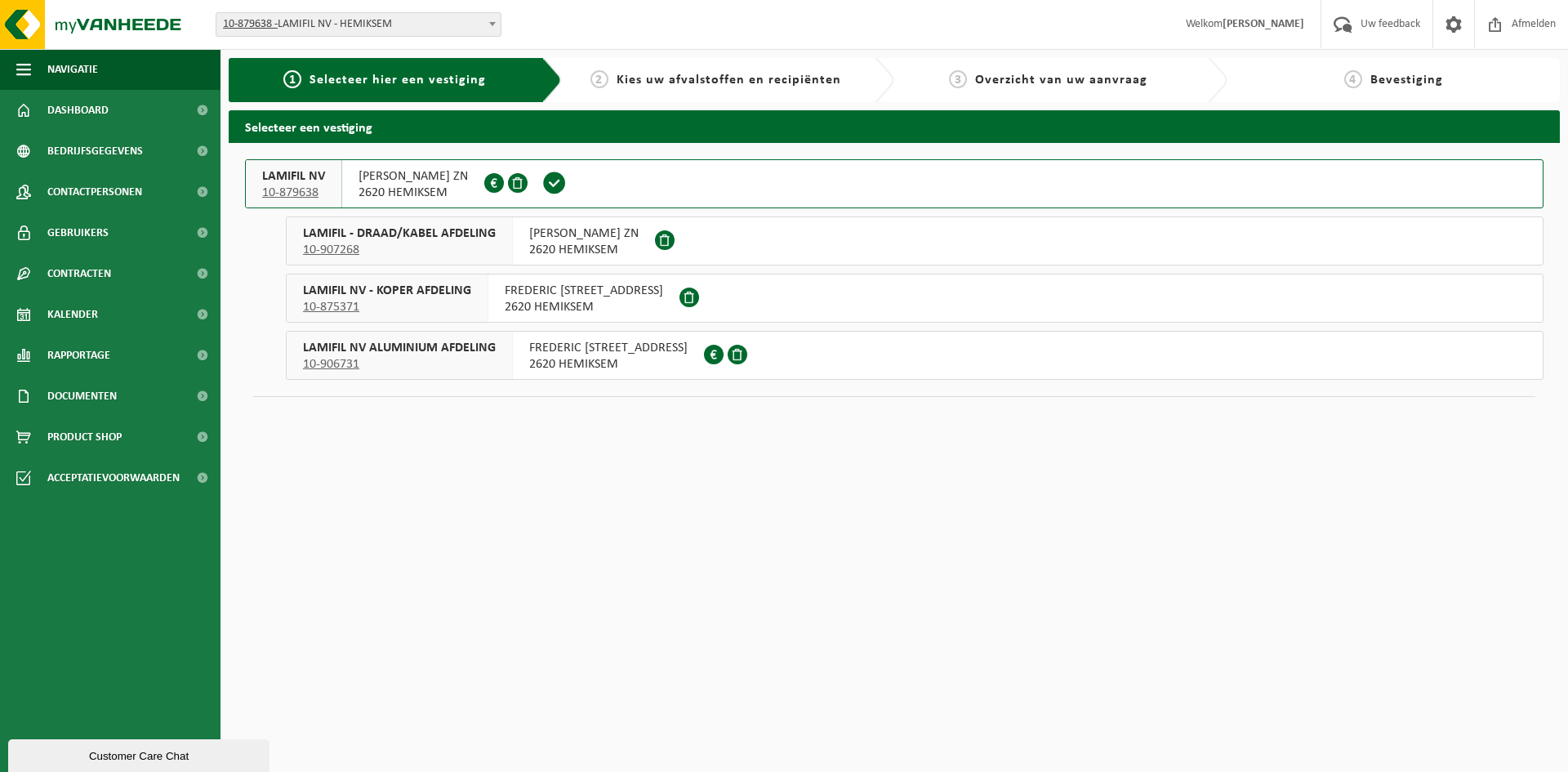 click on "2620 HEMIKSEM" at bounding box center (413, 193) 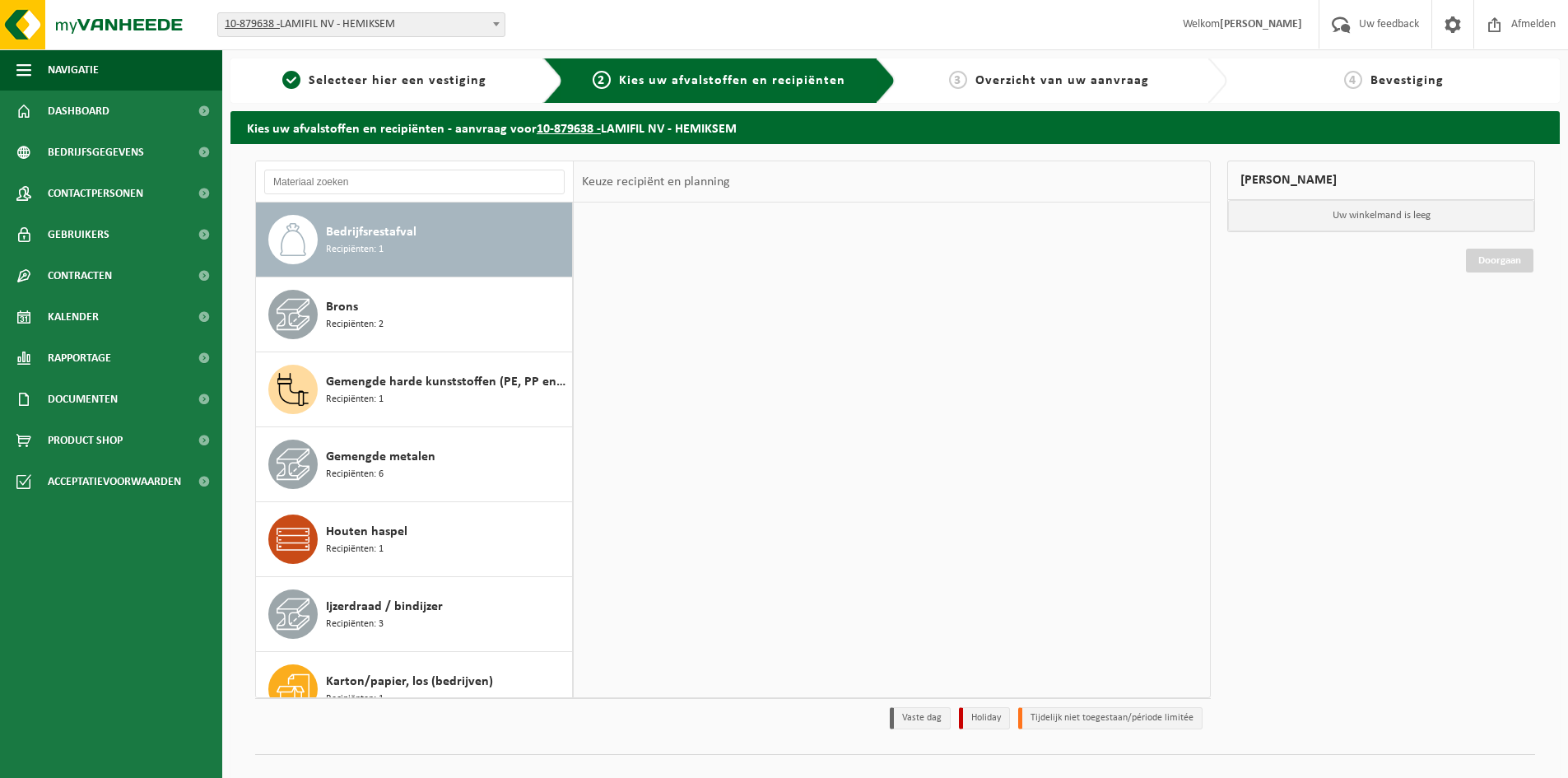 scroll, scrollTop: 0, scrollLeft: 0, axis: both 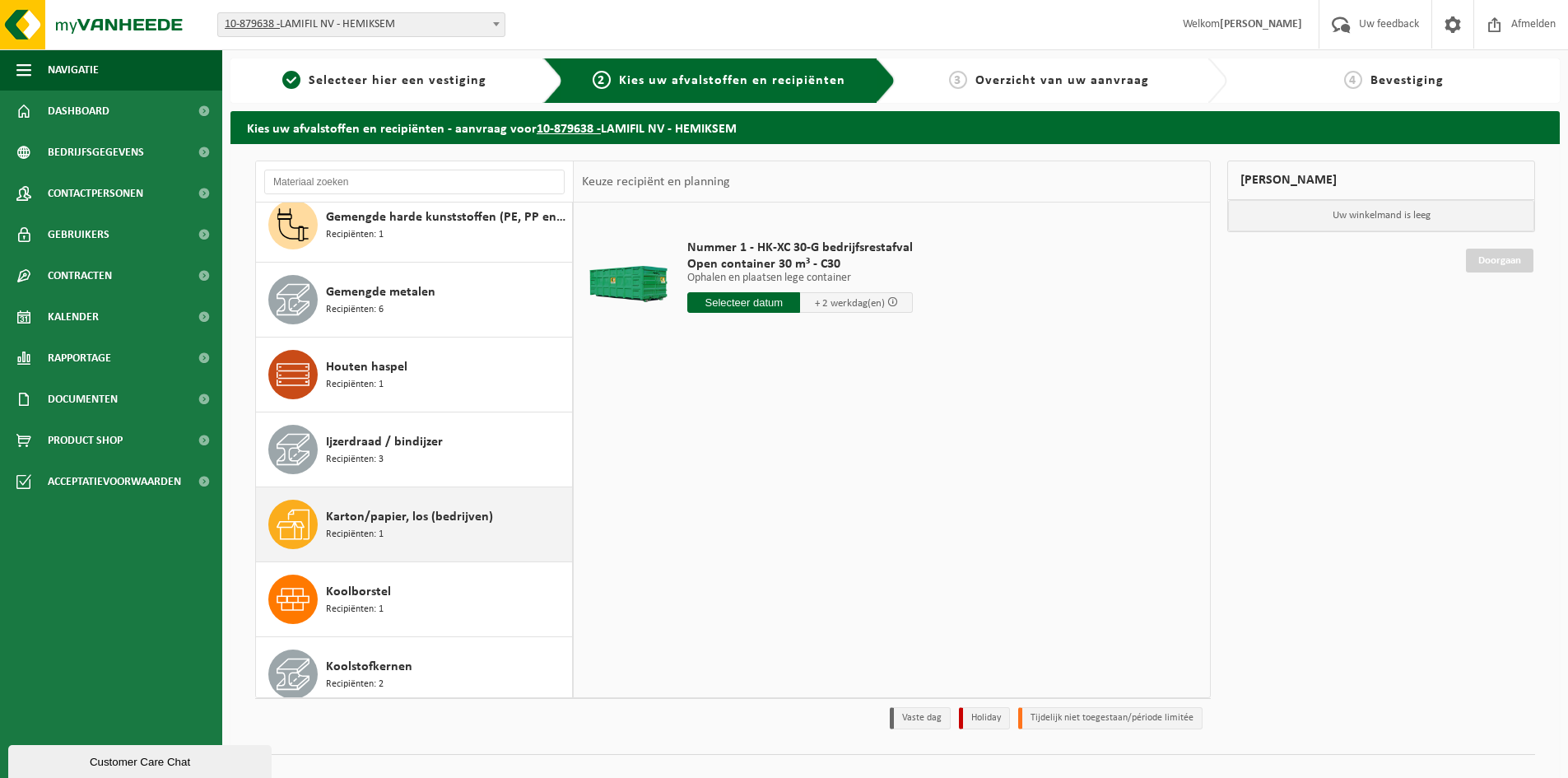 click on "Karton/papier, los (bedrijven)   Recipiënten: 1" at bounding box center [447, 524] 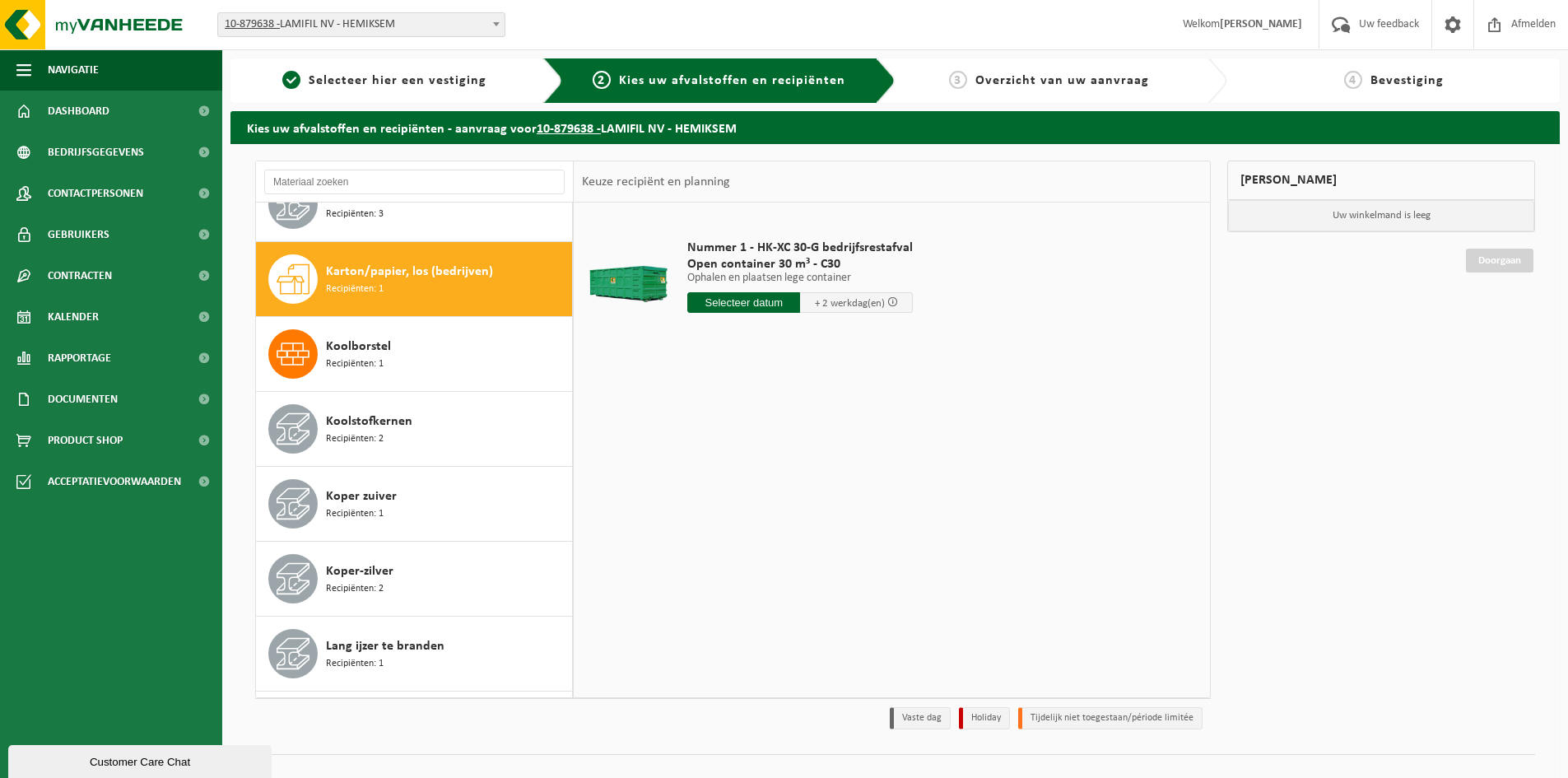 scroll, scrollTop: 450, scrollLeft: 0, axis: vertical 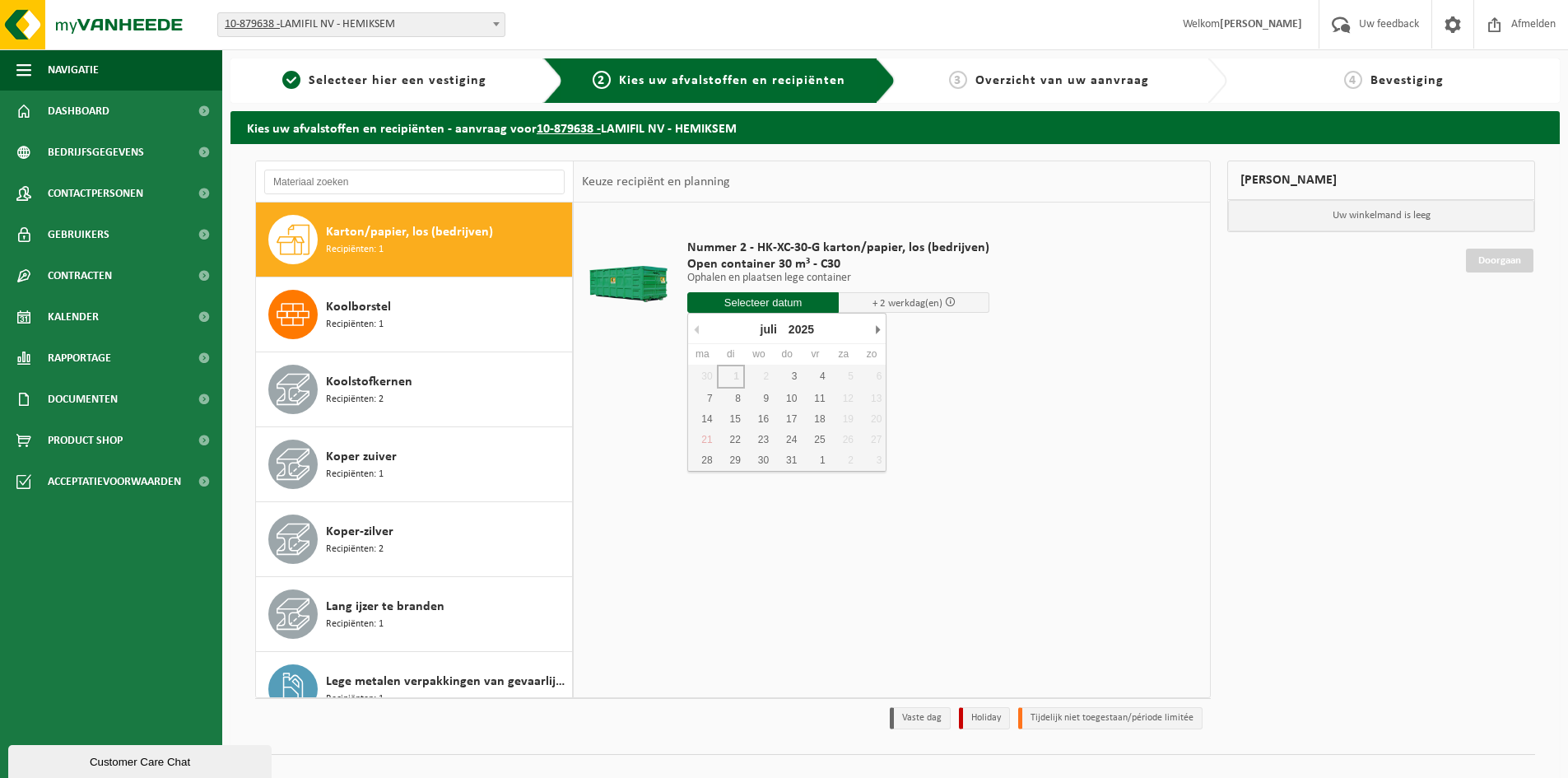 click at bounding box center (763, 302) 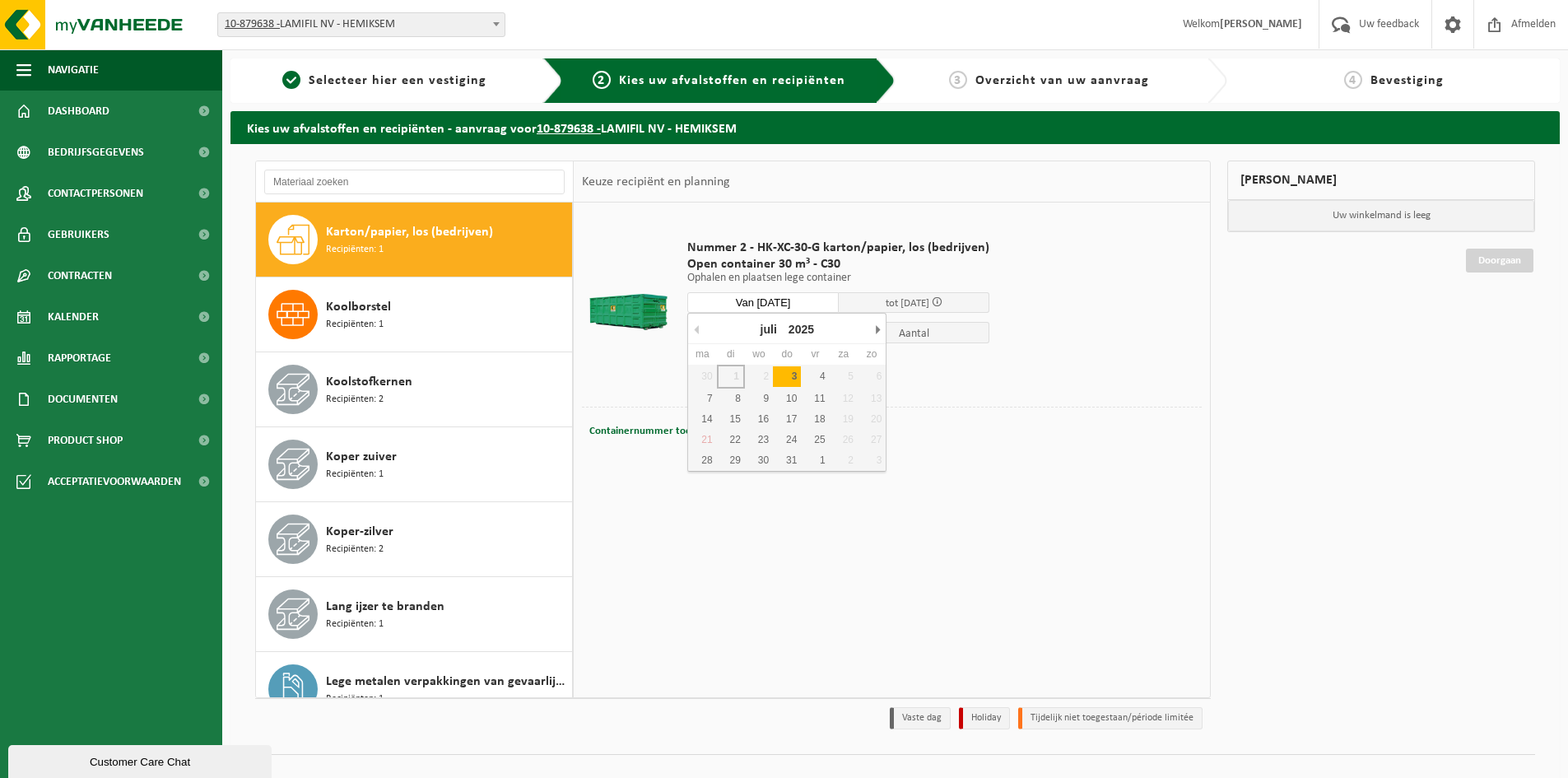 click on "Van 2025-07-03" at bounding box center [763, 302] 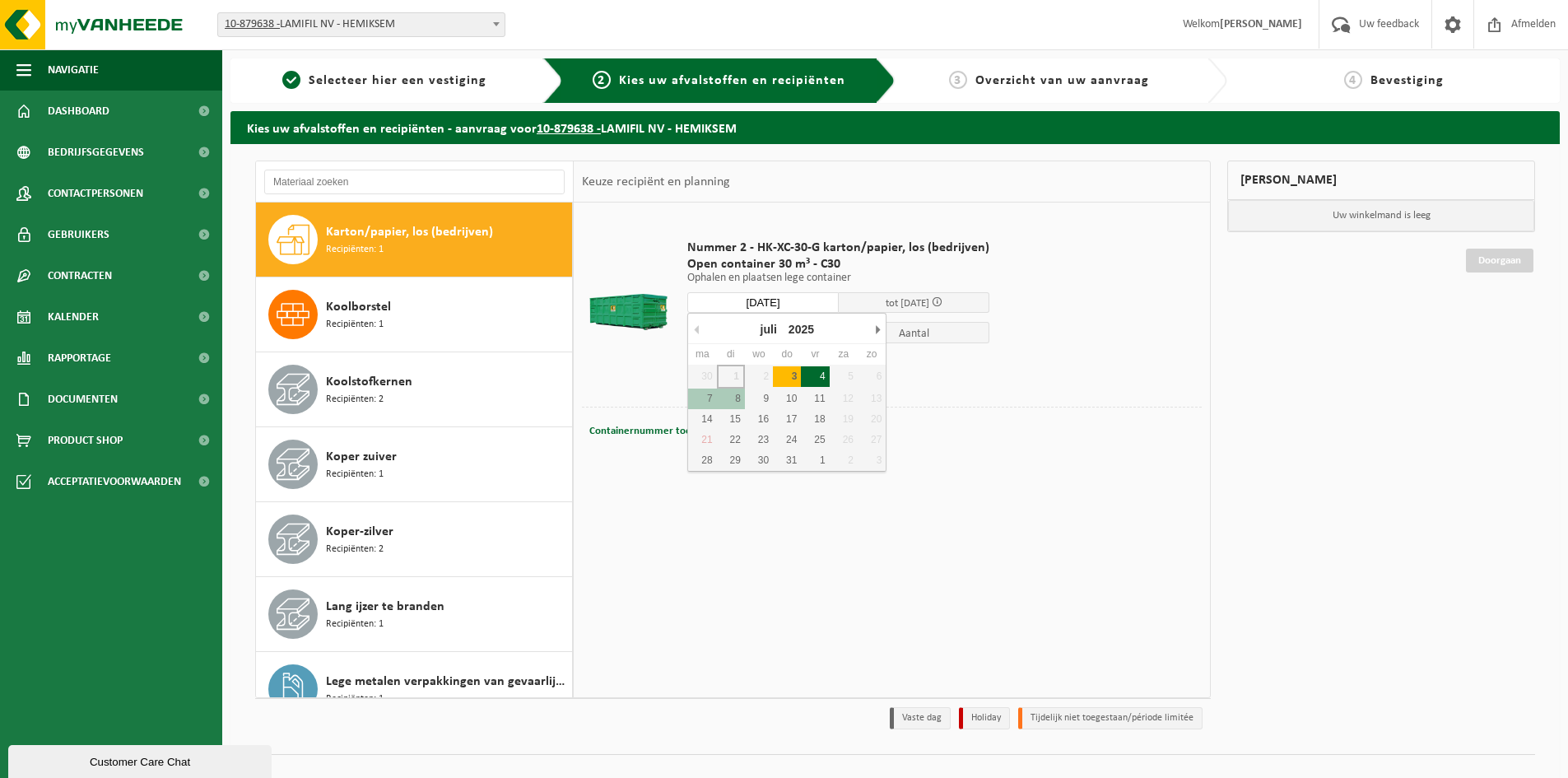 type on "Van 2025-07-04" 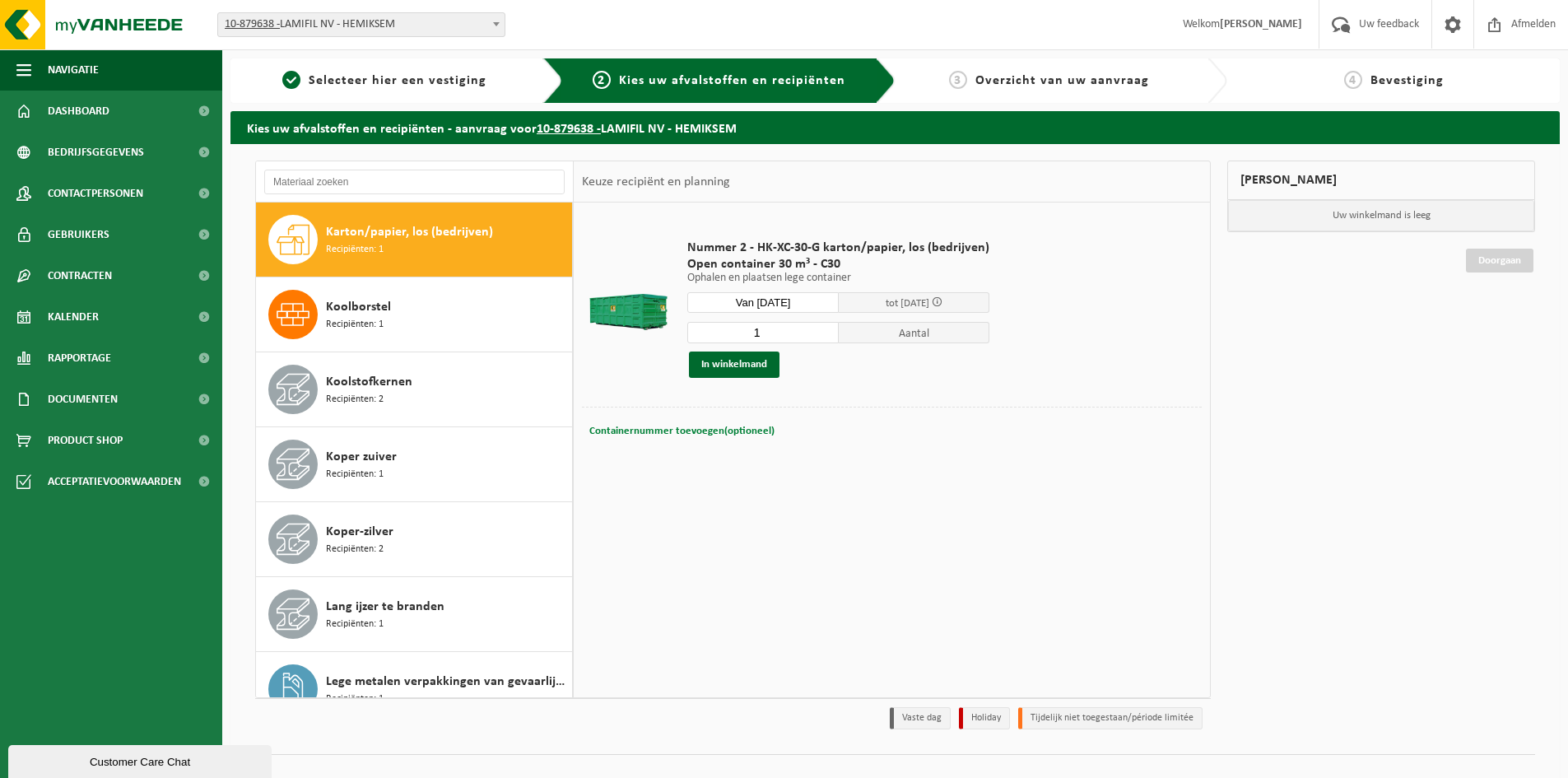 click on "Containernummer toevoegen(optioneel)" at bounding box center [682, 431] 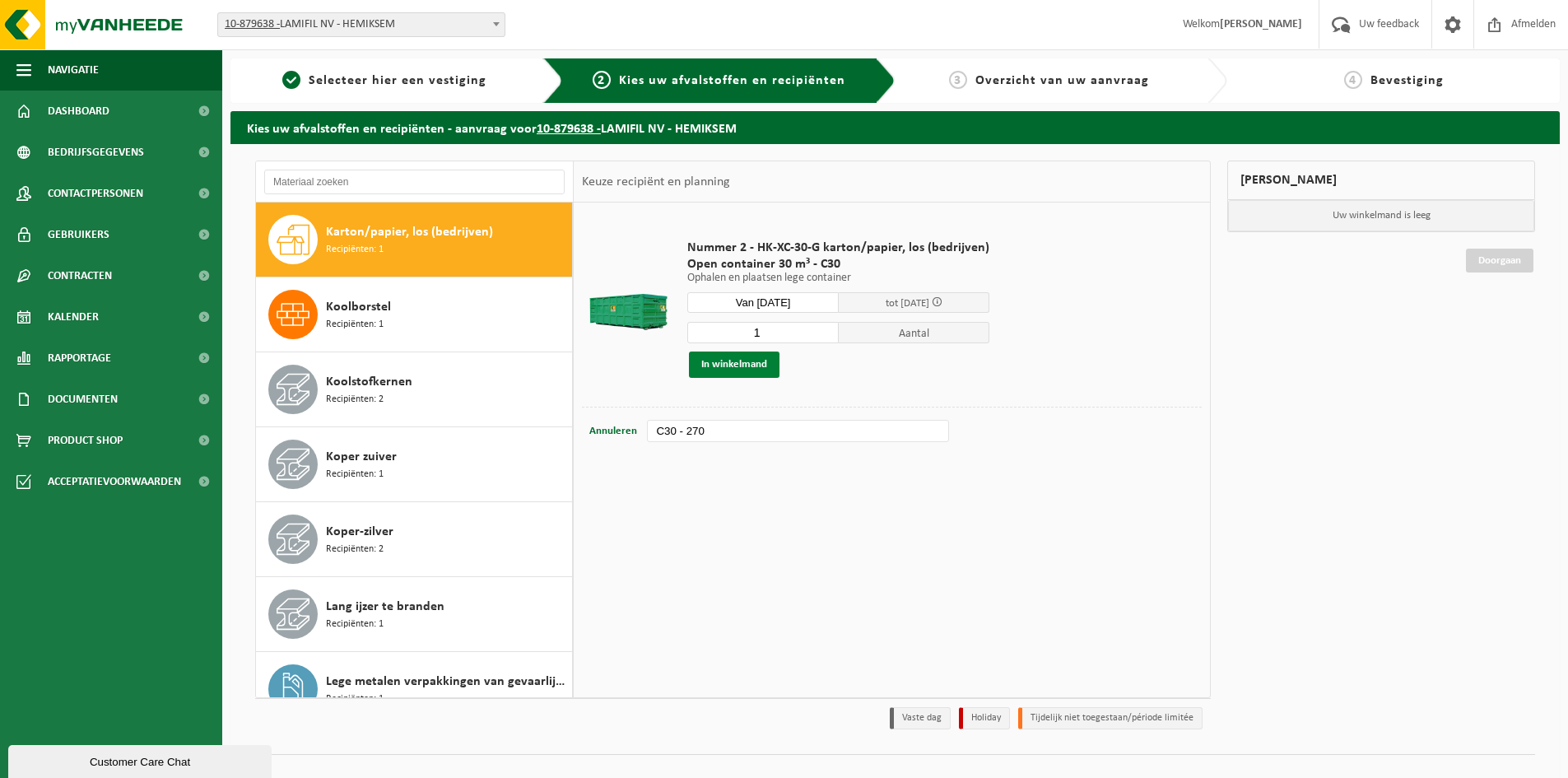 type on "C30 - 270" 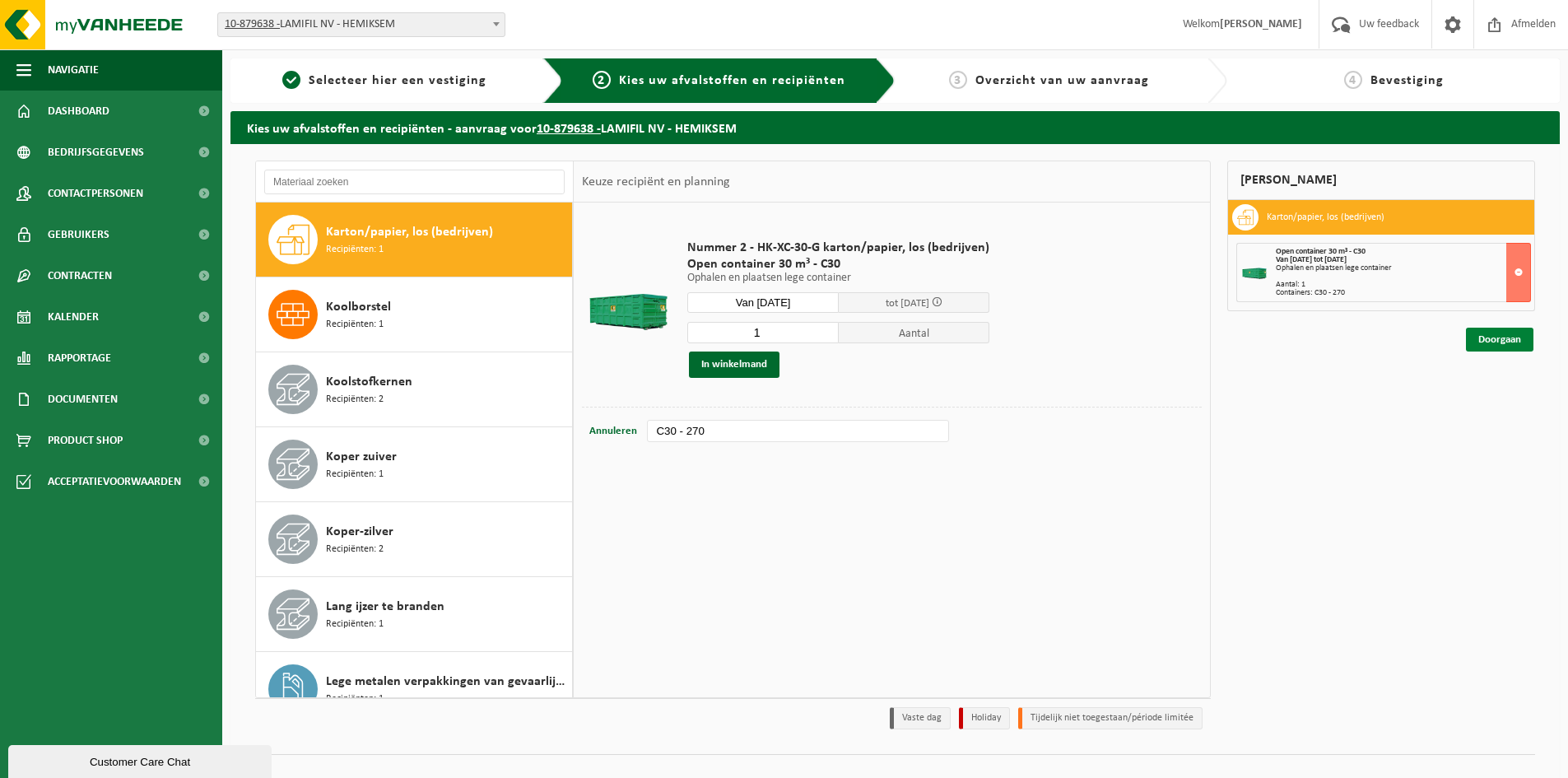 click on "Doorgaan" at bounding box center (1500, 339) 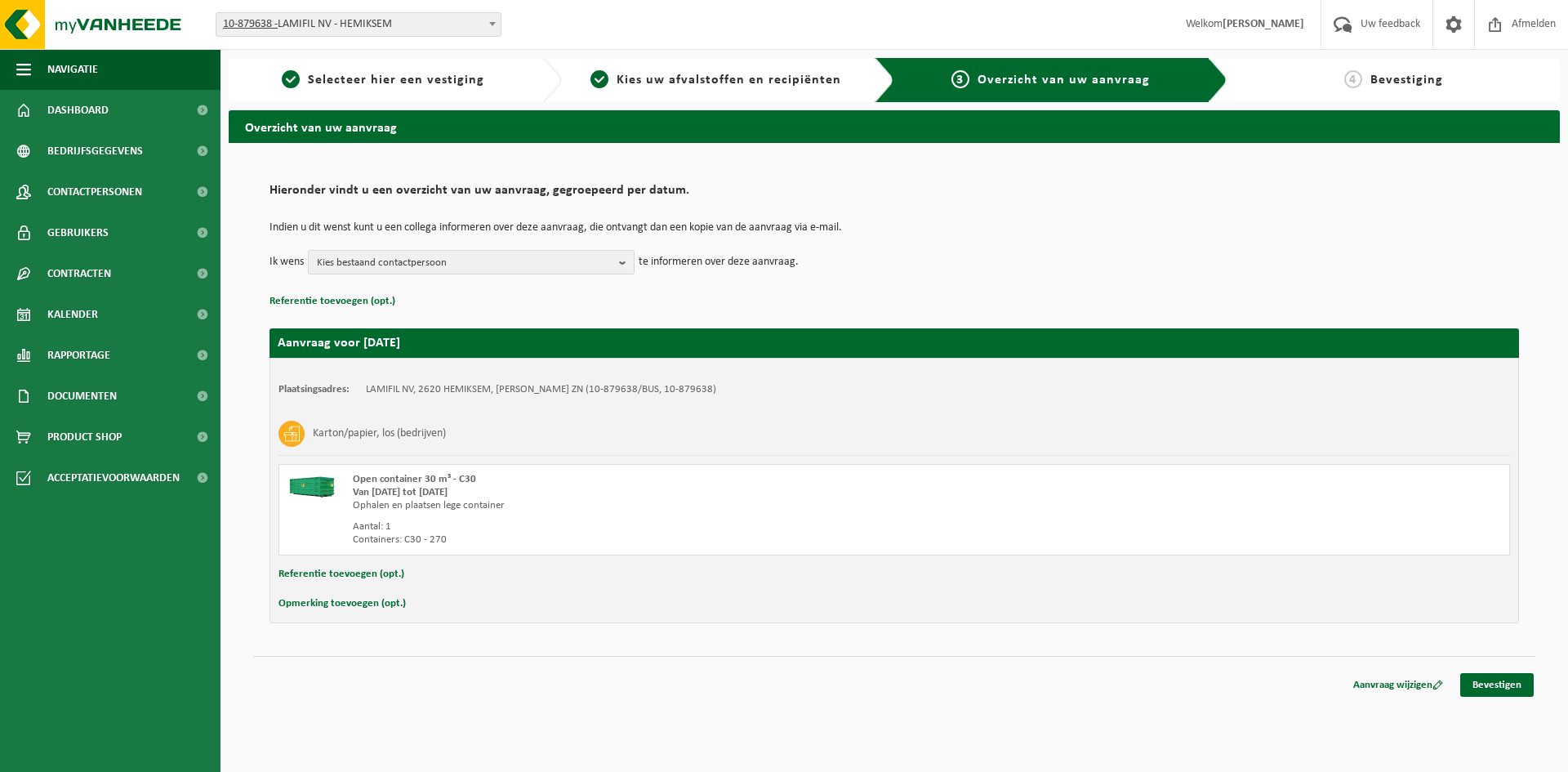 scroll, scrollTop: 0, scrollLeft: 0, axis: both 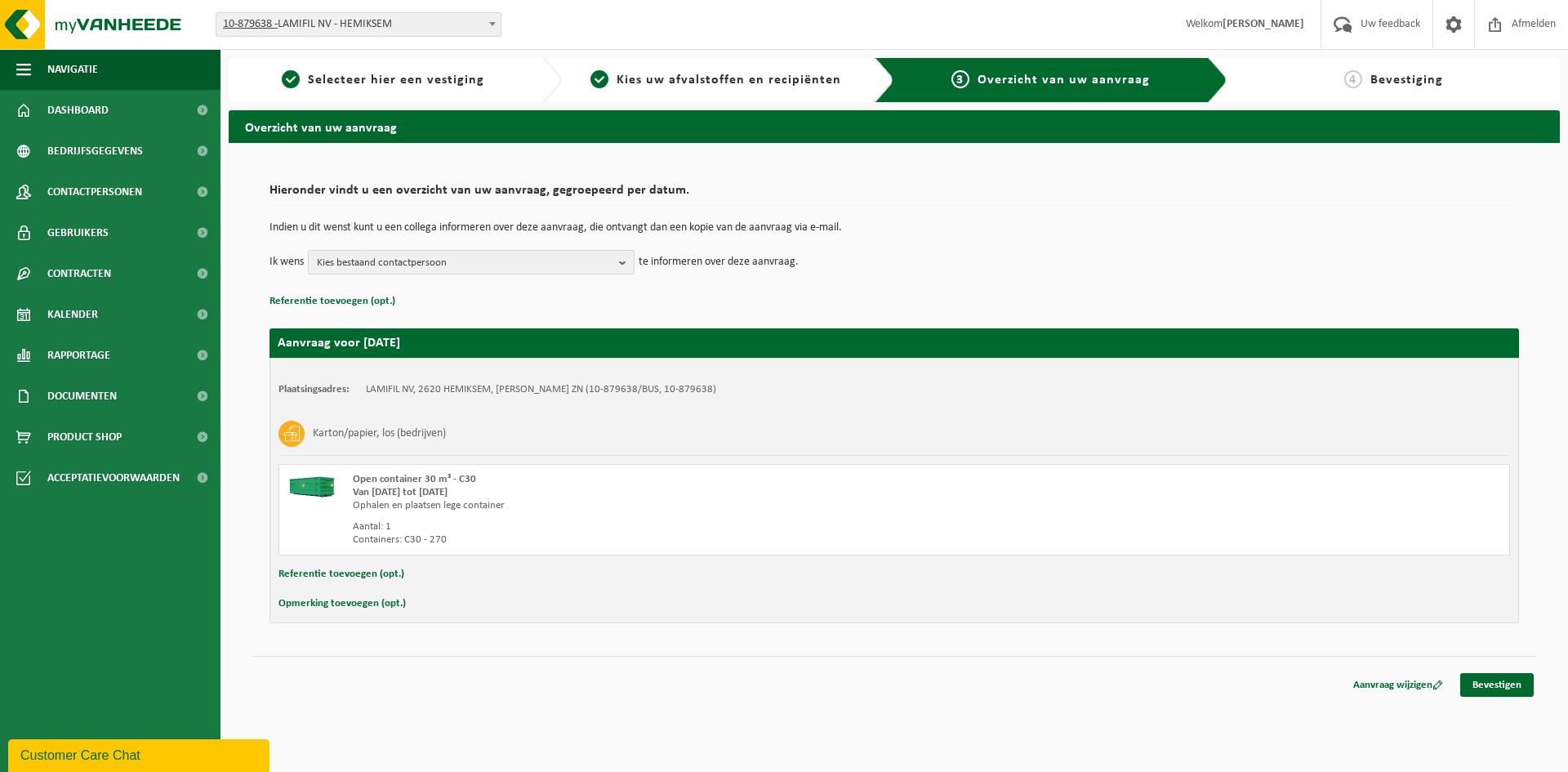 click on "Kies bestaand contactpersoon" at bounding box center (465, 263) 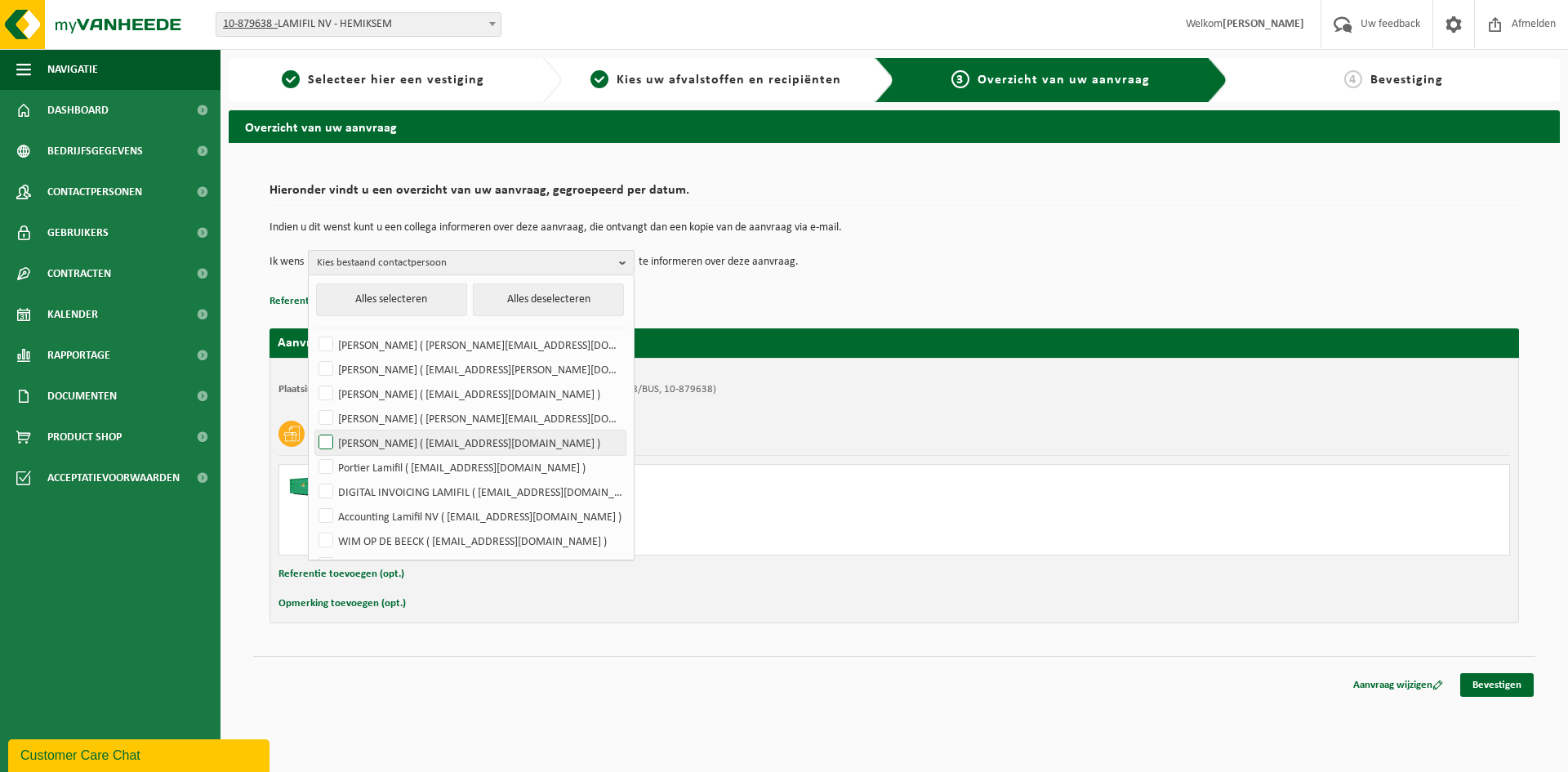 click on "[PERSON_NAME] ( [EMAIL_ADDRESS][DOMAIN_NAME] )" at bounding box center [470, 443] 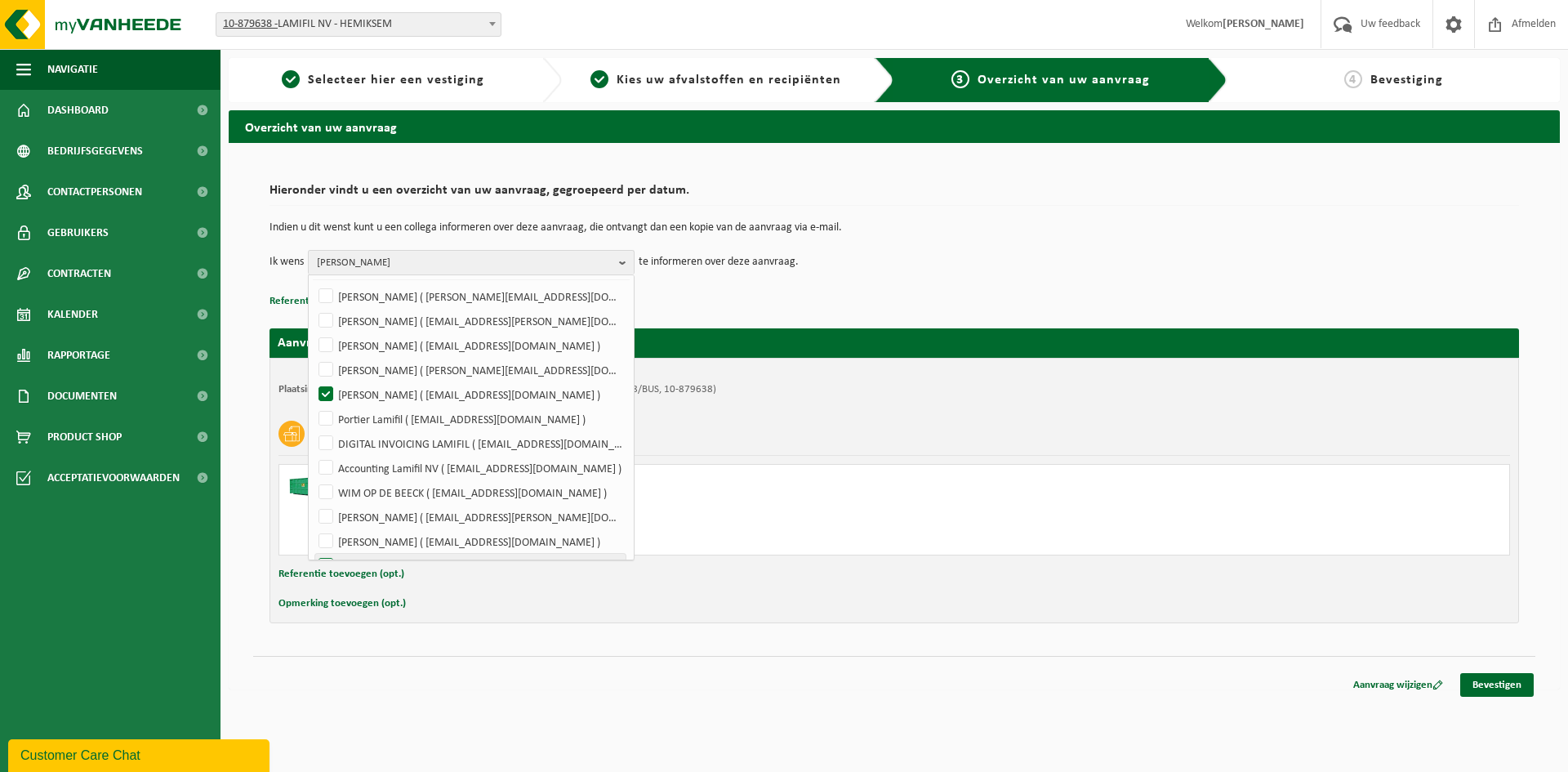 scroll, scrollTop: 74, scrollLeft: 0, axis: vertical 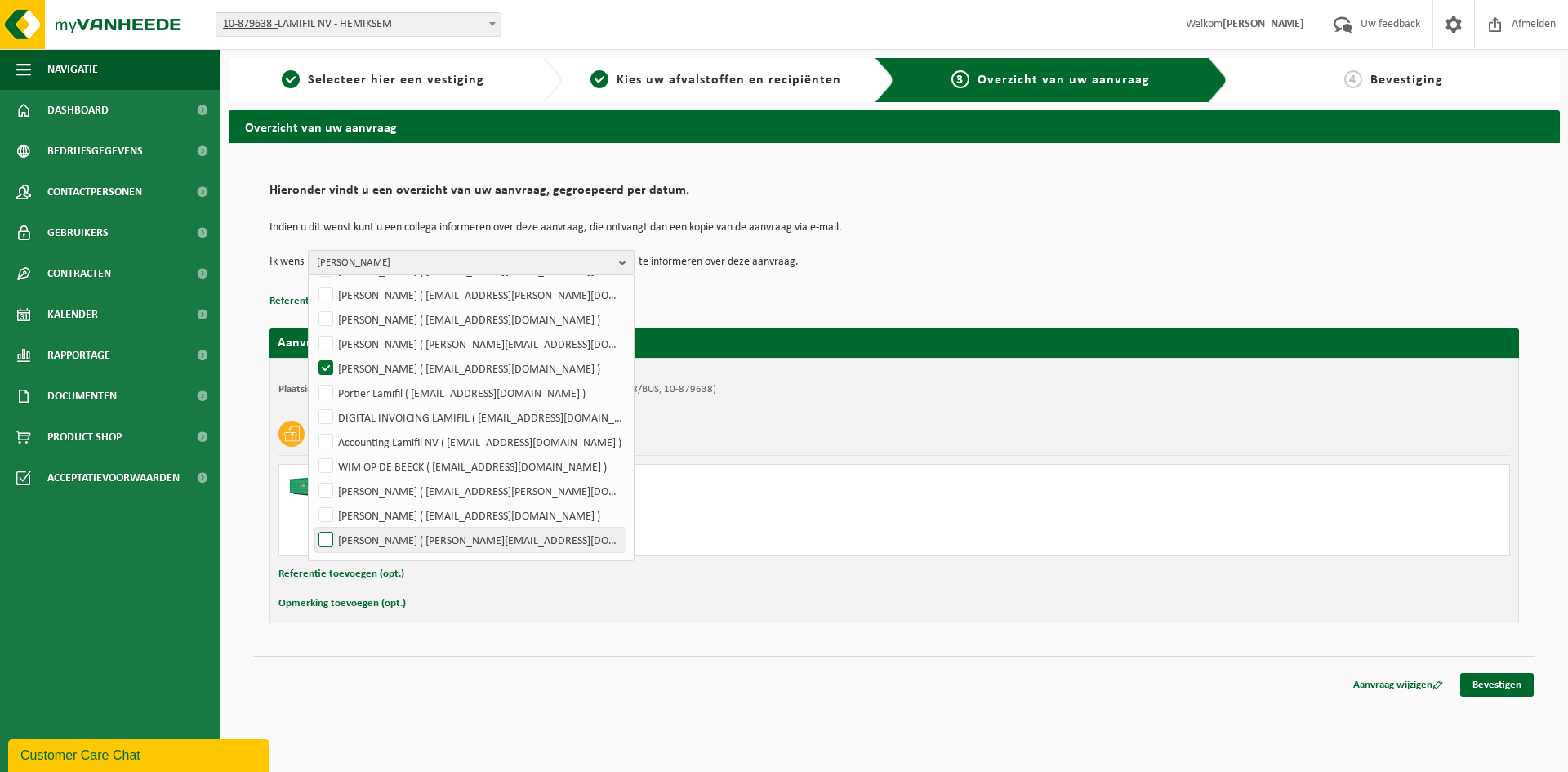 click on "[PERSON_NAME] ( [PERSON_NAME][EMAIL_ADDRESS][DOMAIN_NAME] )" at bounding box center (470, 540) 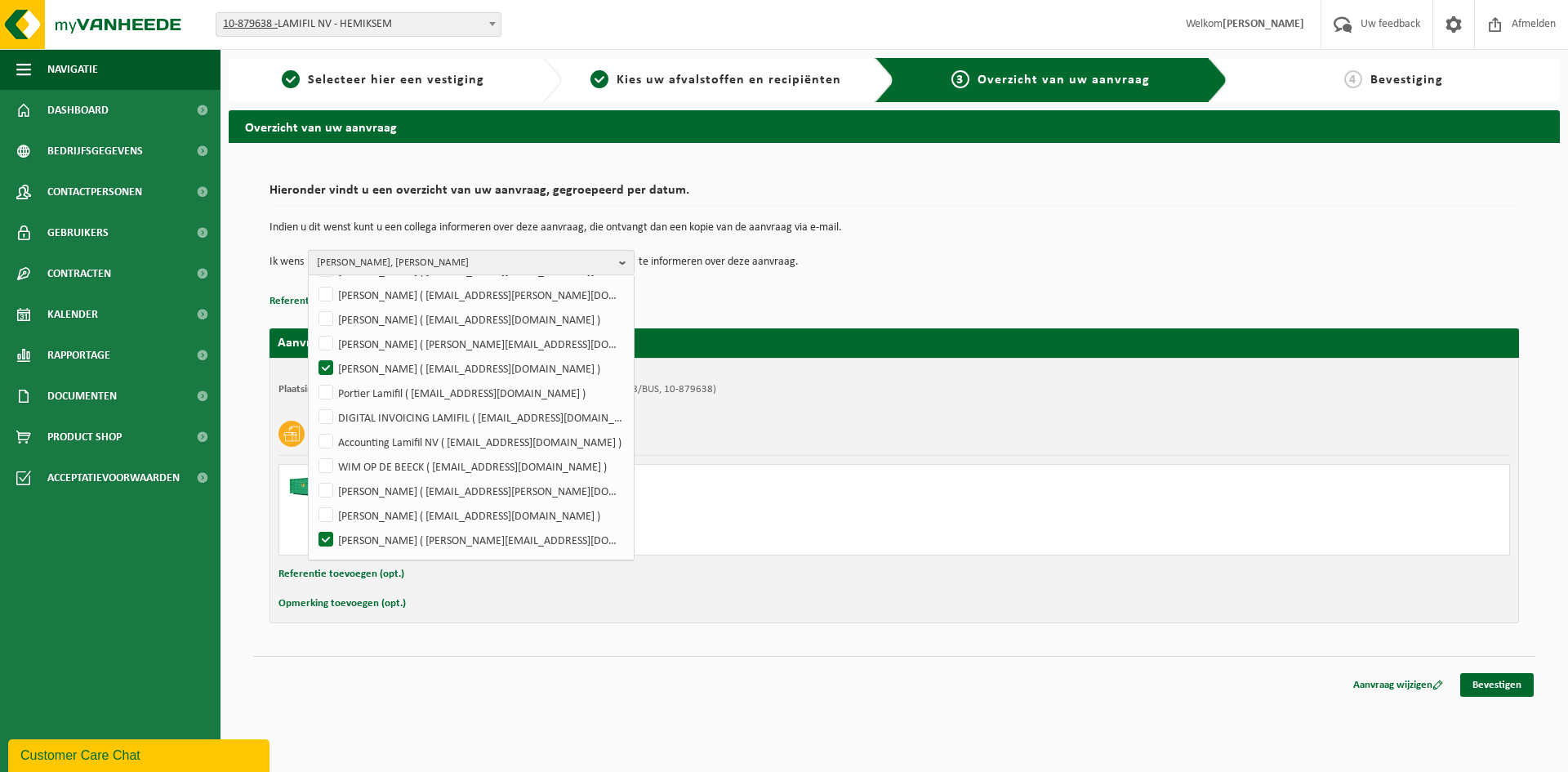 click at bounding box center (626, 262) 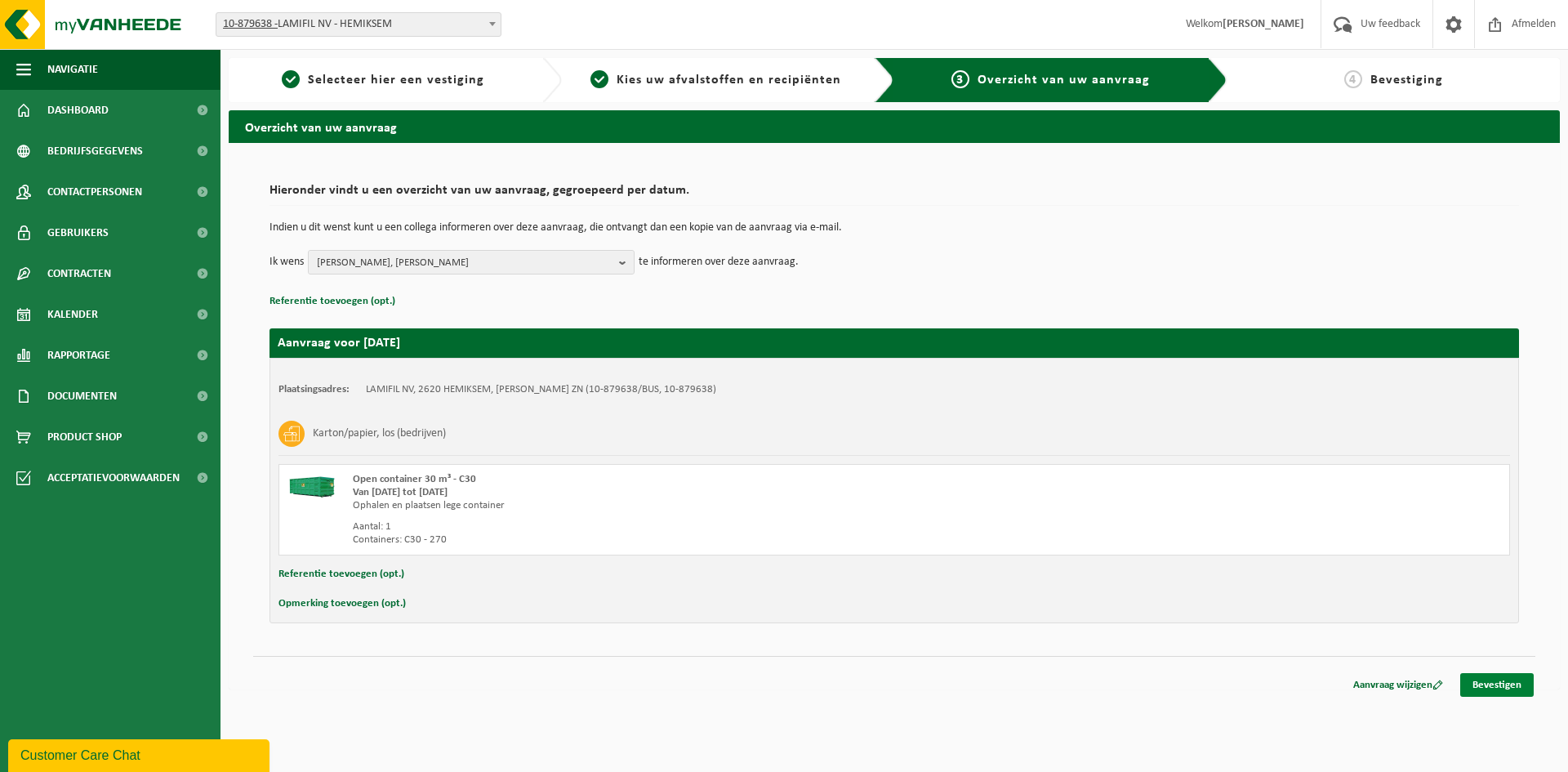 click on "Bevestigen" at bounding box center [1497, 685] 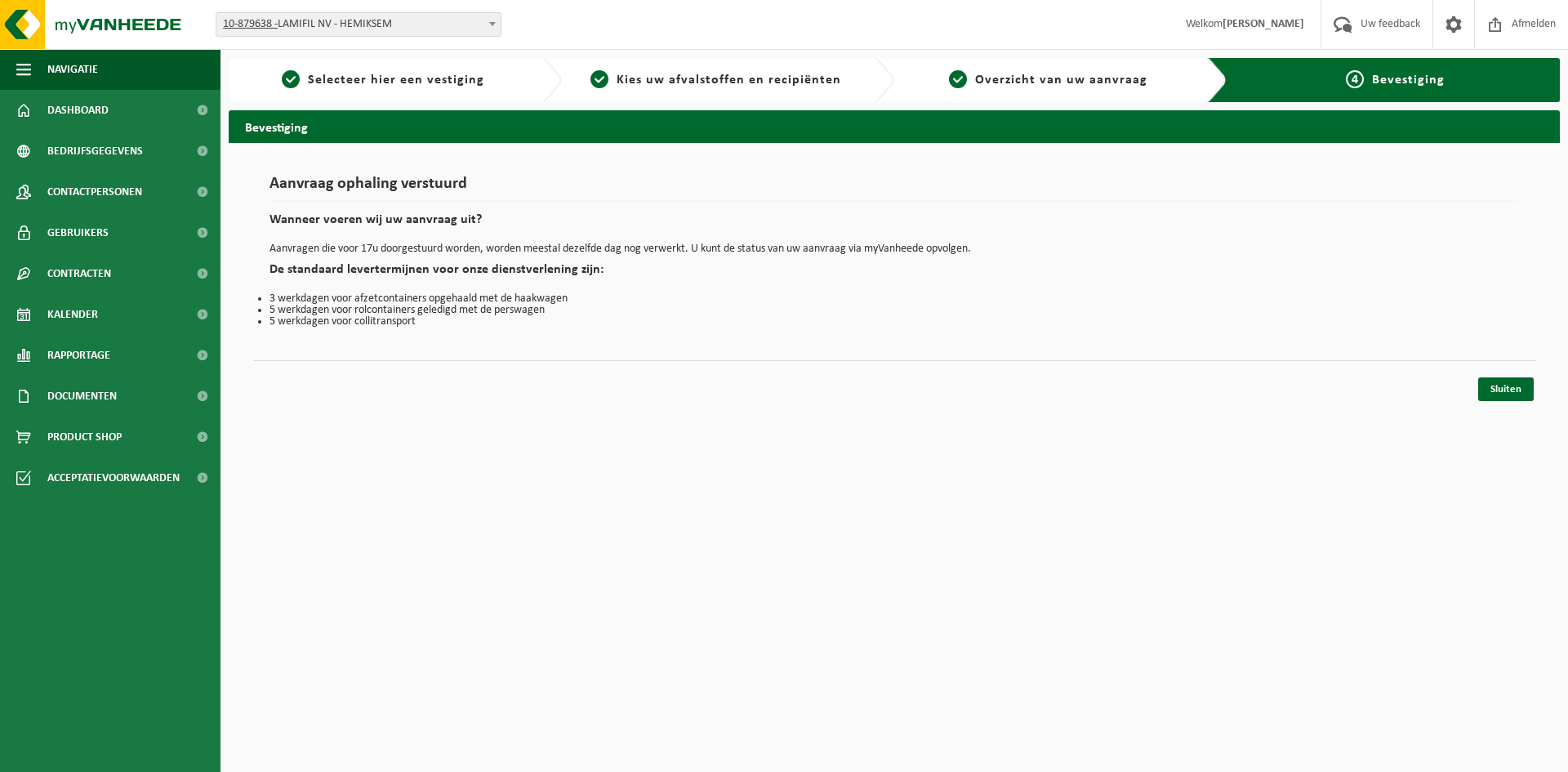 scroll, scrollTop: 0, scrollLeft: 0, axis: both 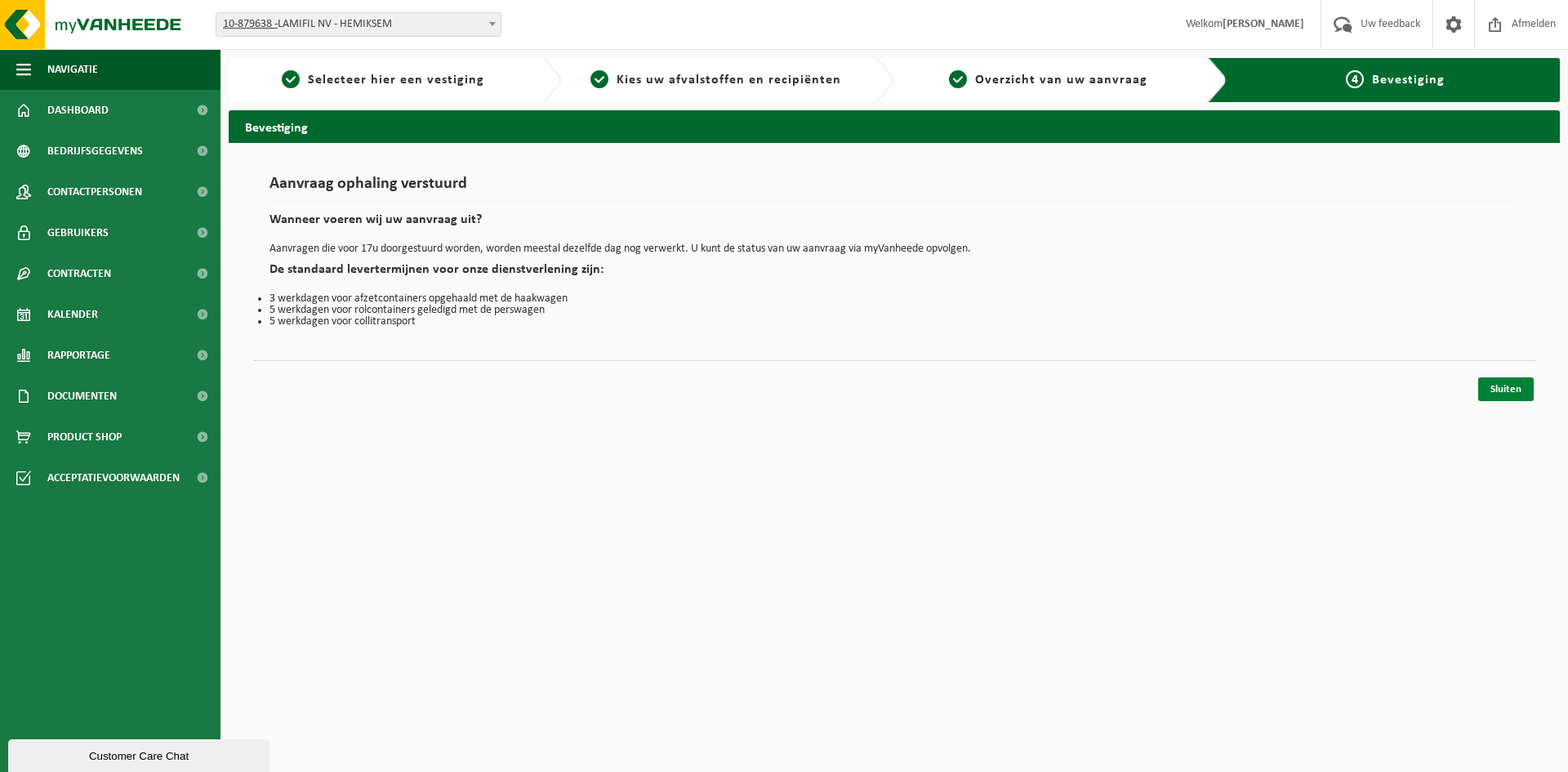 click on "Sluiten" at bounding box center (1506, 389) 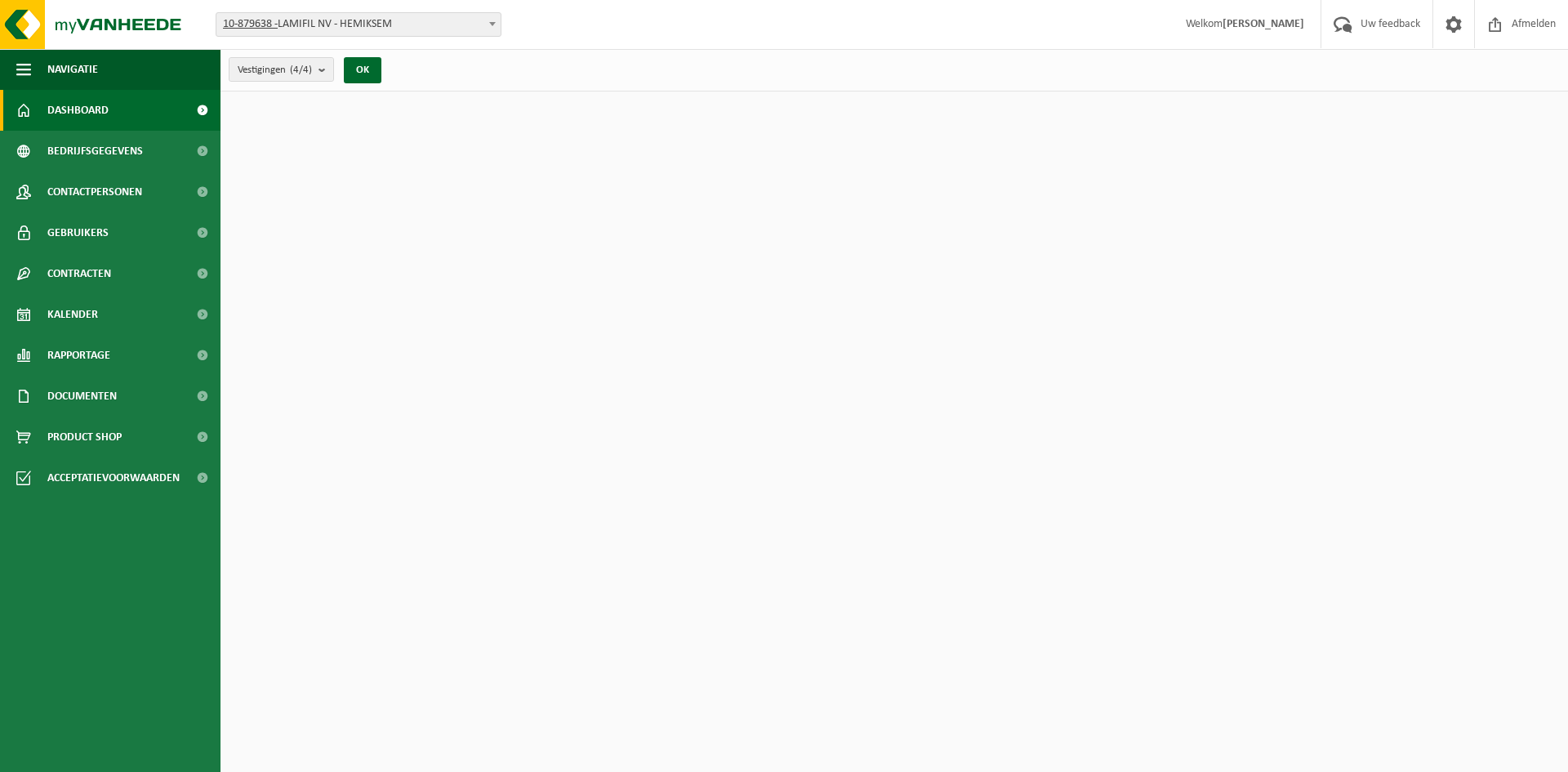 scroll, scrollTop: 0, scrollLeft: 0, axis: both 